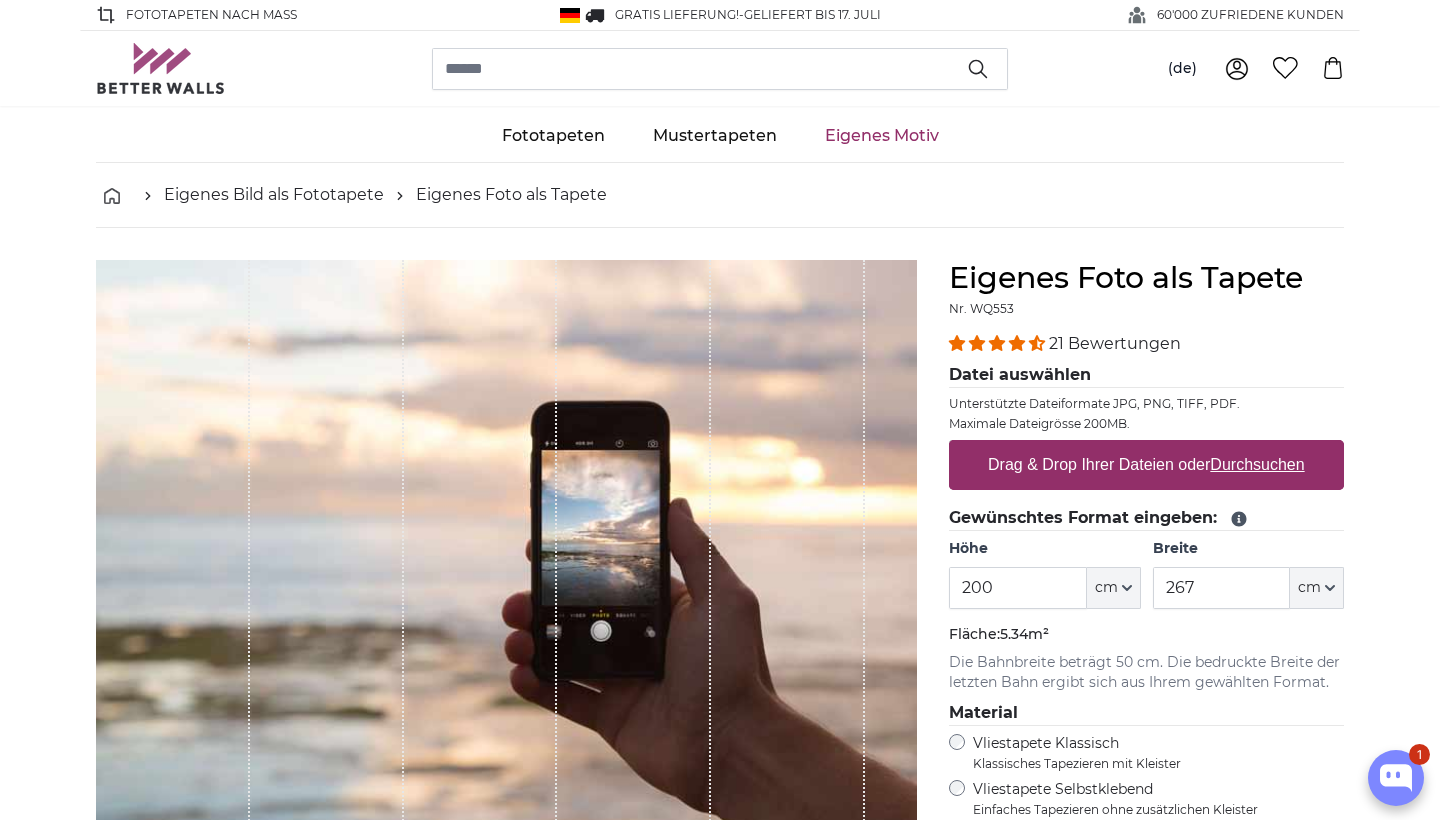 scroll, scrollTop: 0, scrollLeft: 0, axis: both 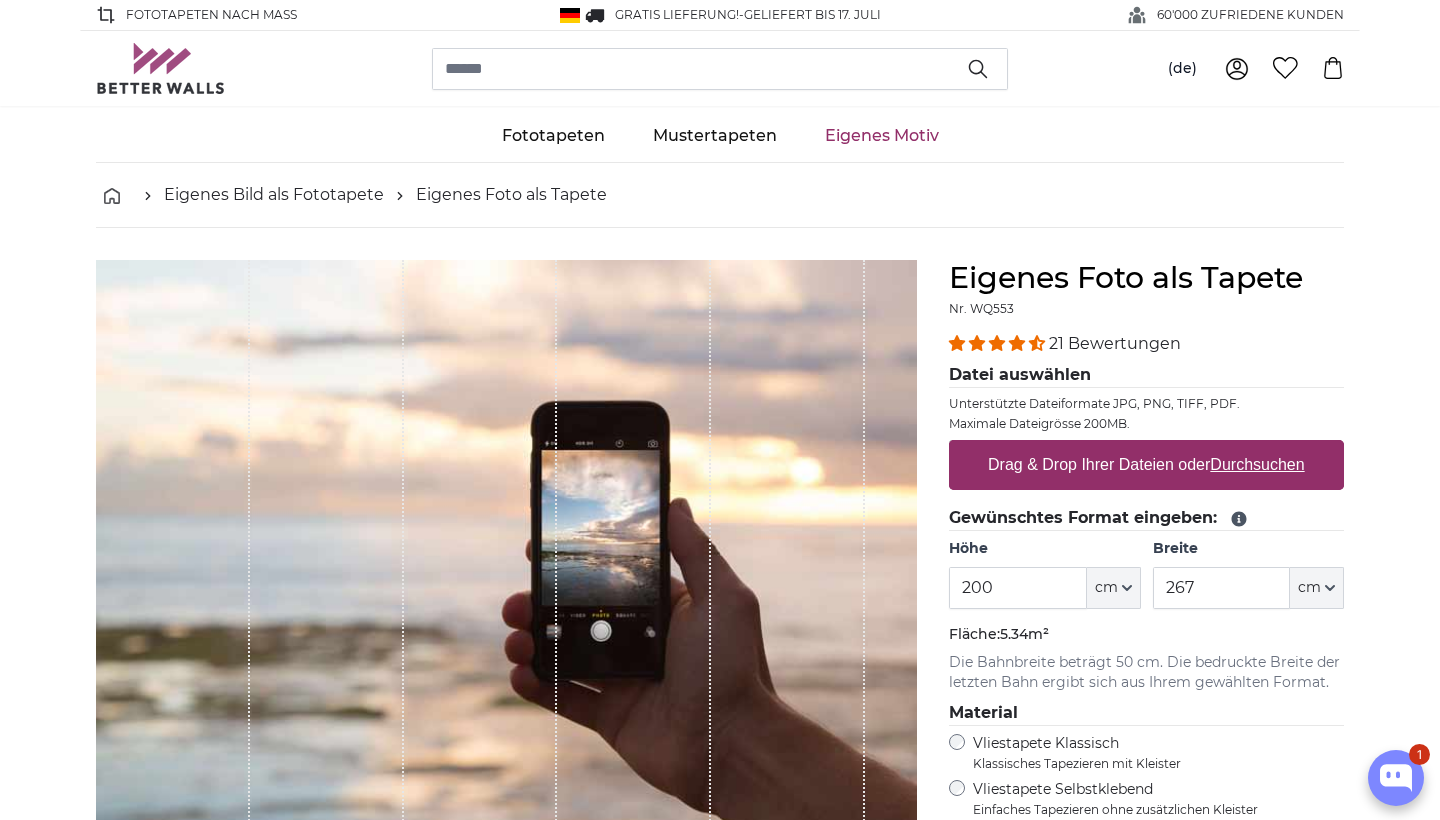 click on "200" at bounding box center (1017, 588) 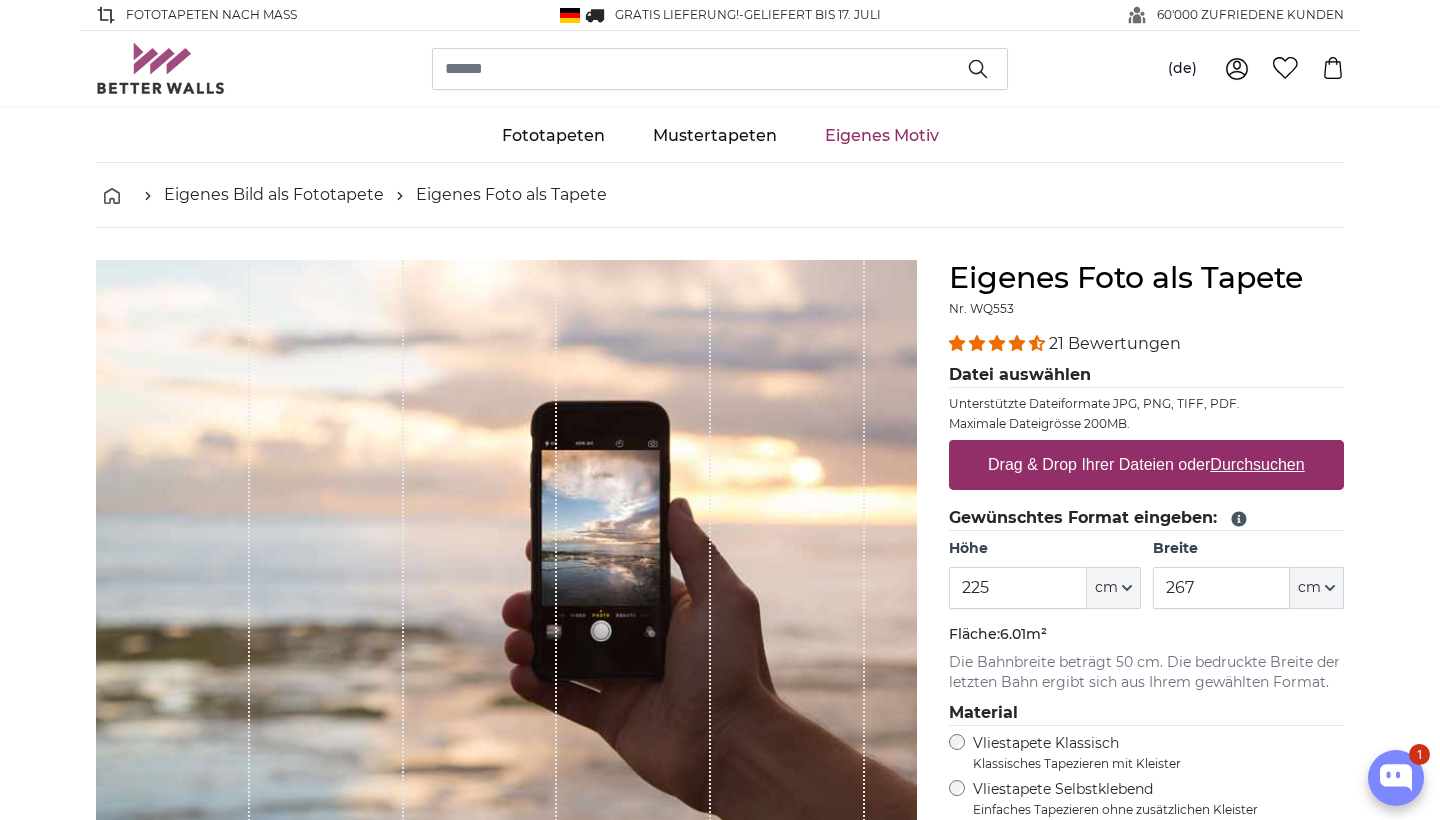 type on "225" 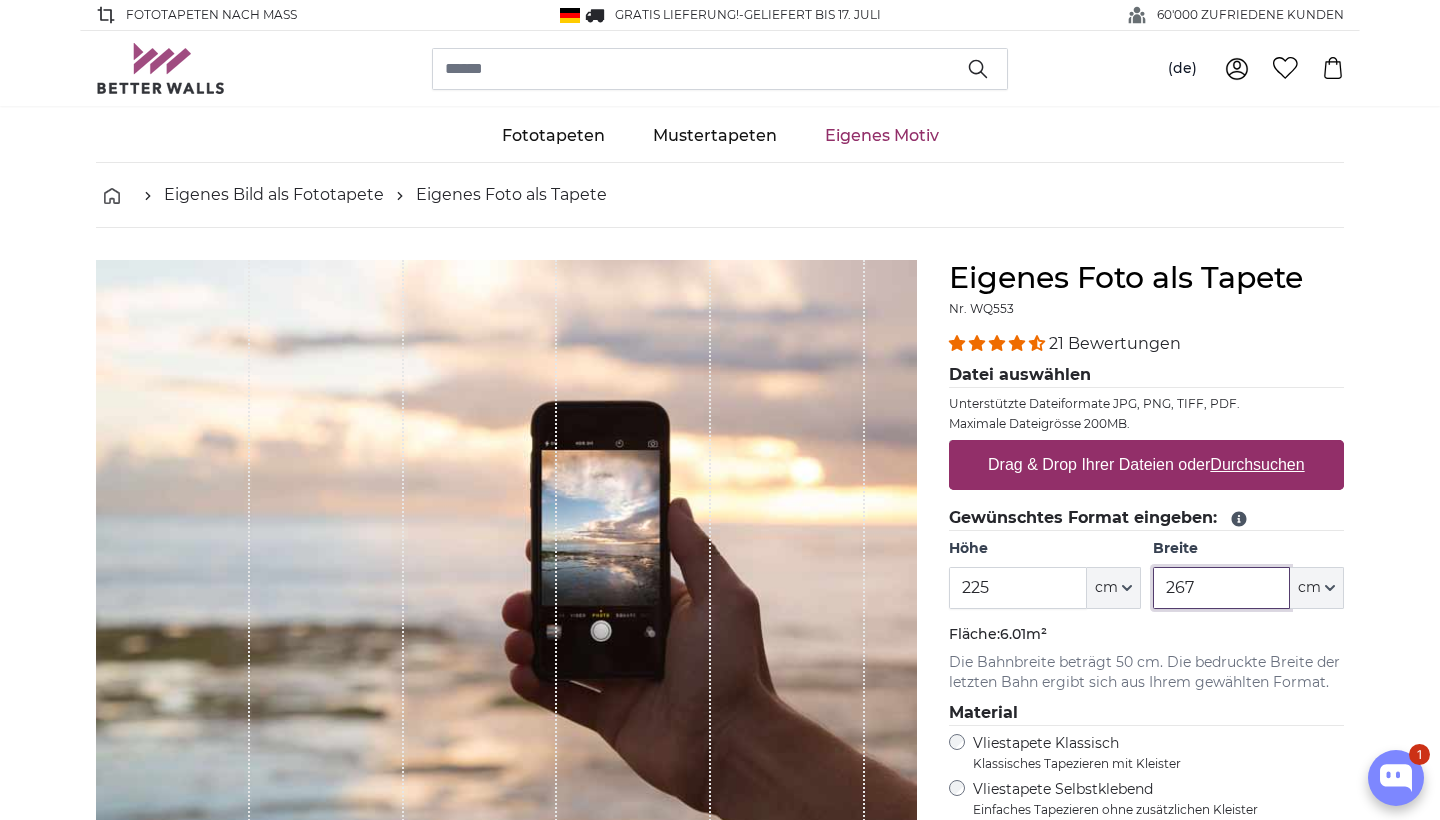 click on "267" at bounding box center (1221, 588) 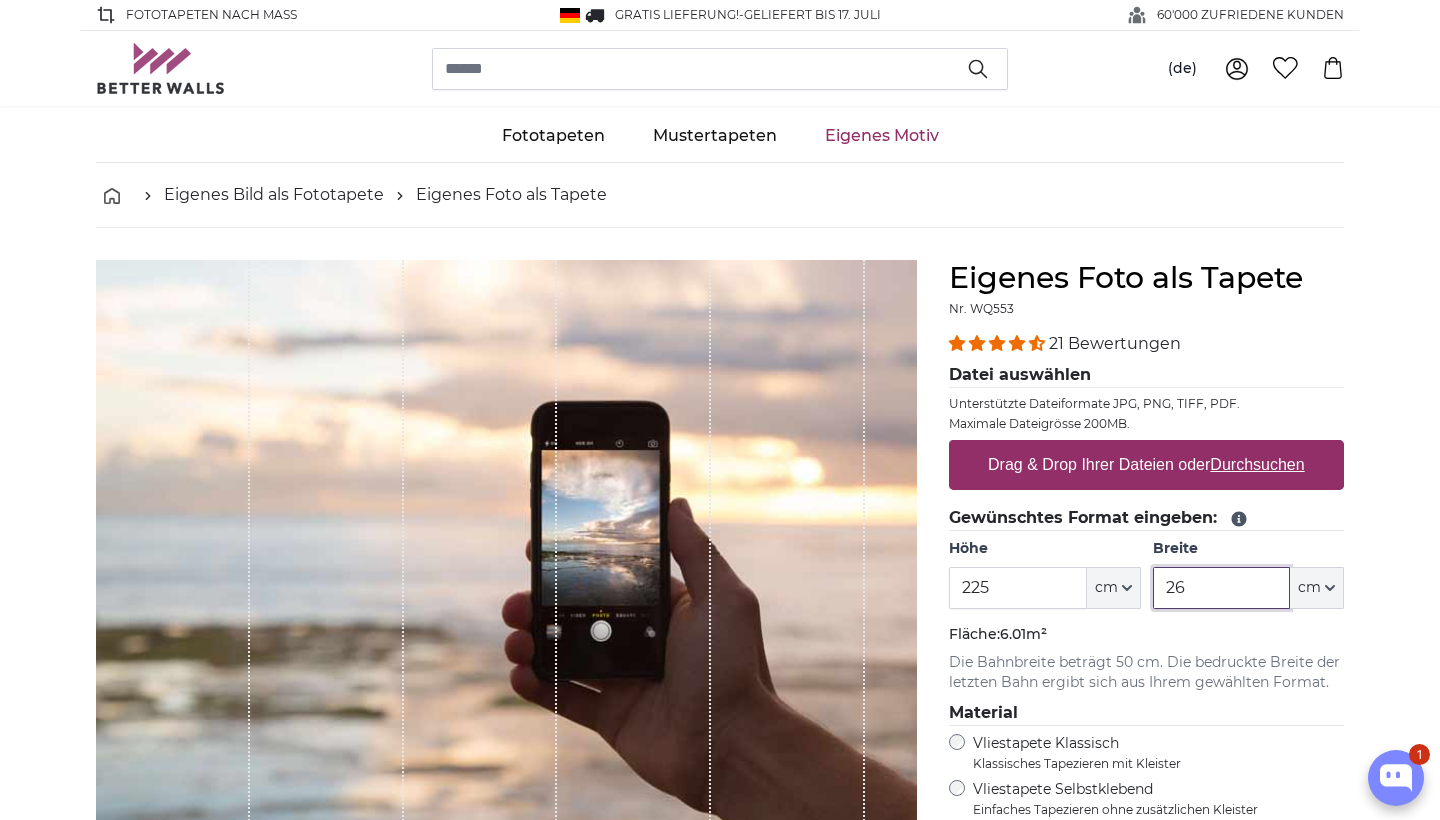 type on "2" 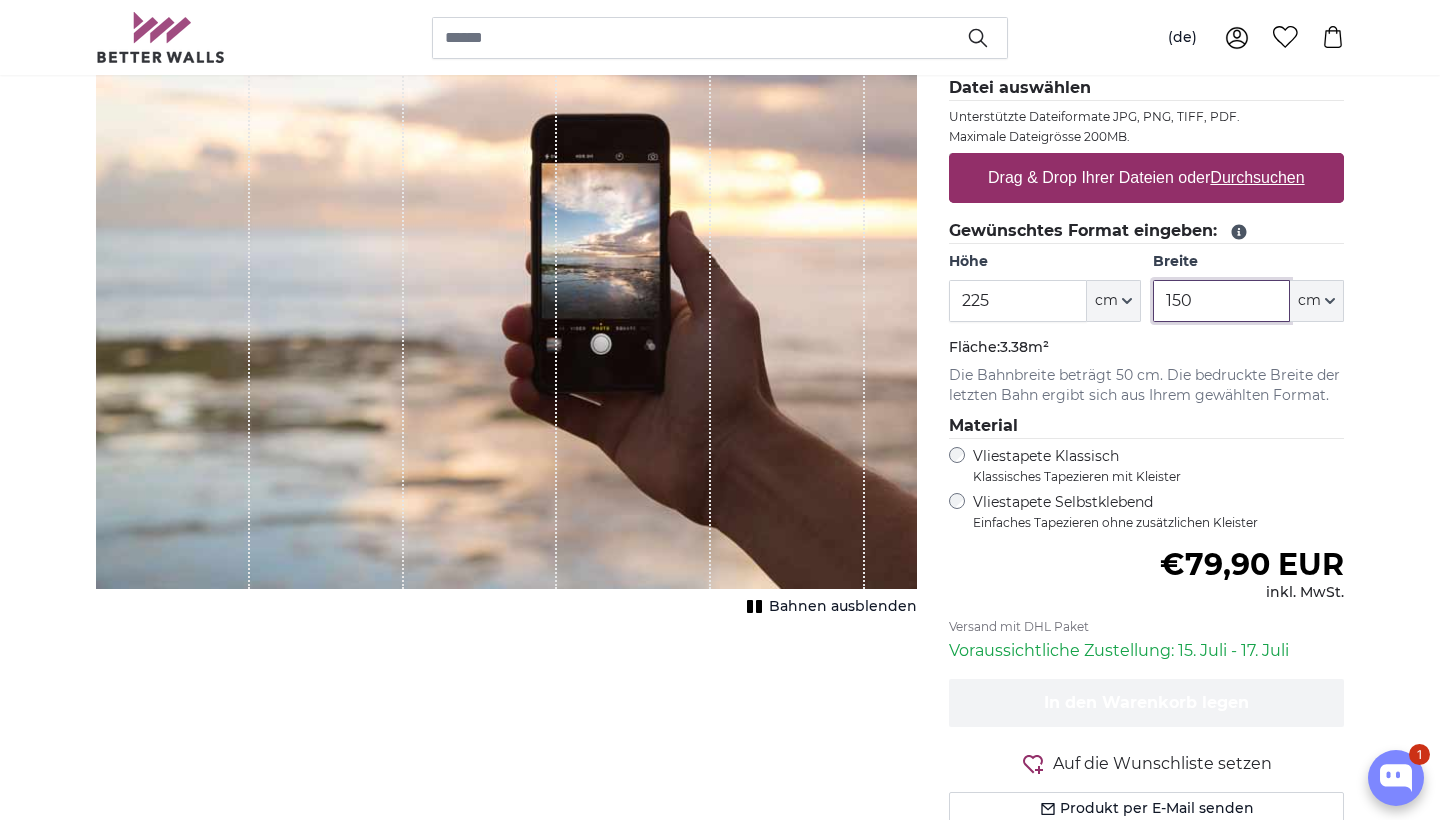 scroll, scrollTop: 289, scrollLeft: 0, axis: vertical 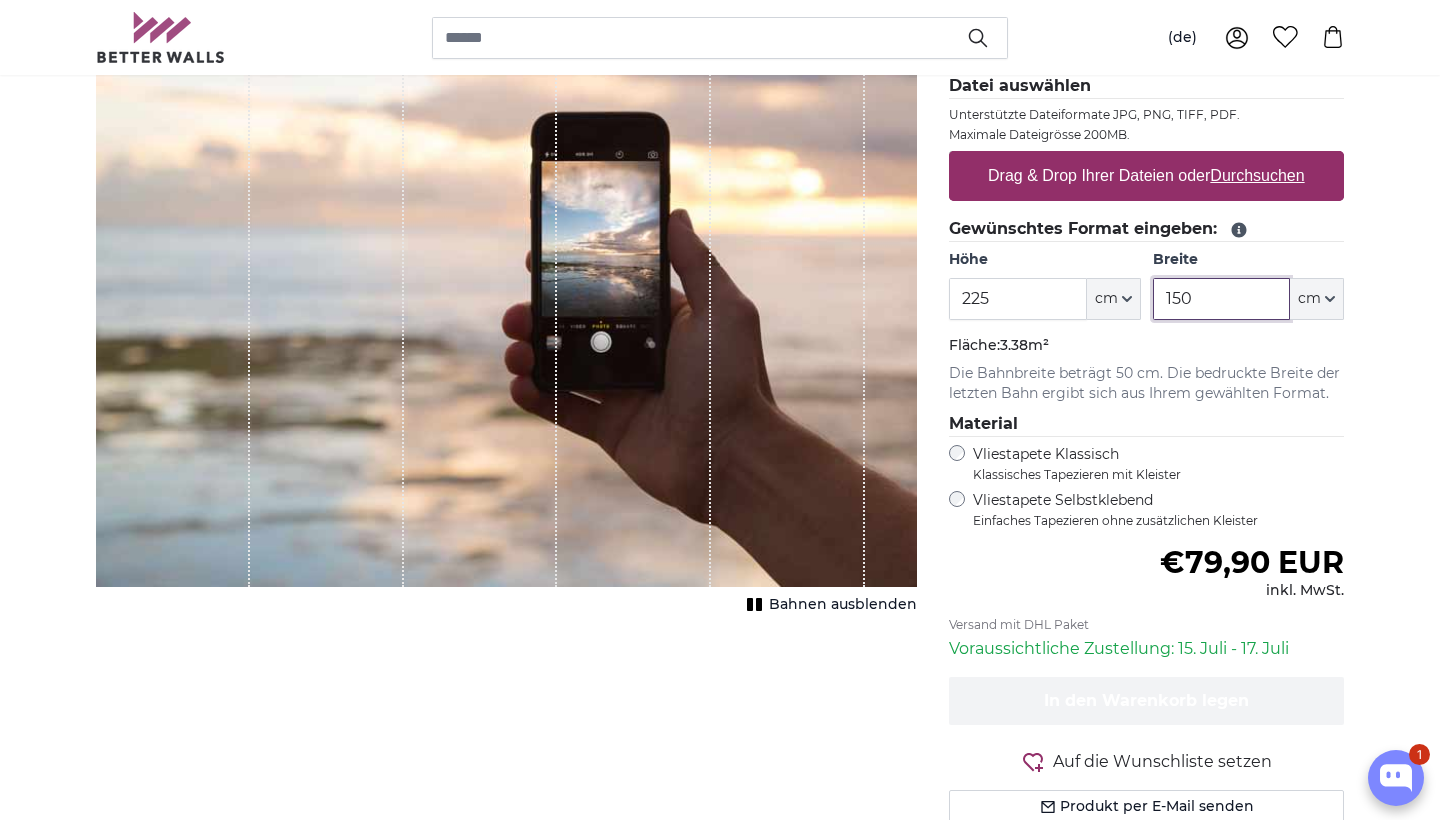 type on "150" 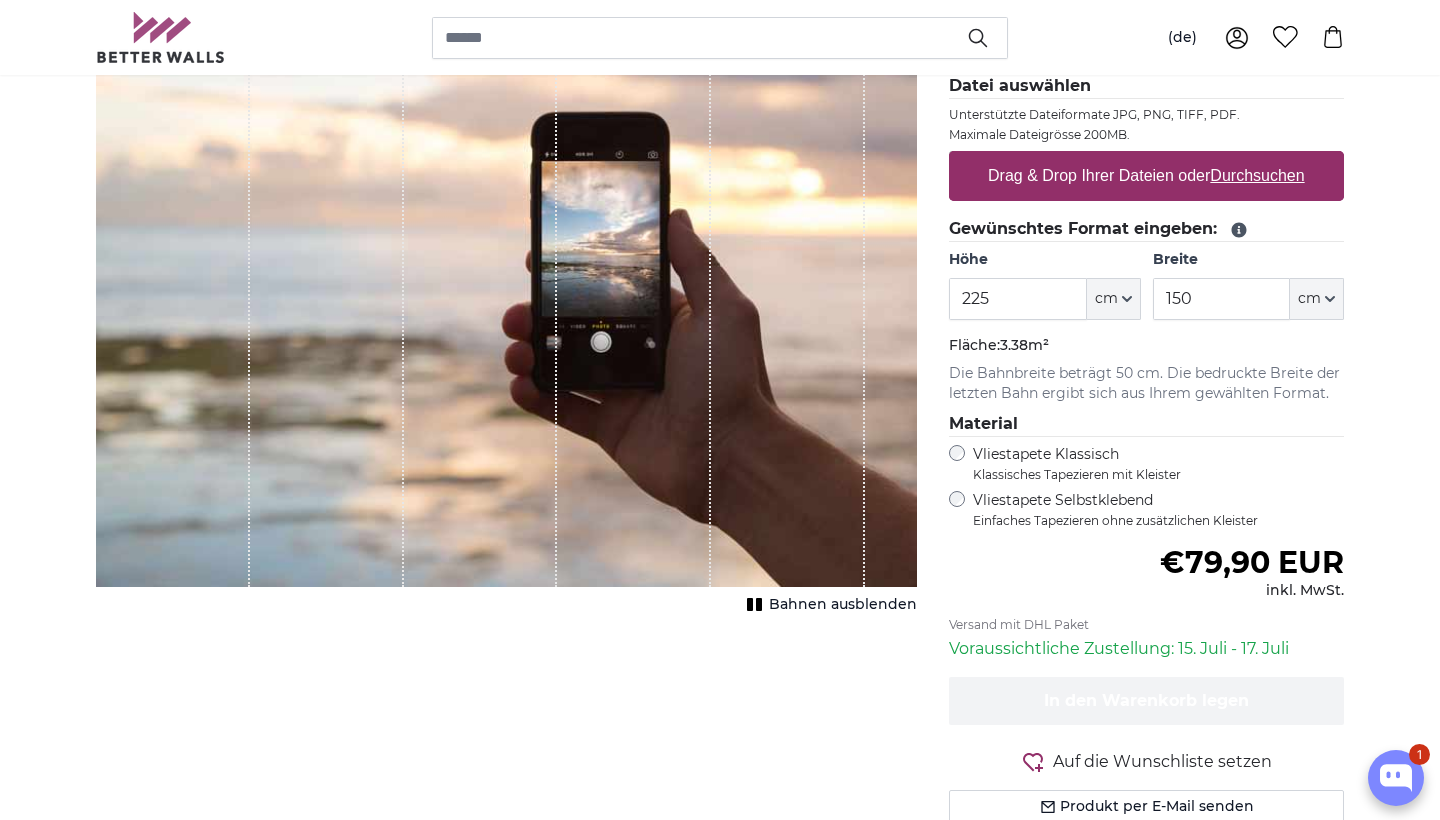 click on "Abbrechen
Bild zuschneiden
Bahnen ausblenden" at bounding box center [506, 421] 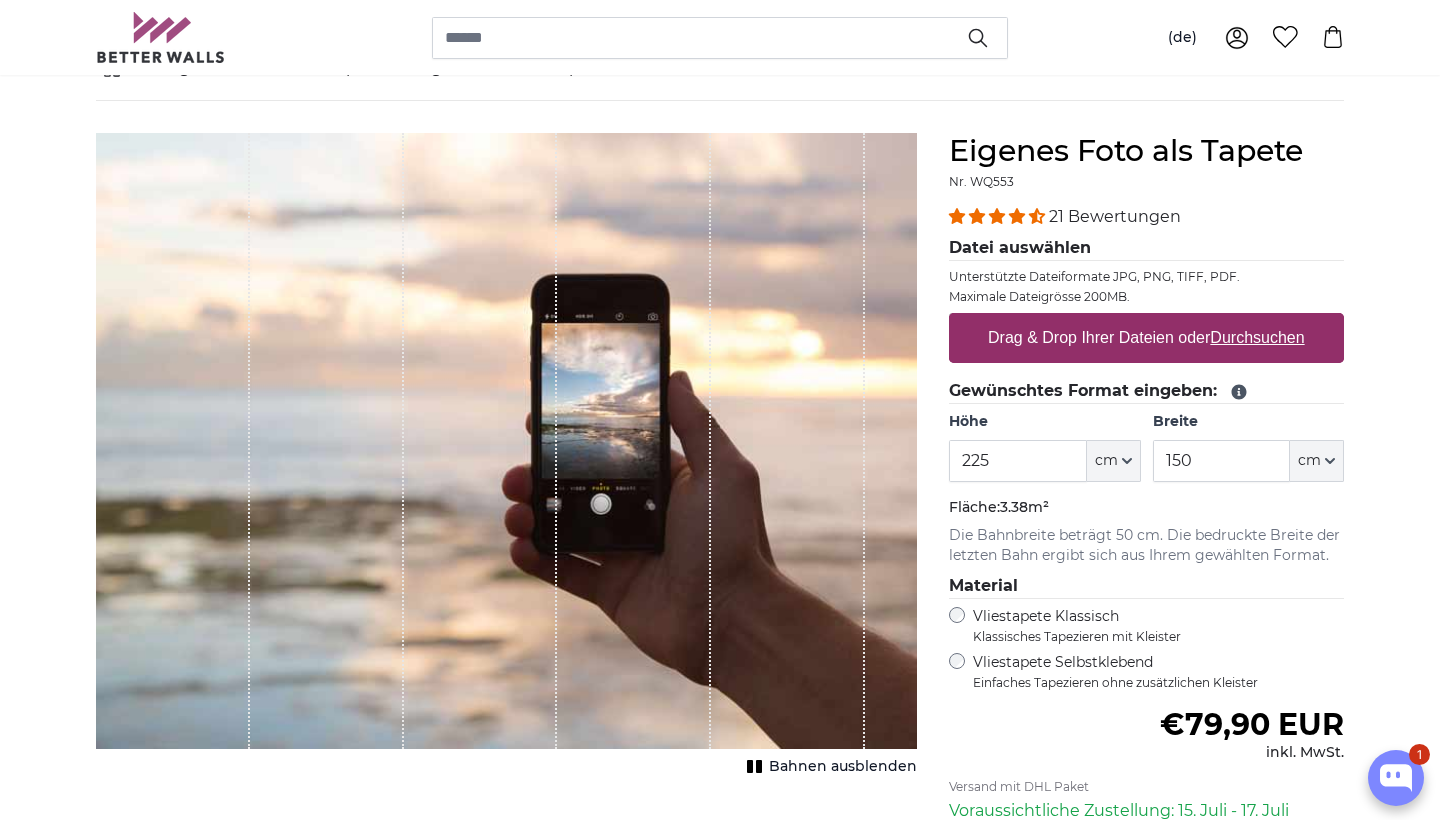 scroll, scrollTop: 136, scrollLeft: 0, axis: vertical 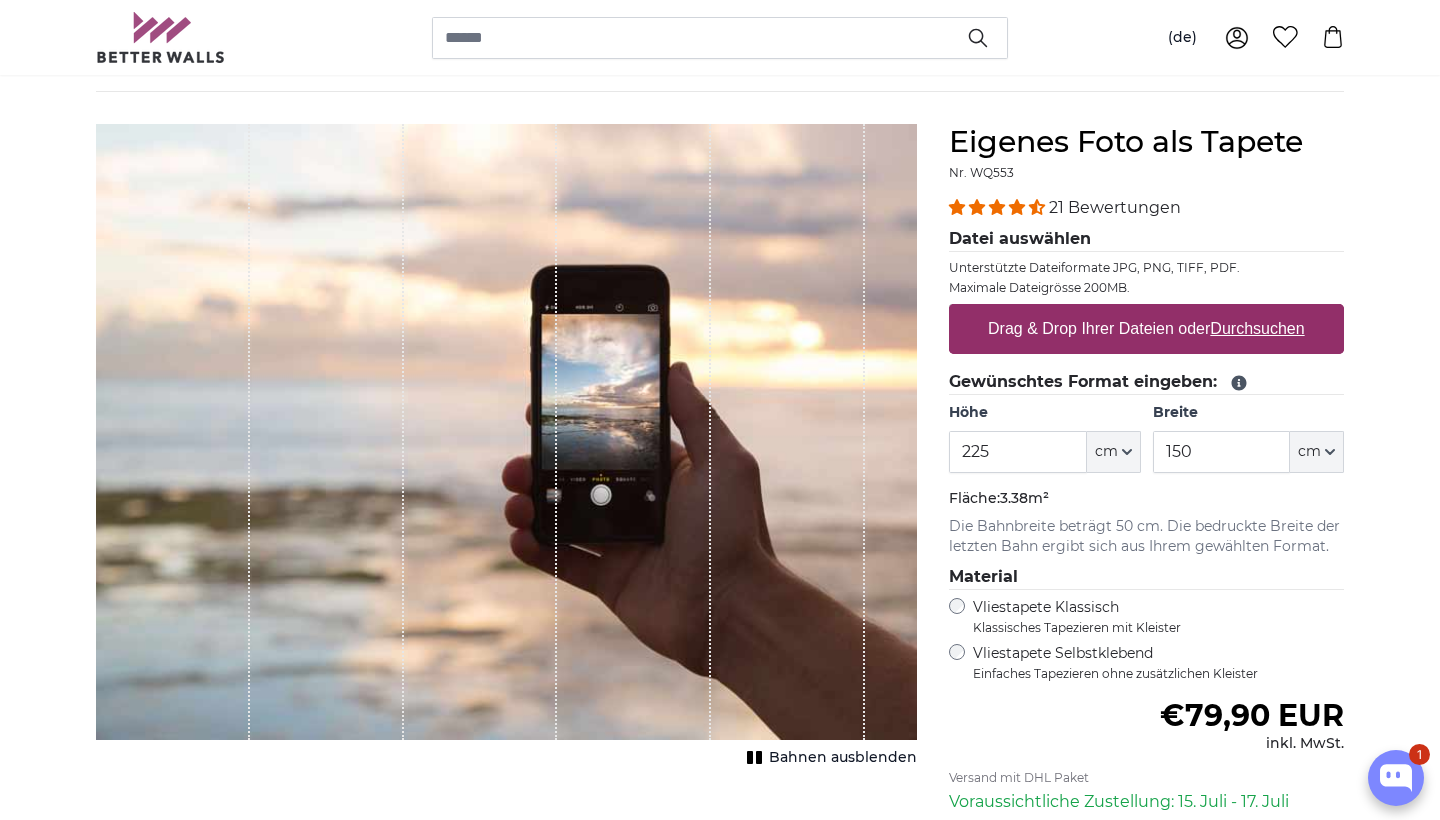 click on "Drag & Drop Ihrer Dateien oder  Durchsuchen" at bounding box center [1146, 329] 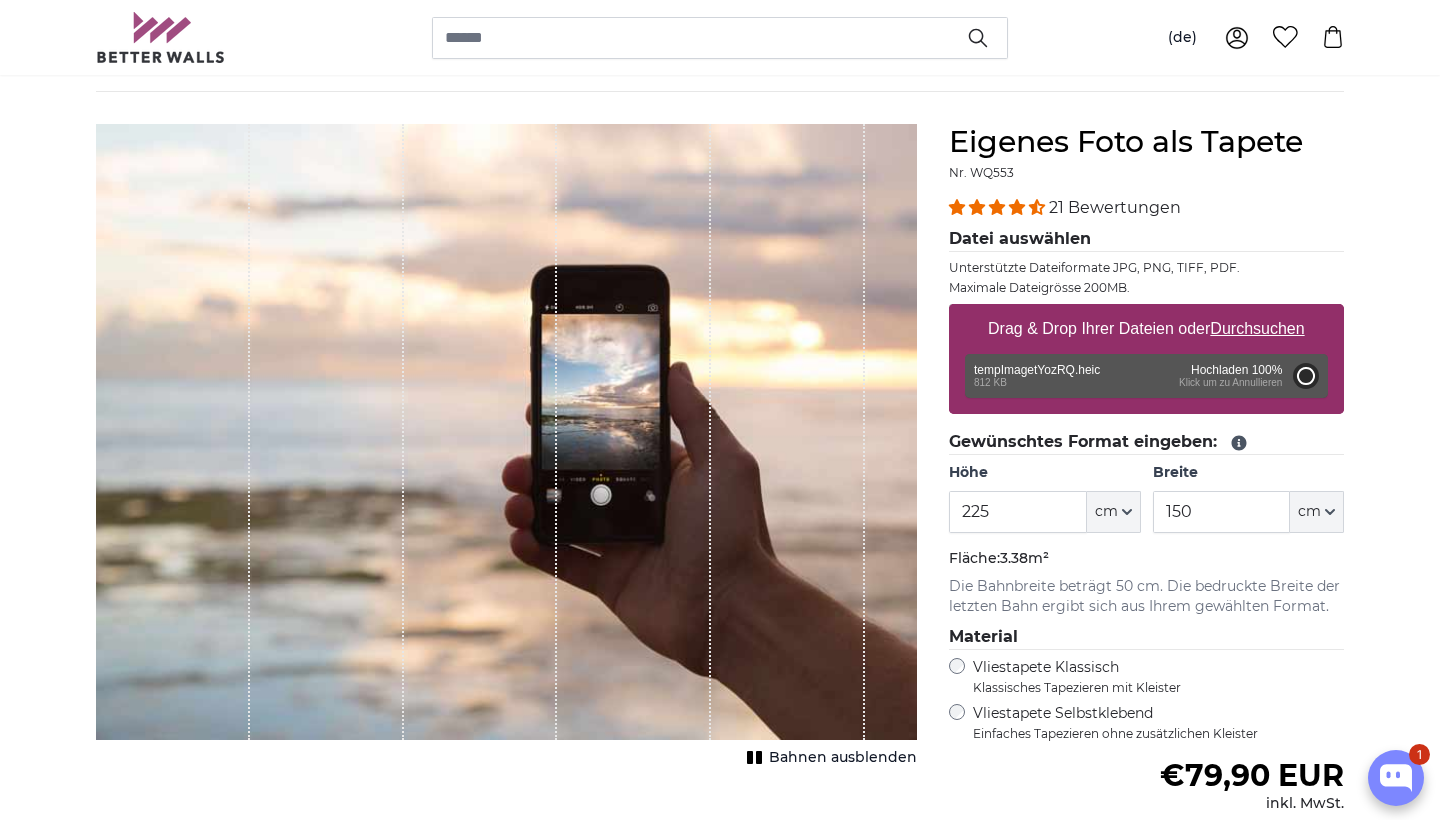 type on "129" 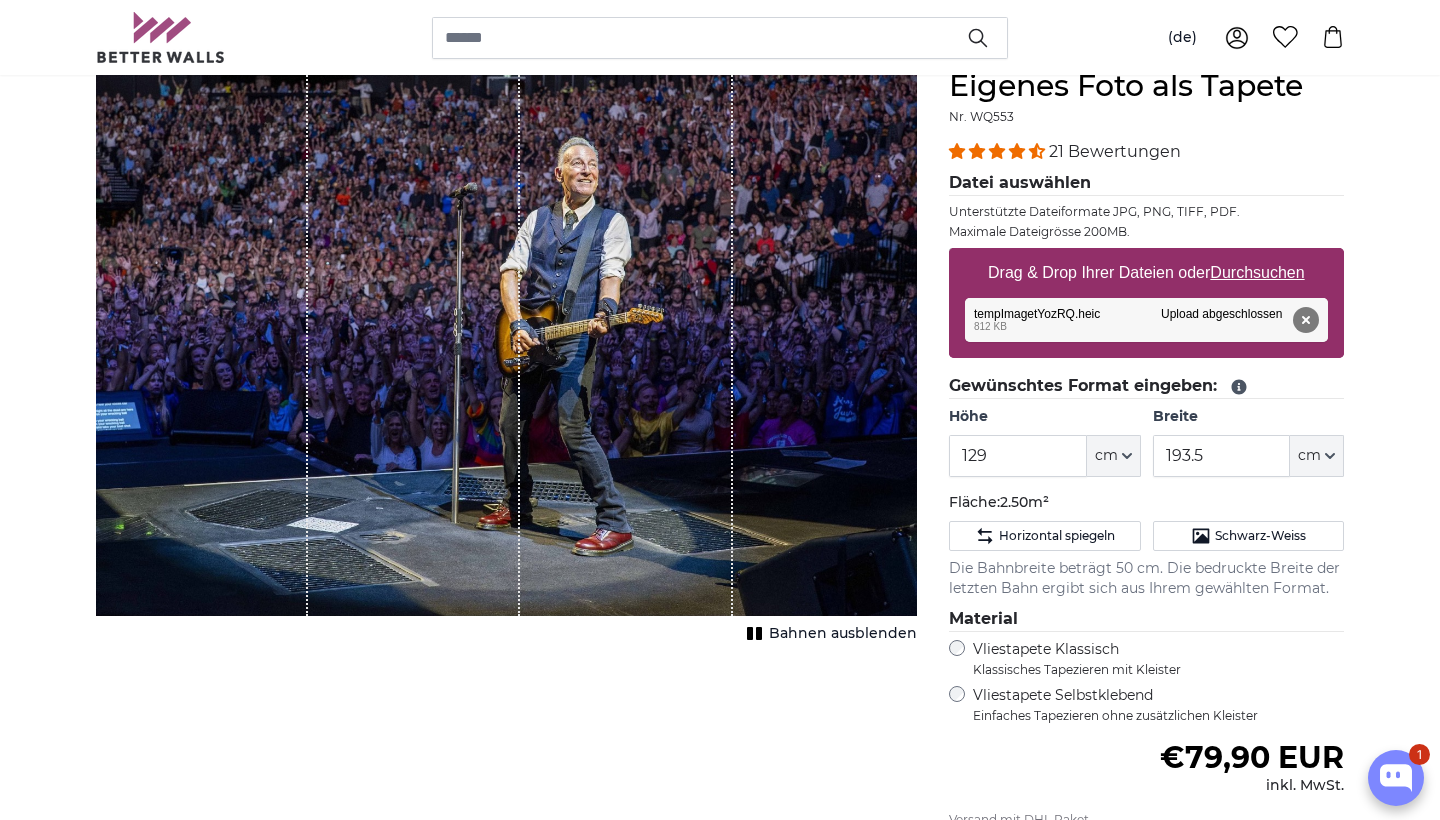 scroll, scrollTop: 196, scrollLeft: 0, axis: vertical 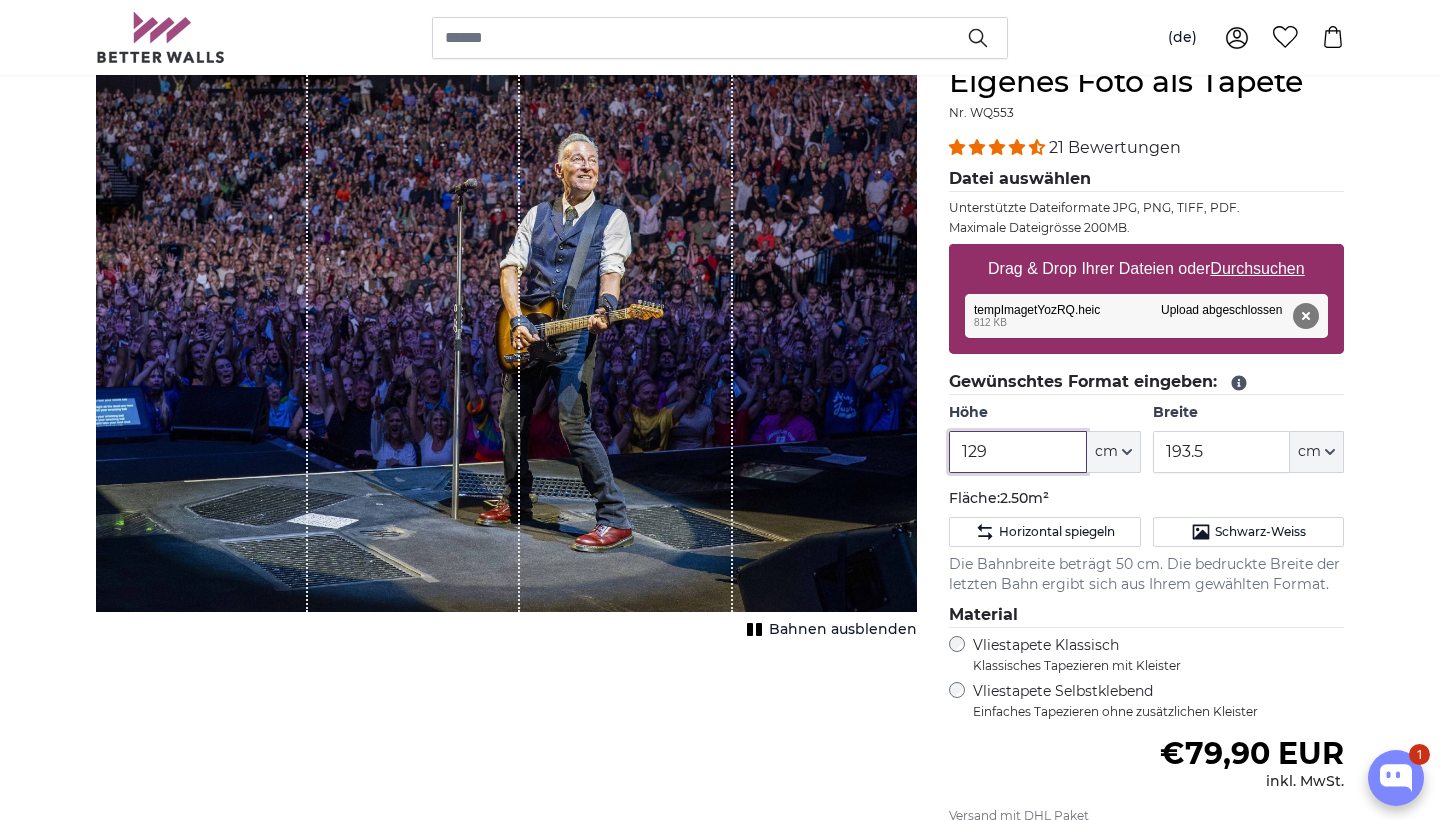 click on "129" at bounding box center (1017, 452) 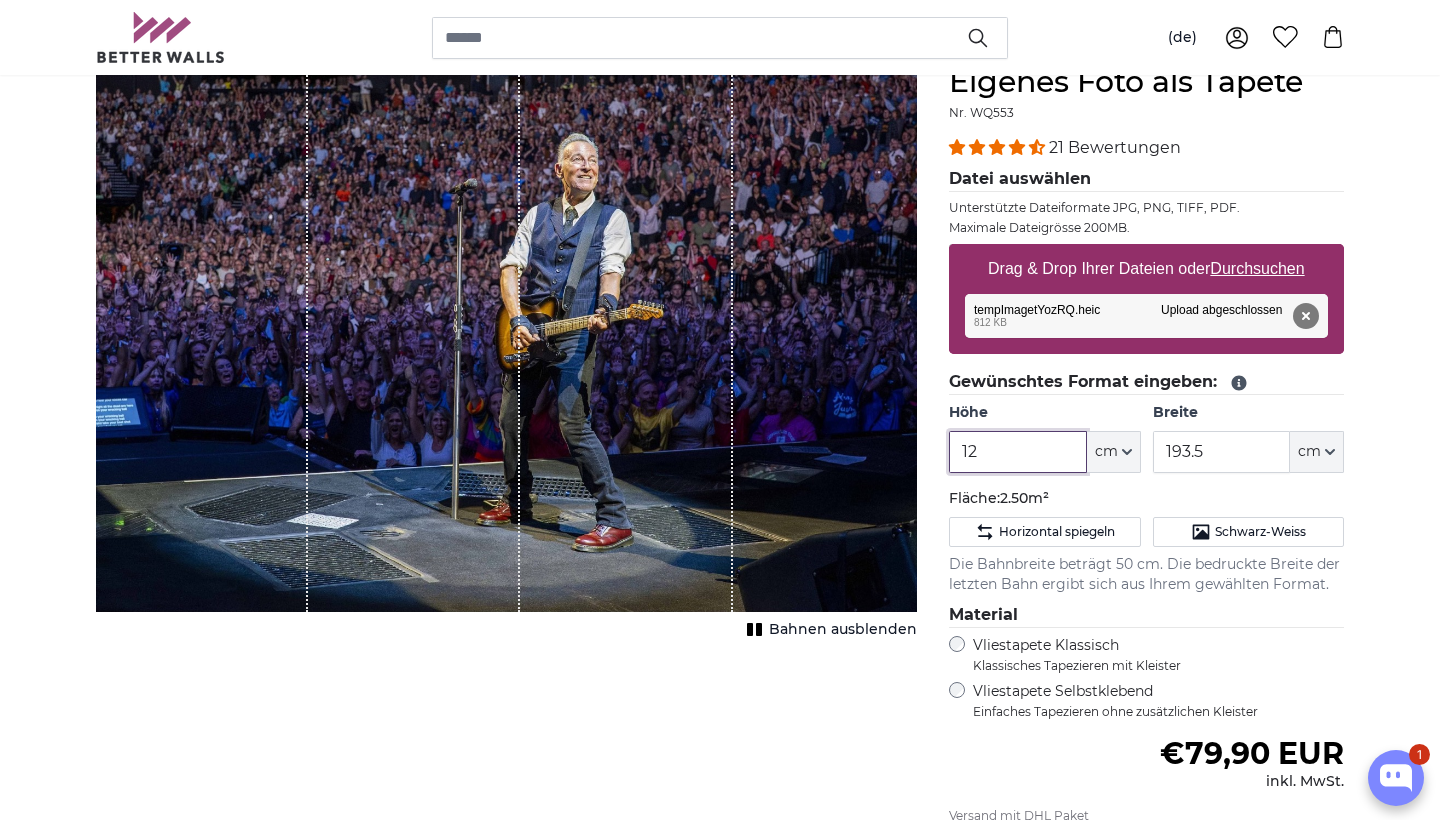 type on "1" 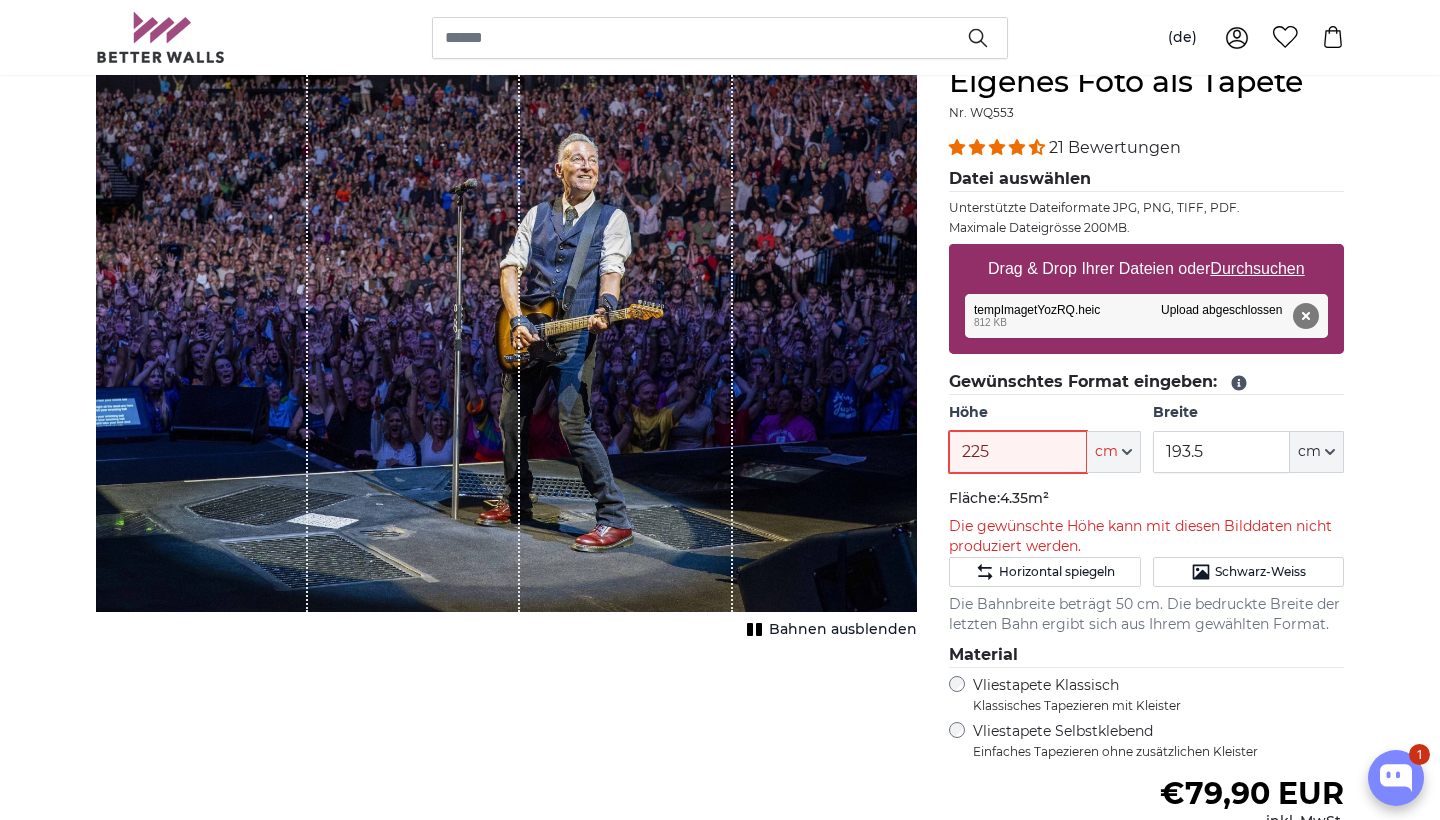 type on "225" 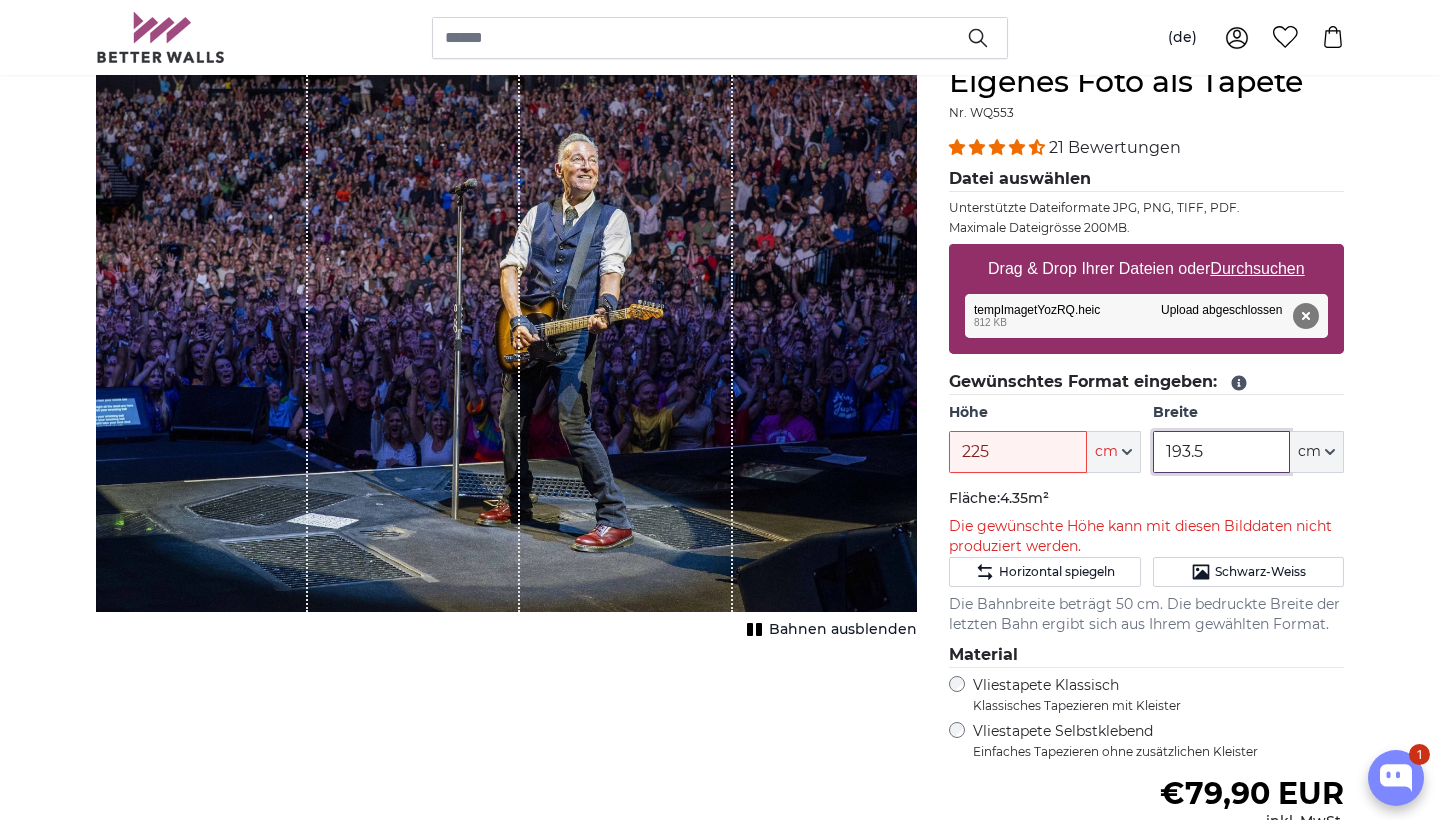 click on "193.5" at bounding box center [1221, 452] 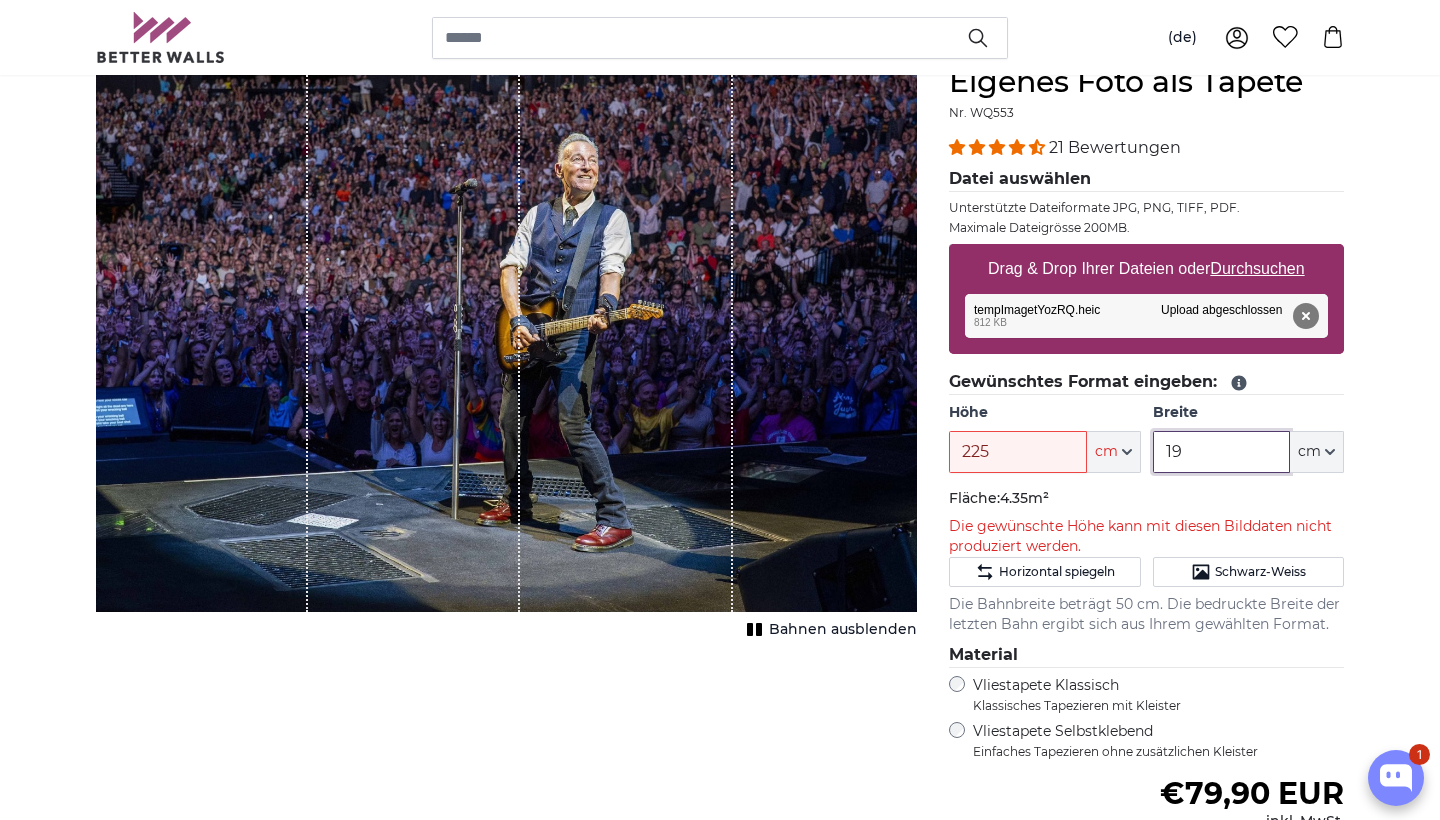 type on "1" 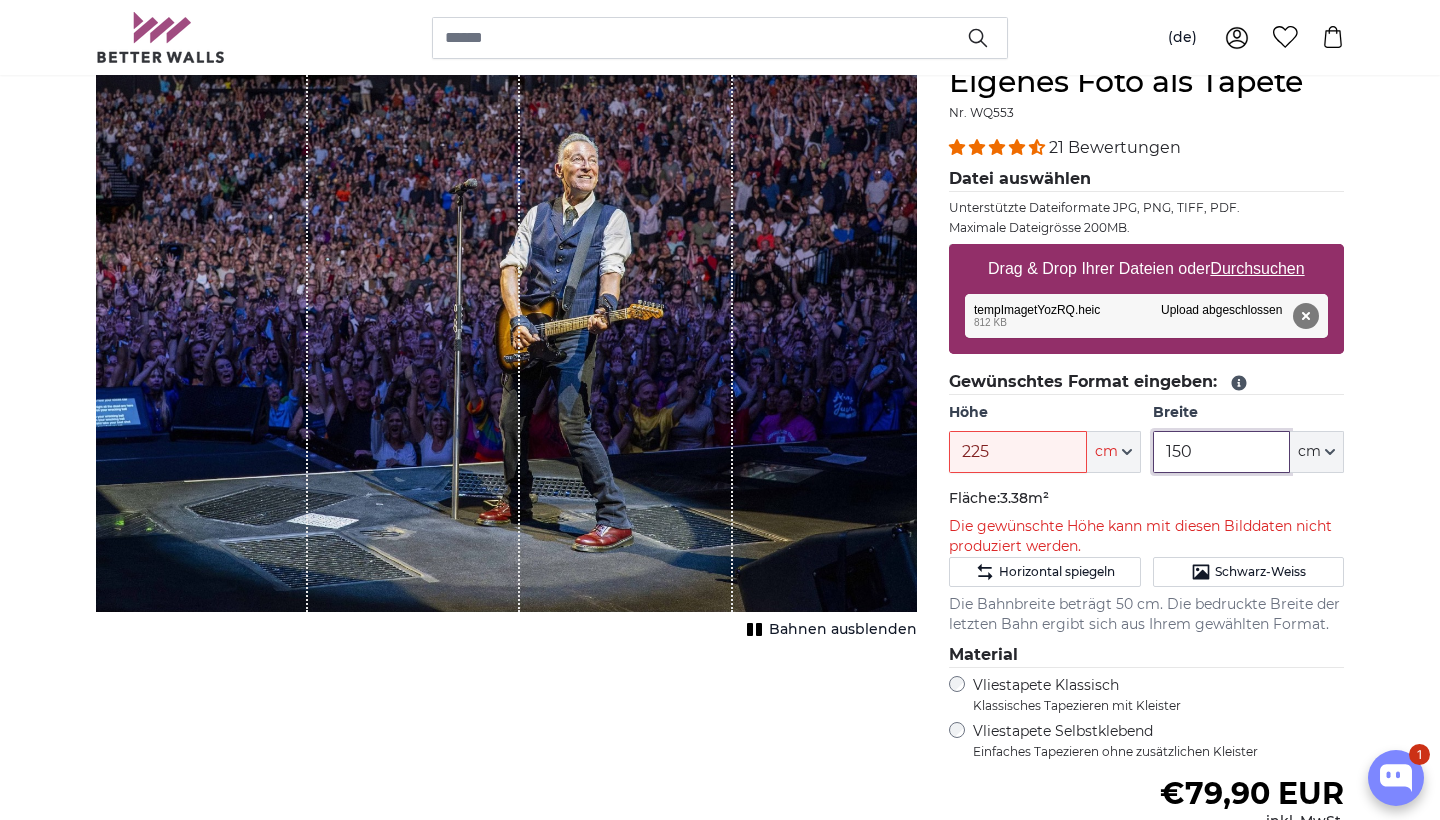 type on "150" 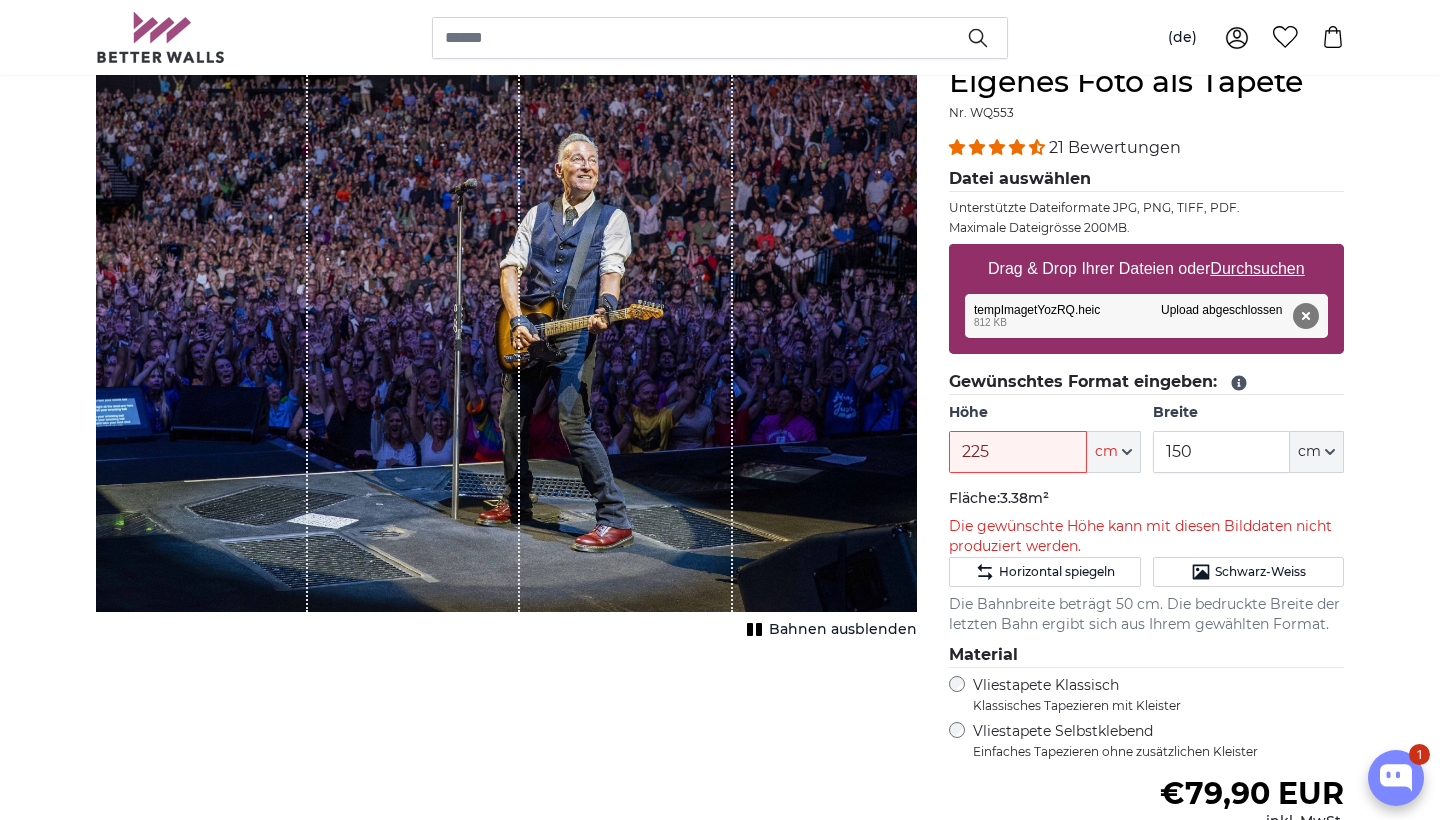 click on "Die gewünschte Höhe kann mit diesen Bilddaten nicht produziert werden." 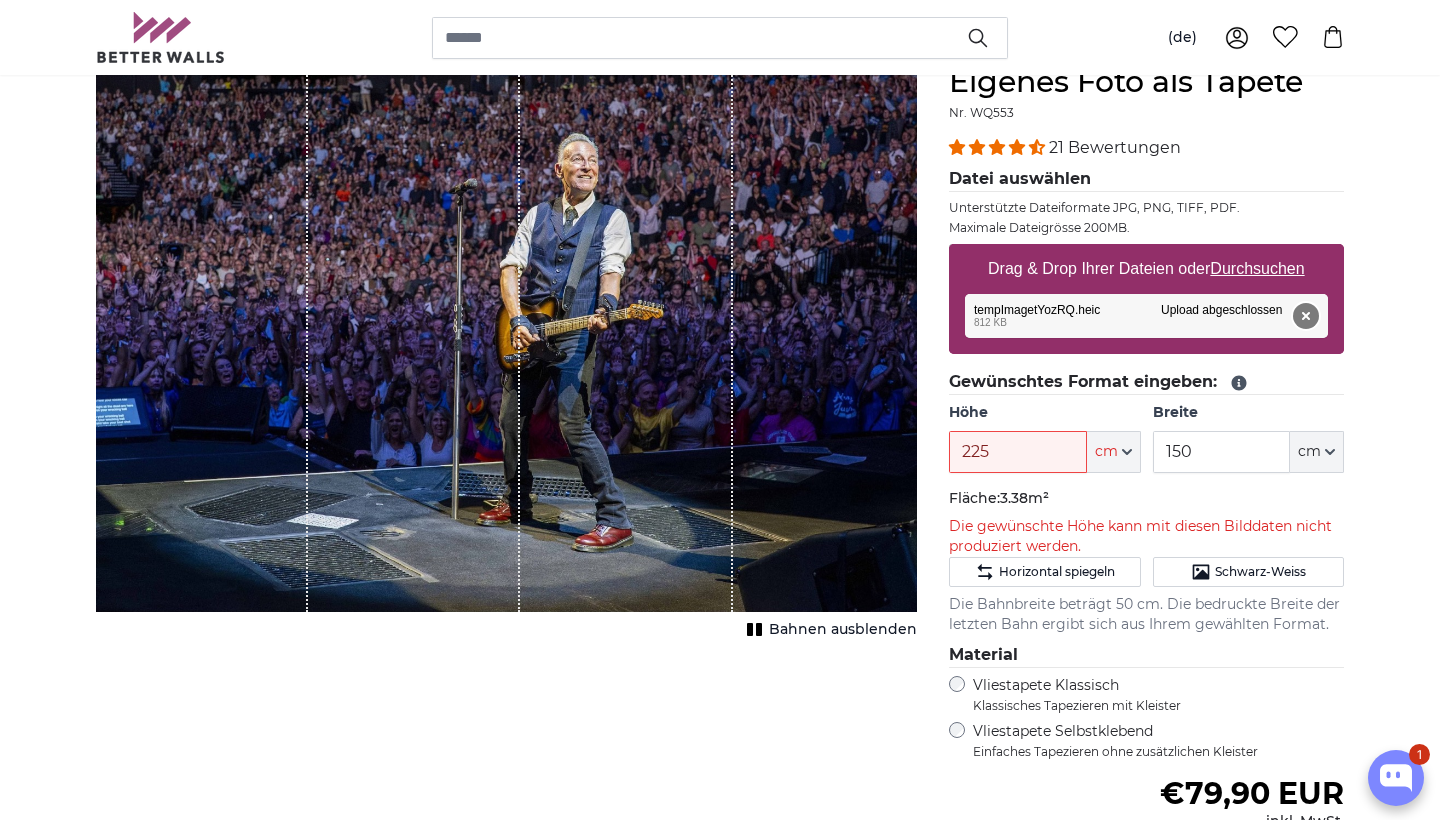 click on "Entfernen" at bounding box center [1306, 316] 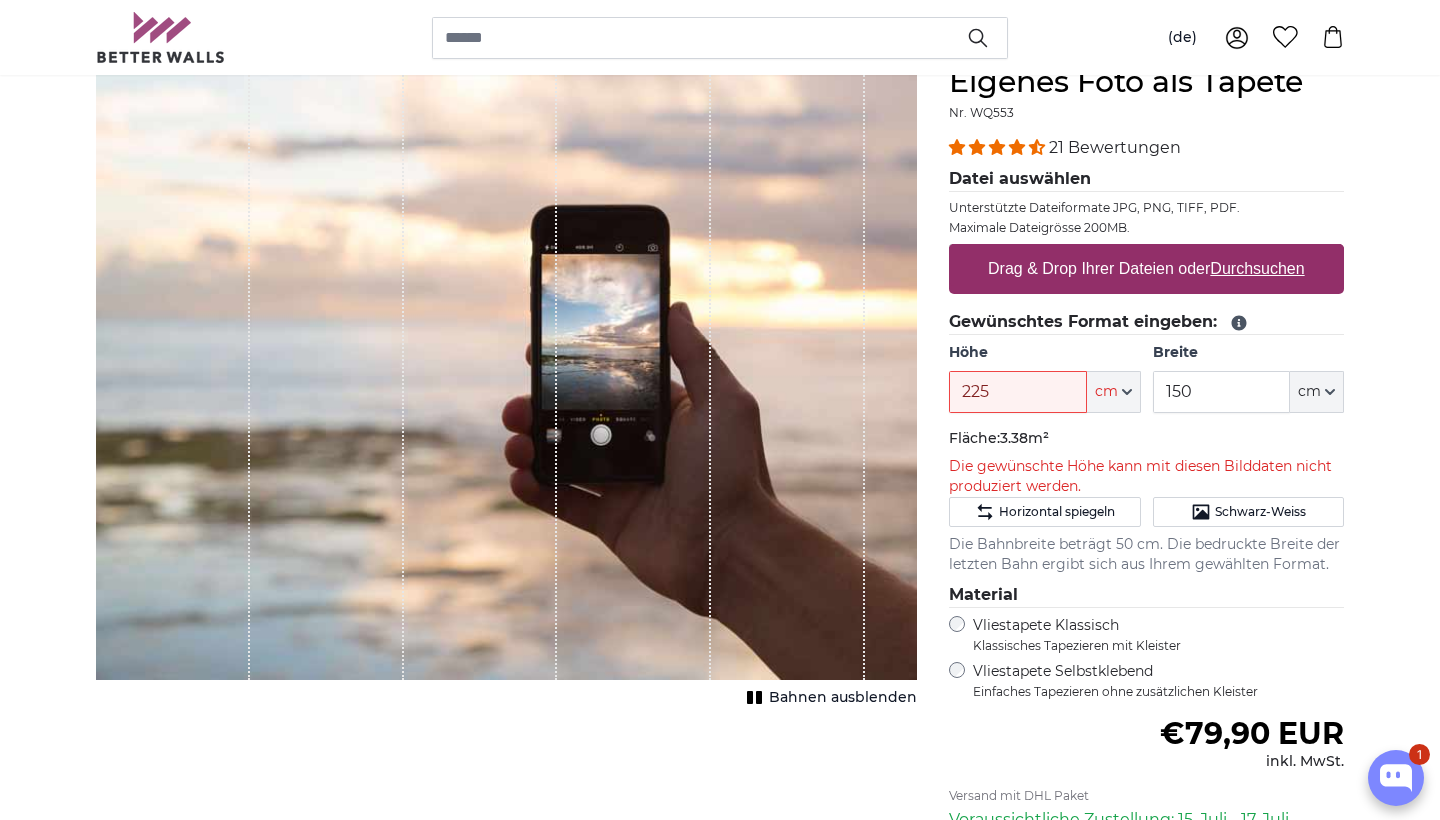 click on "Drag & Drop Ihrer Dateien oder  Durchsuchen" at bounding box center (1146, 269) 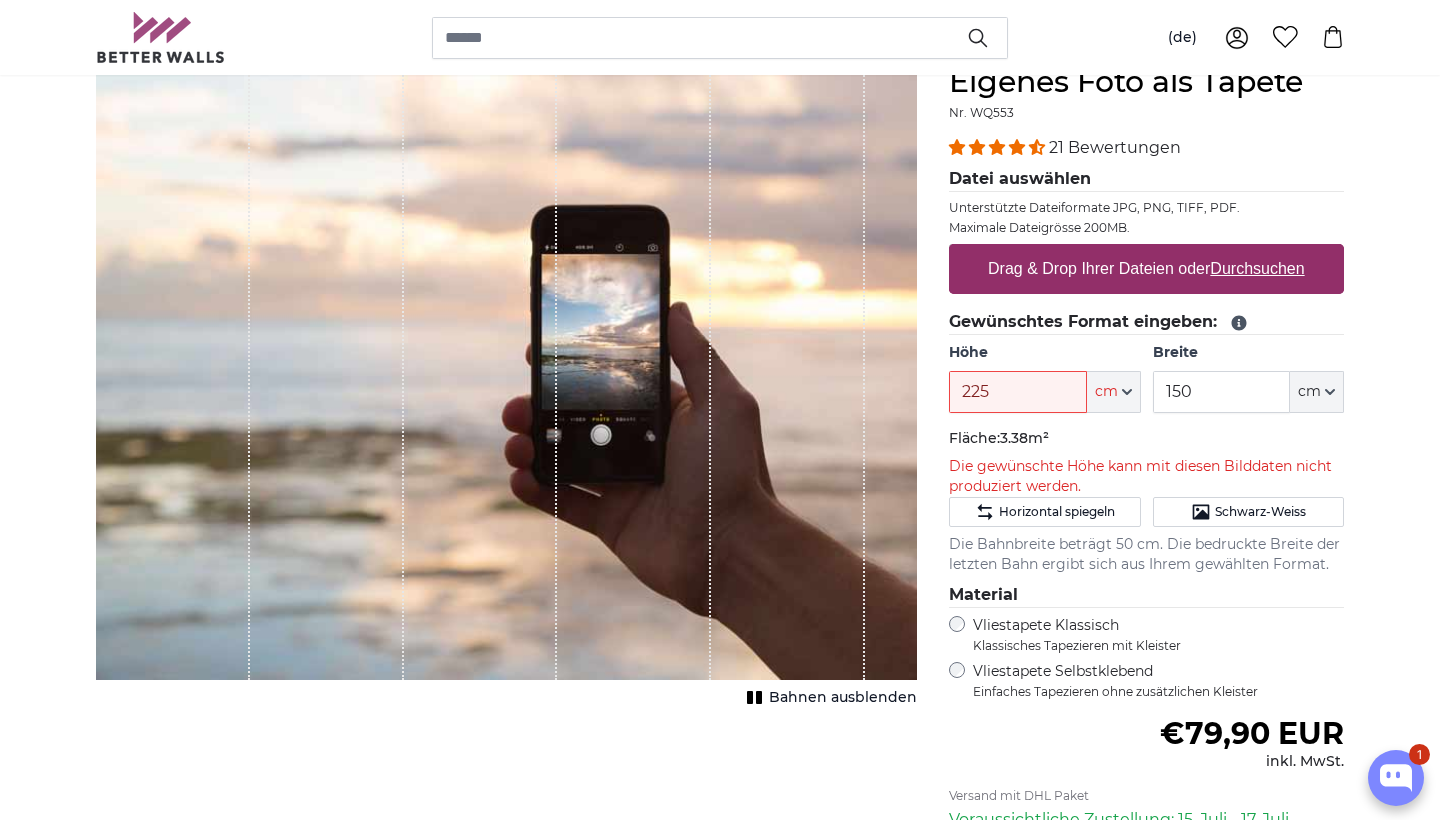 type on "**********" 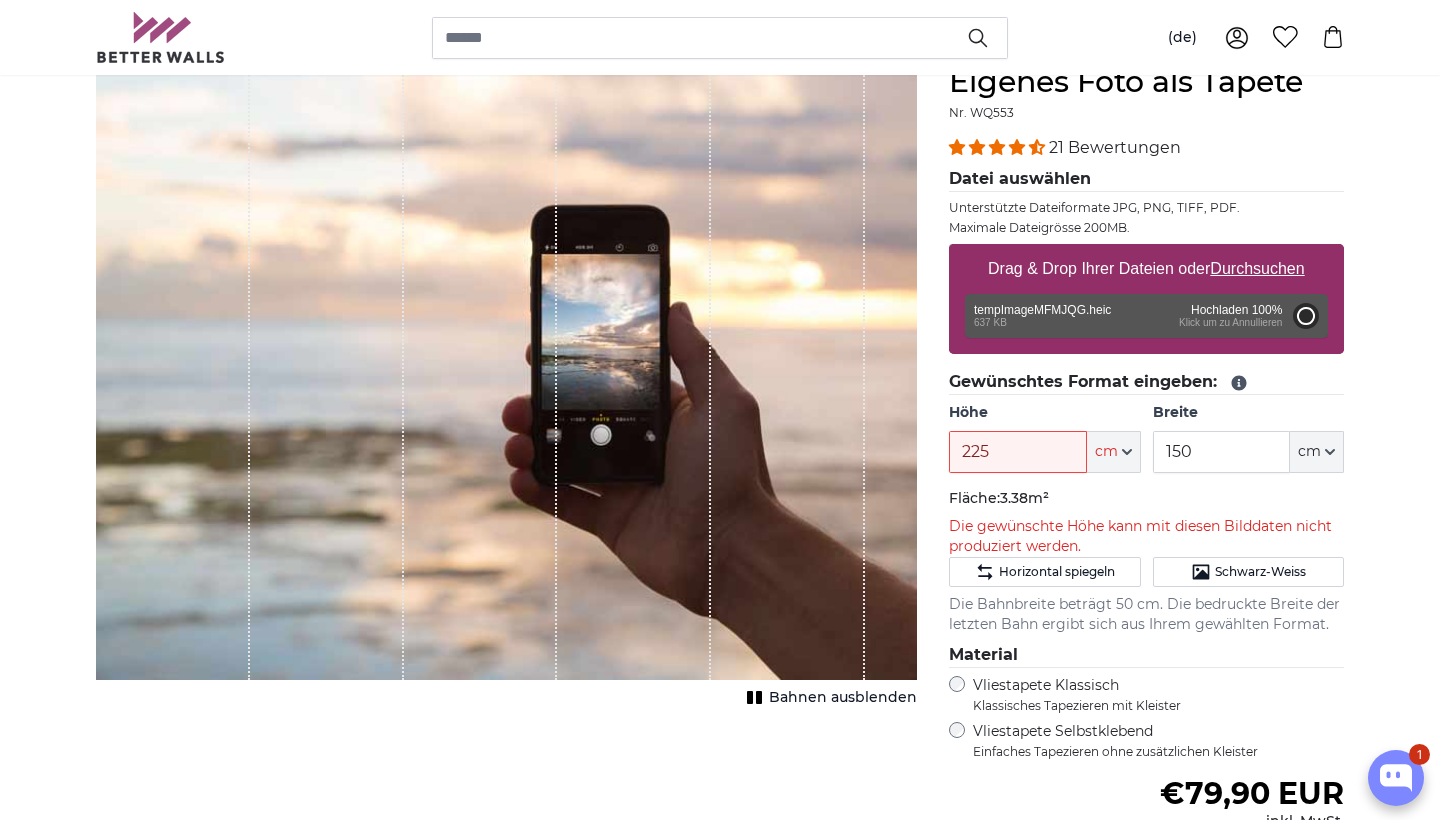 type on "129" 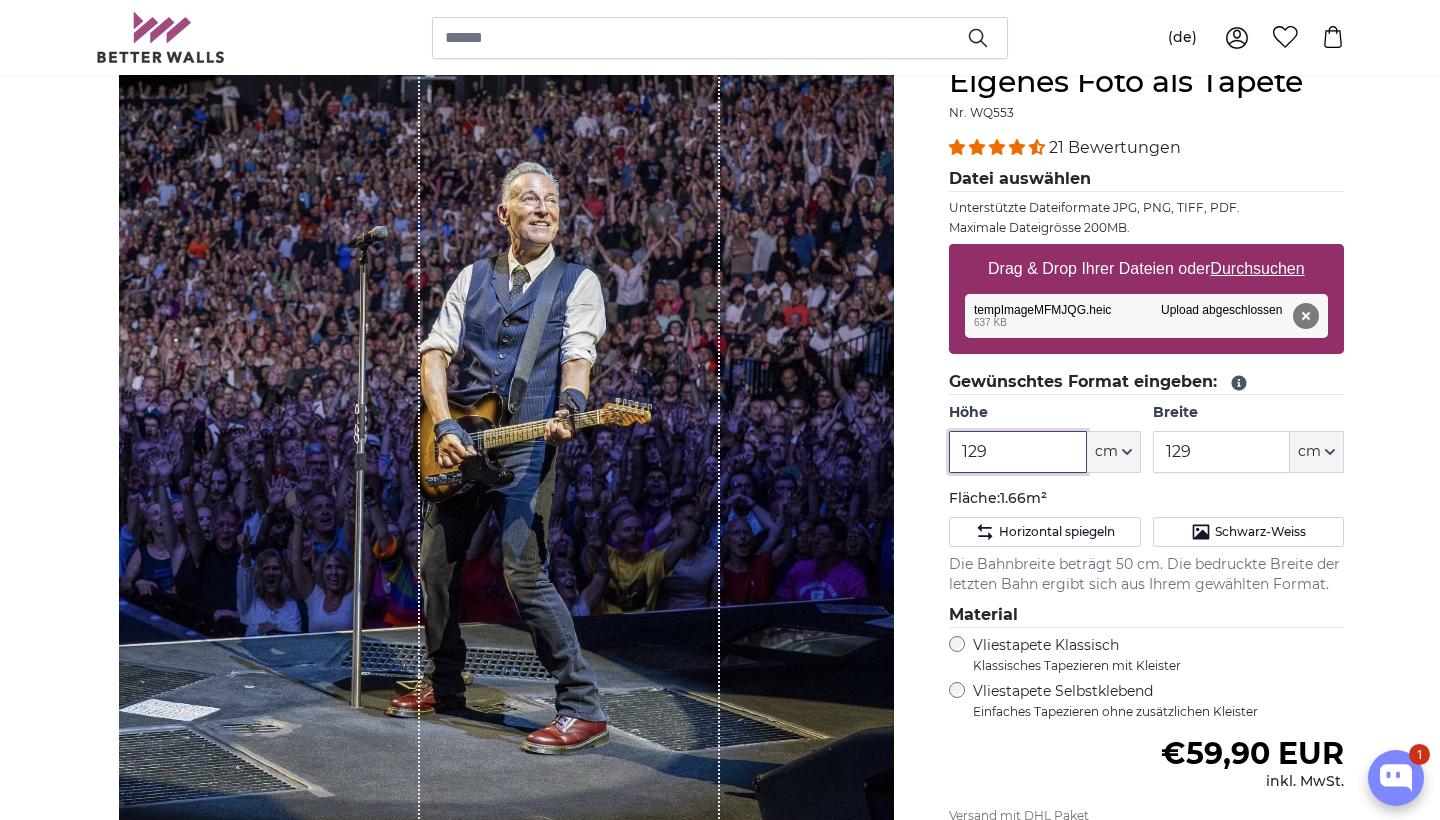 drag, startPoint x: 1017, startPoint y: 442, endPoint x: 848, endPoint y: 462, distance: 170.17932 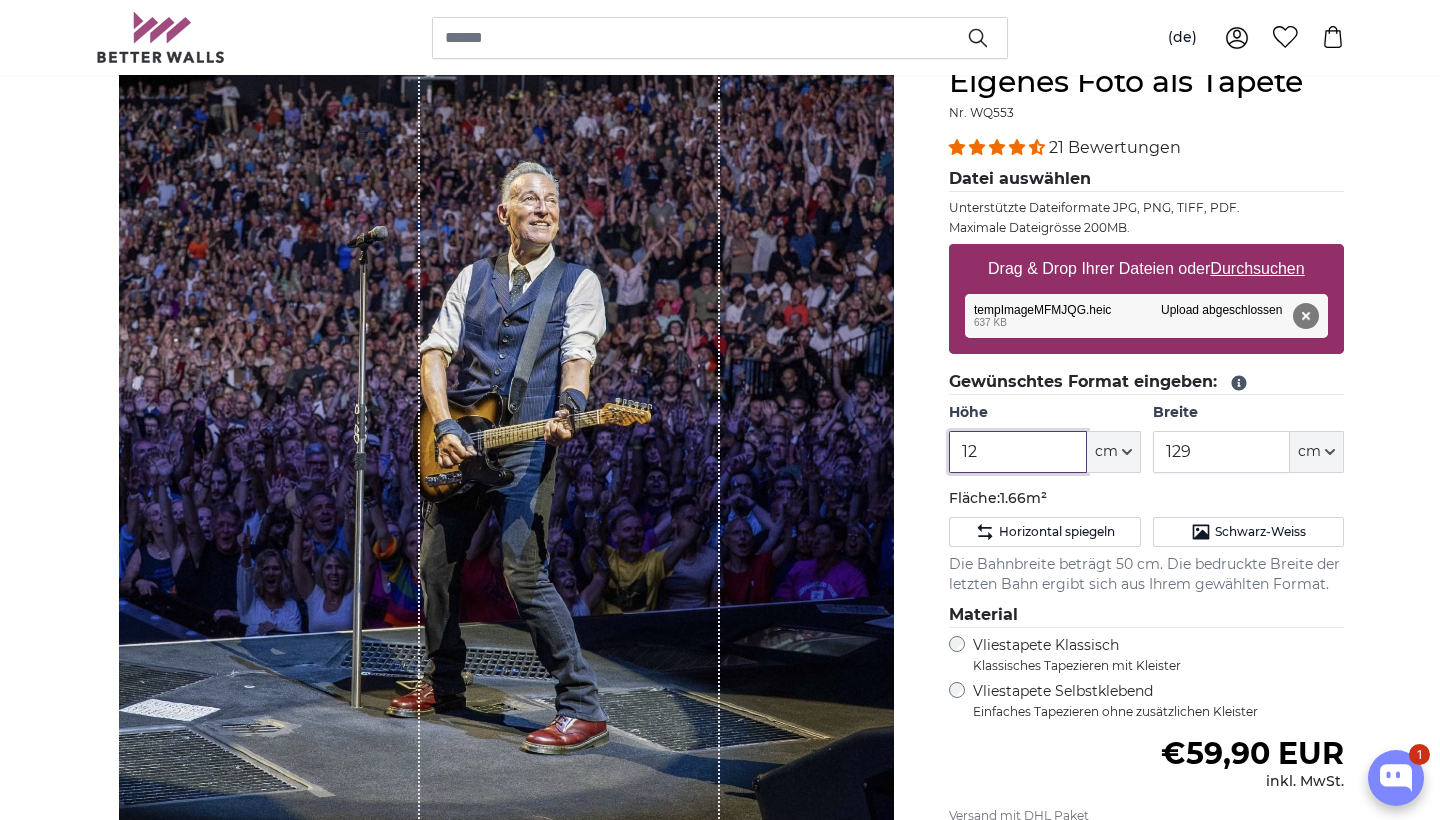 type on "1" 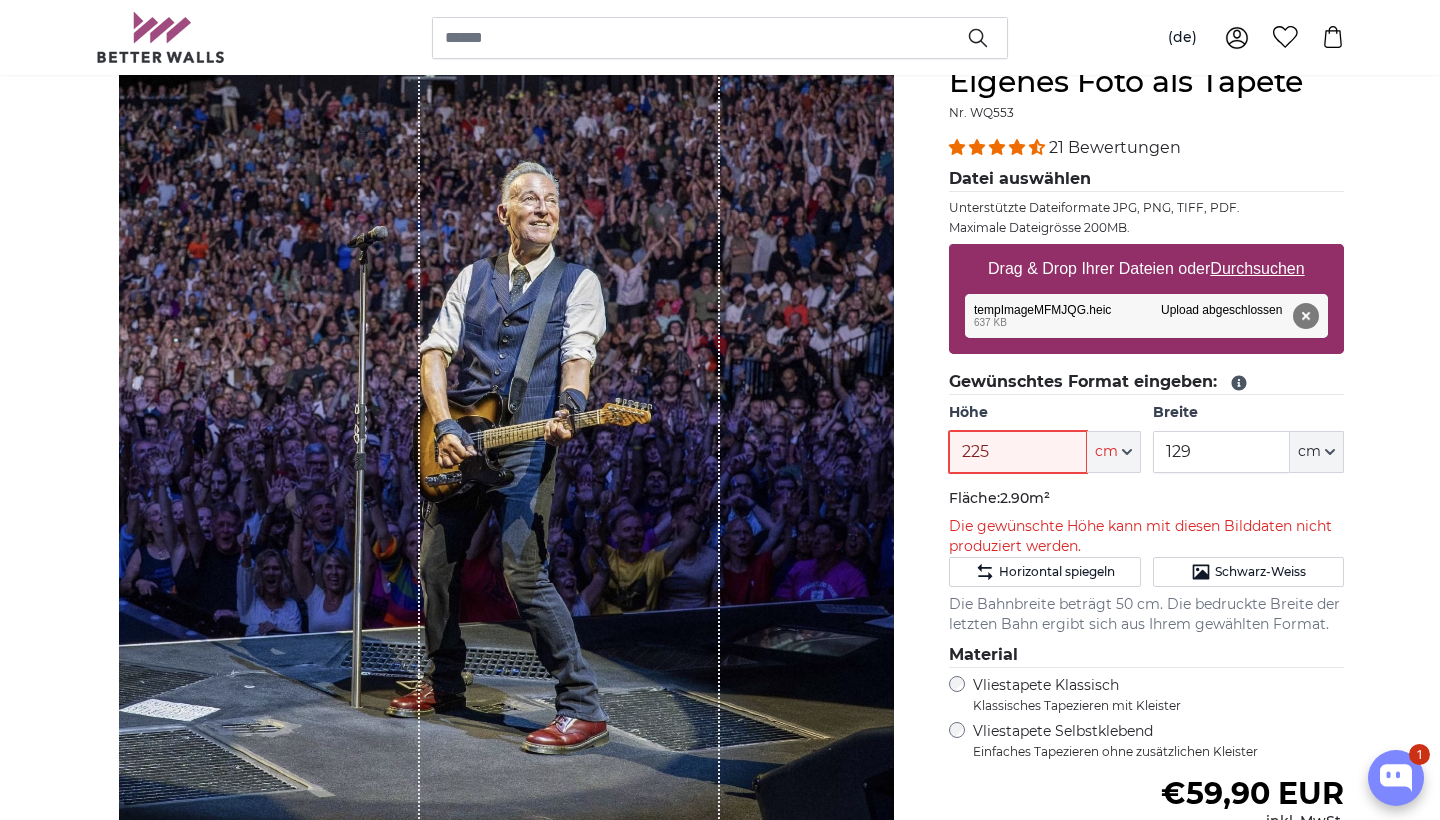 type on "225" 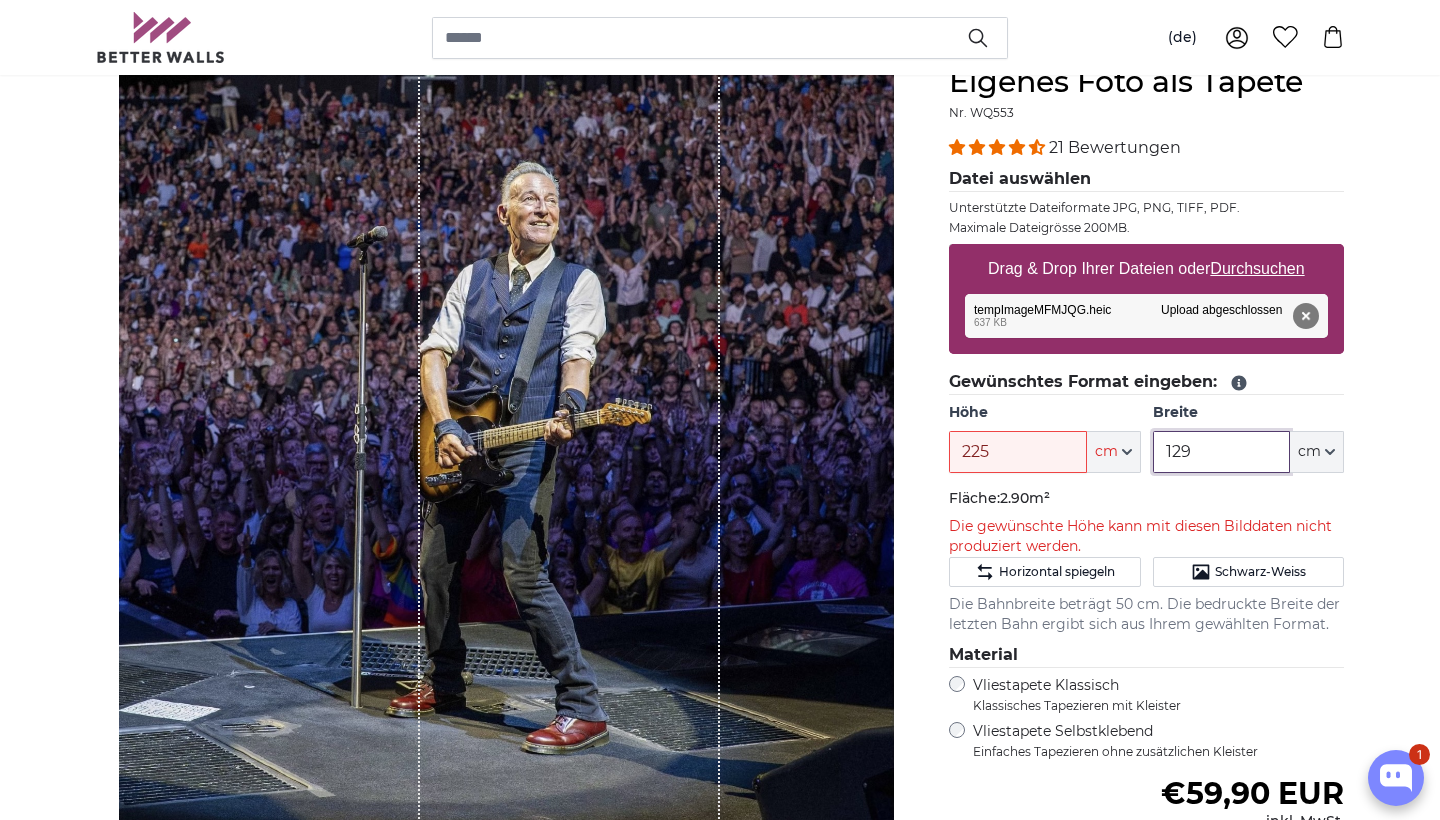 drag, startPoint x: 1241, startPoint y: 444, endPoint x: 1146, endPoint y: 444, distance: 95 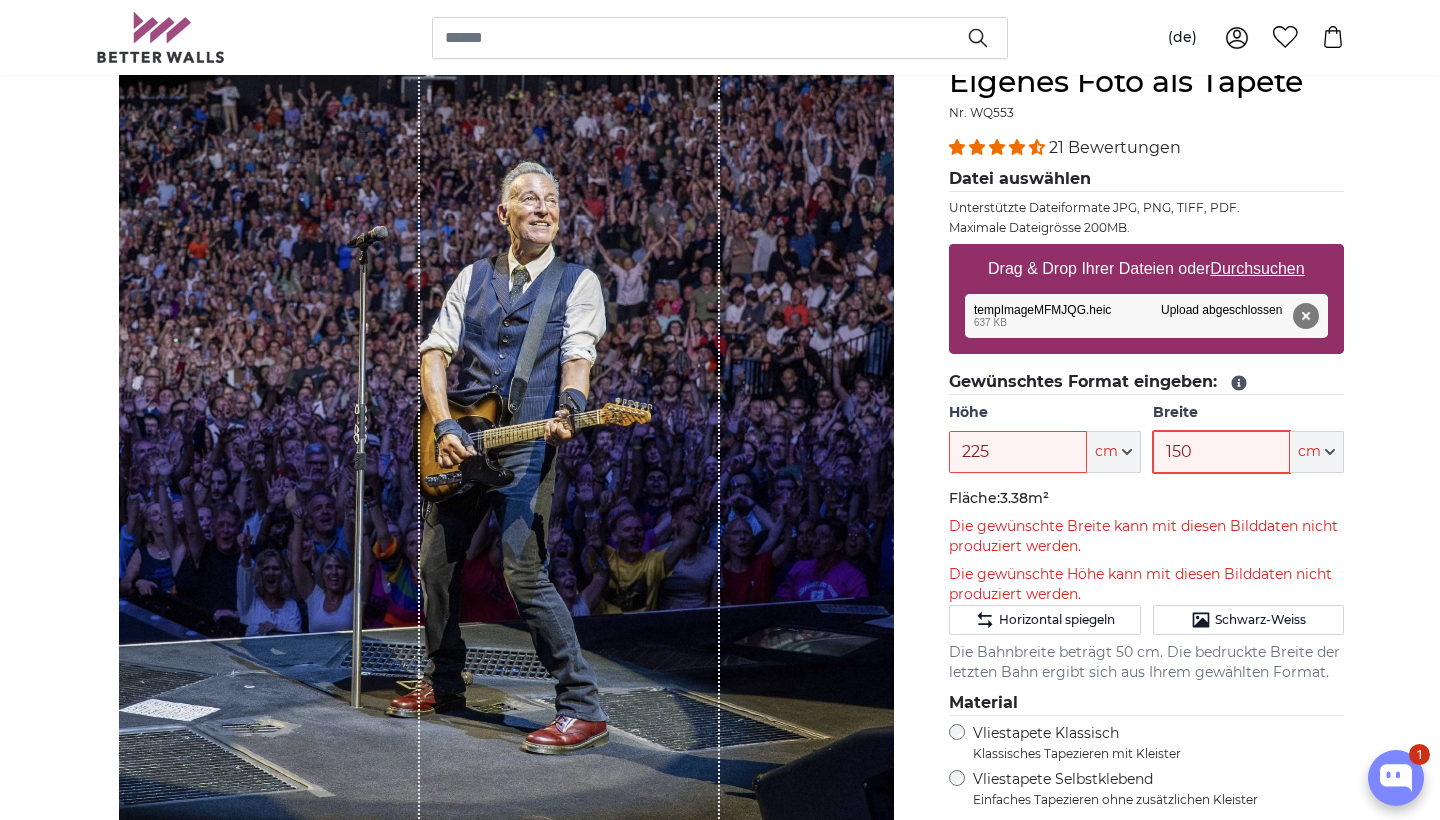 type on "150" 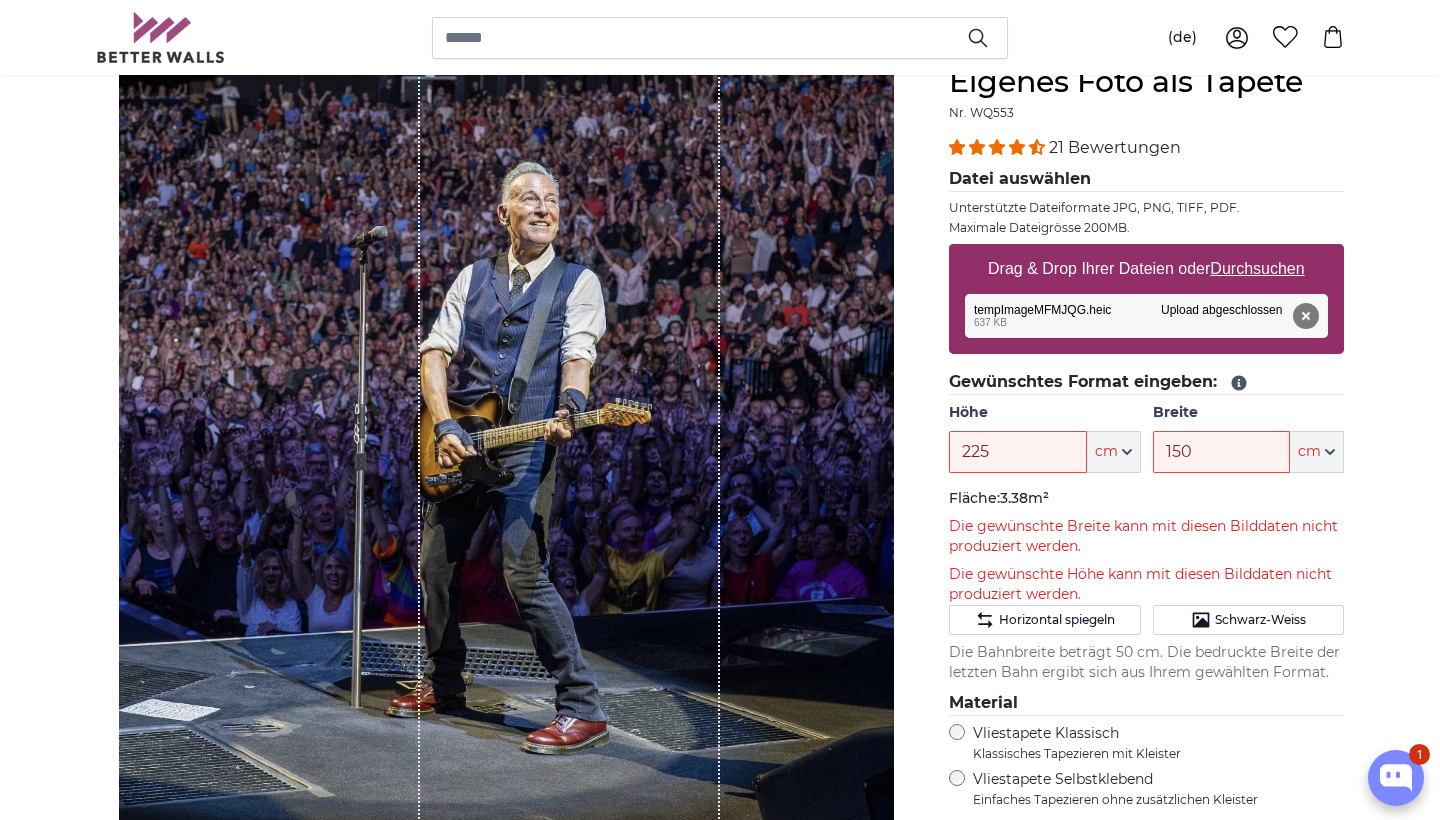 click on "Fläche:  3.38m²" 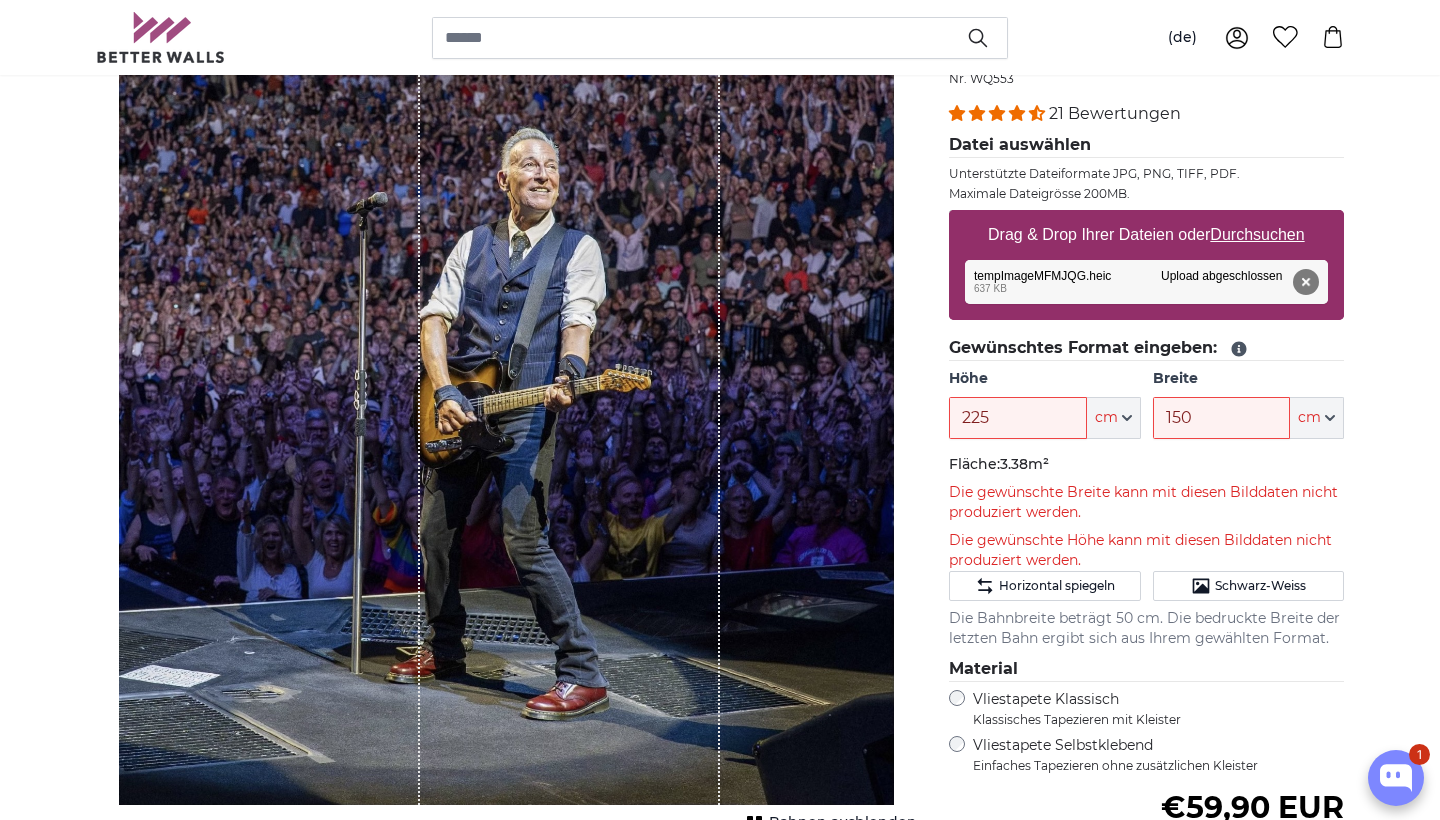 scroll, scrollTop: 229, scrollLeft: 0, axis: vertical 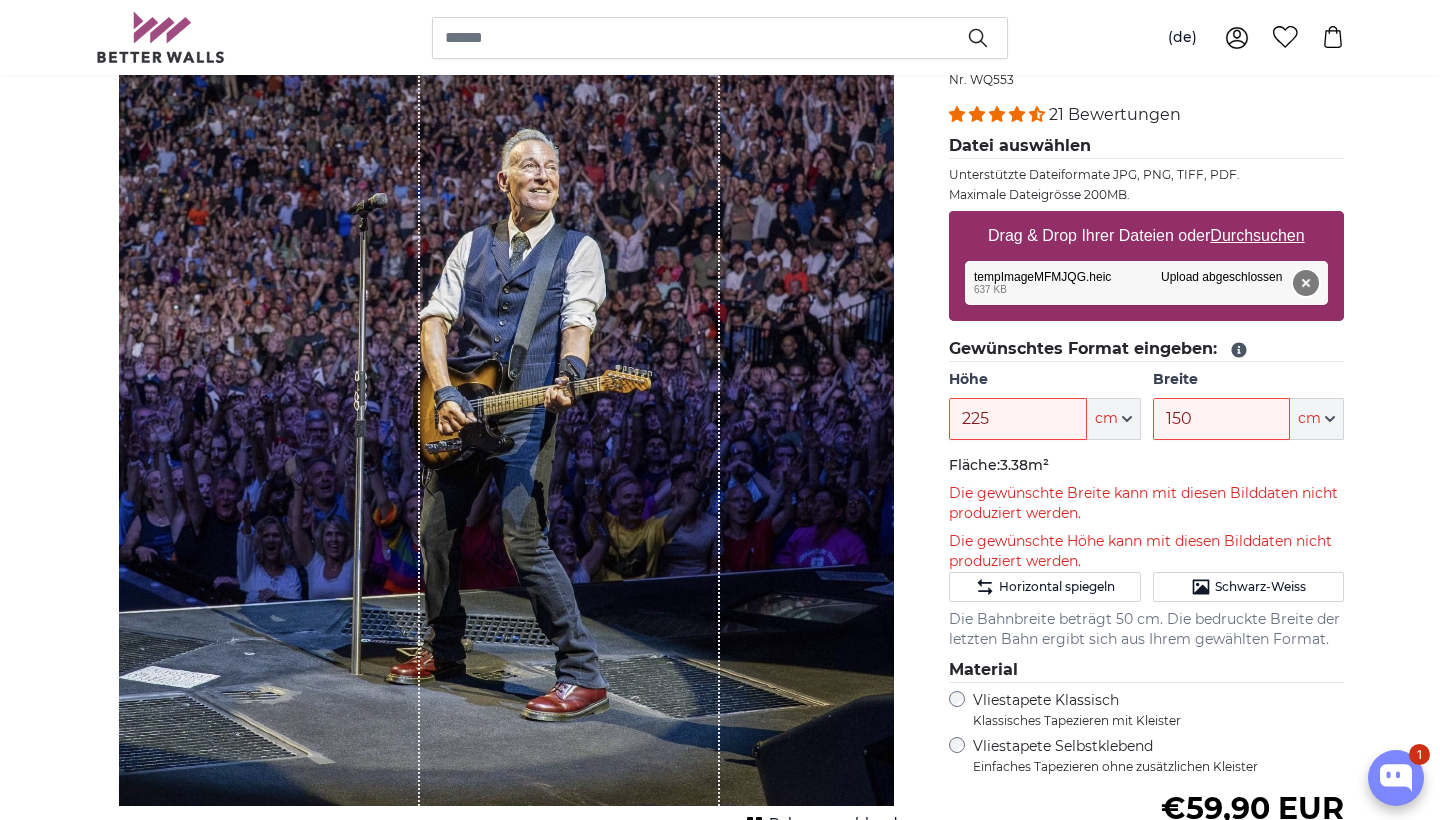 click on "Entfernen" at bounding box center [1306, 283] 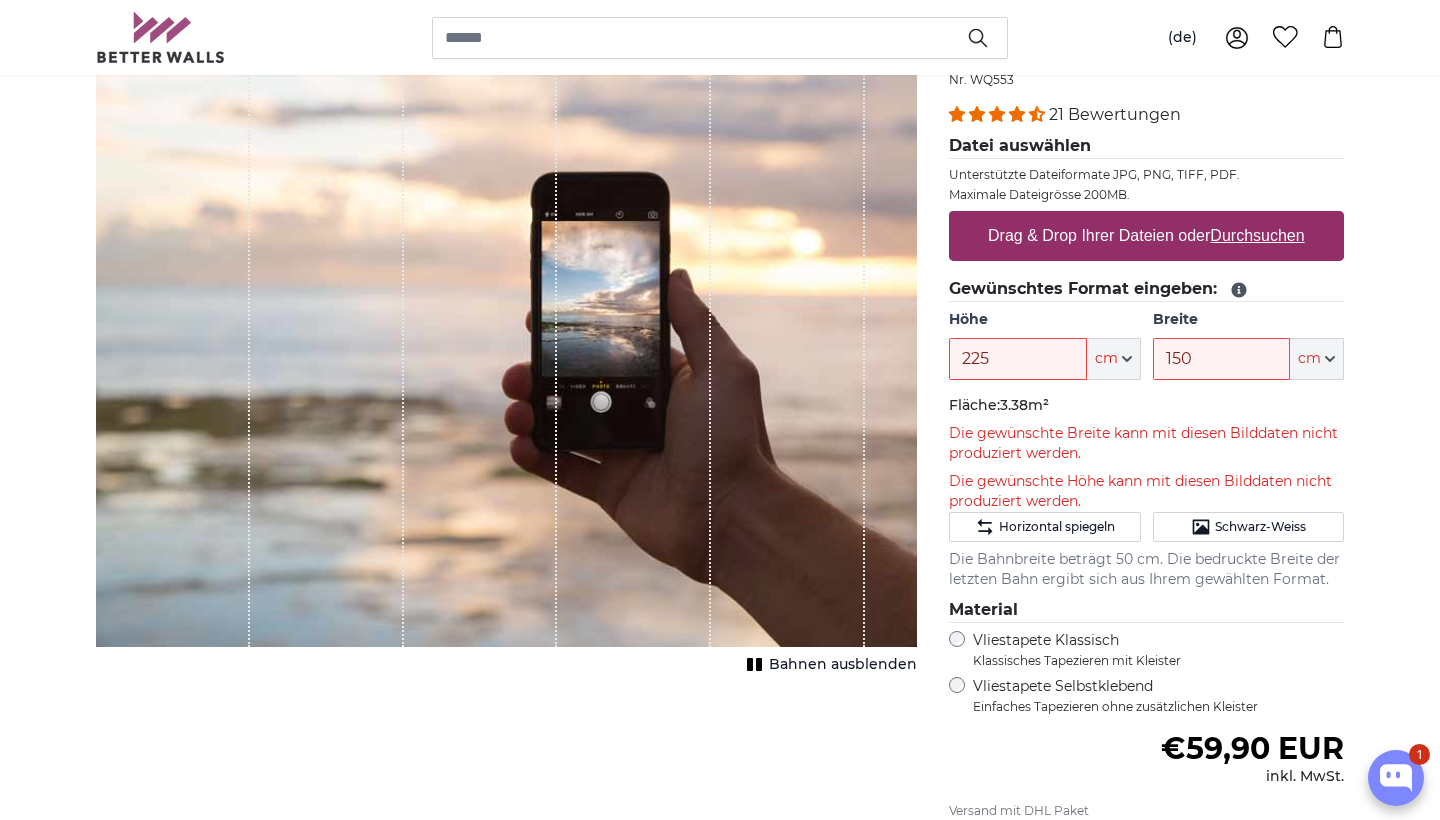 click on "Durchsuchen" at bounding box center [1258, 235] 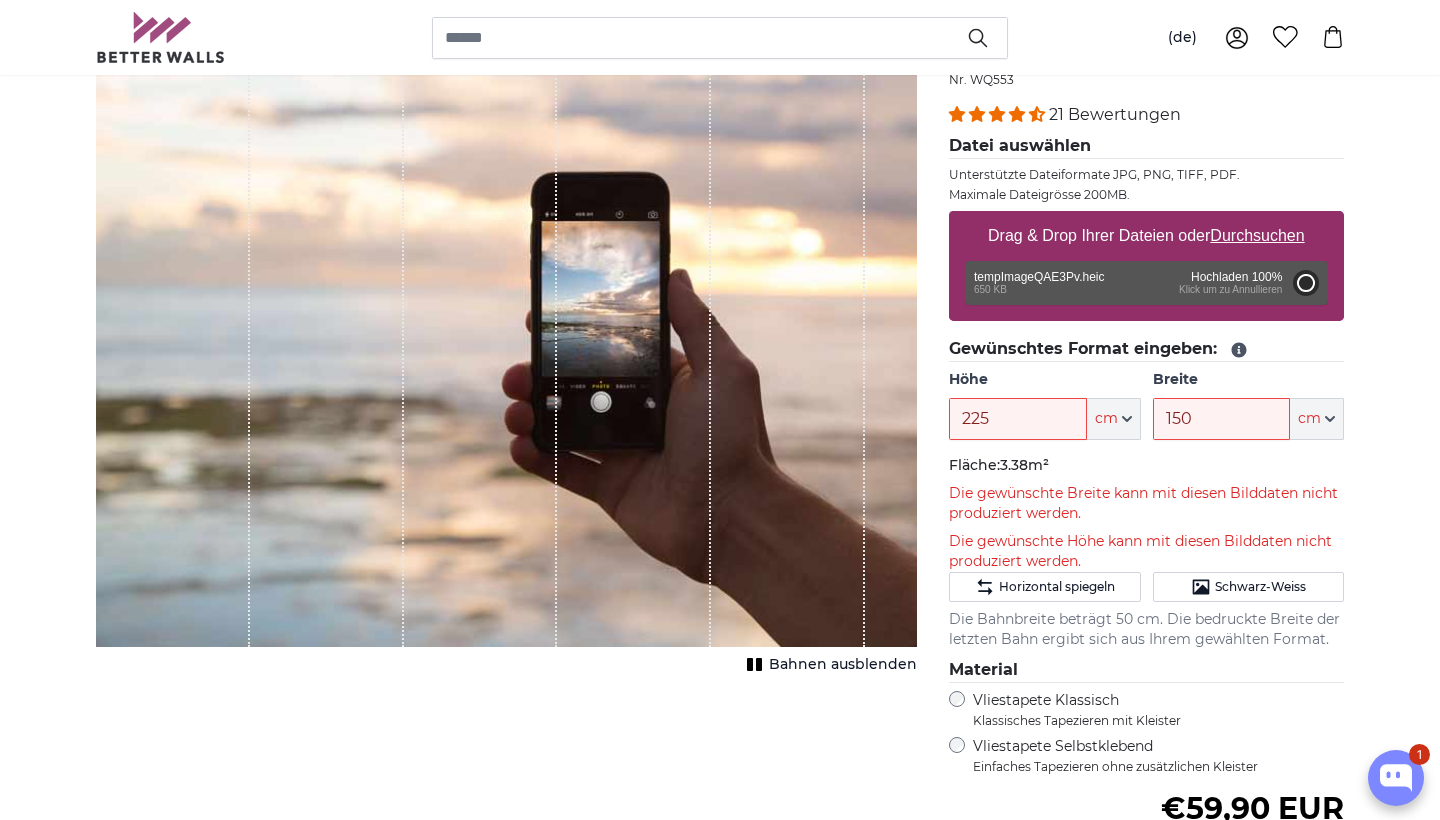 type on "88" 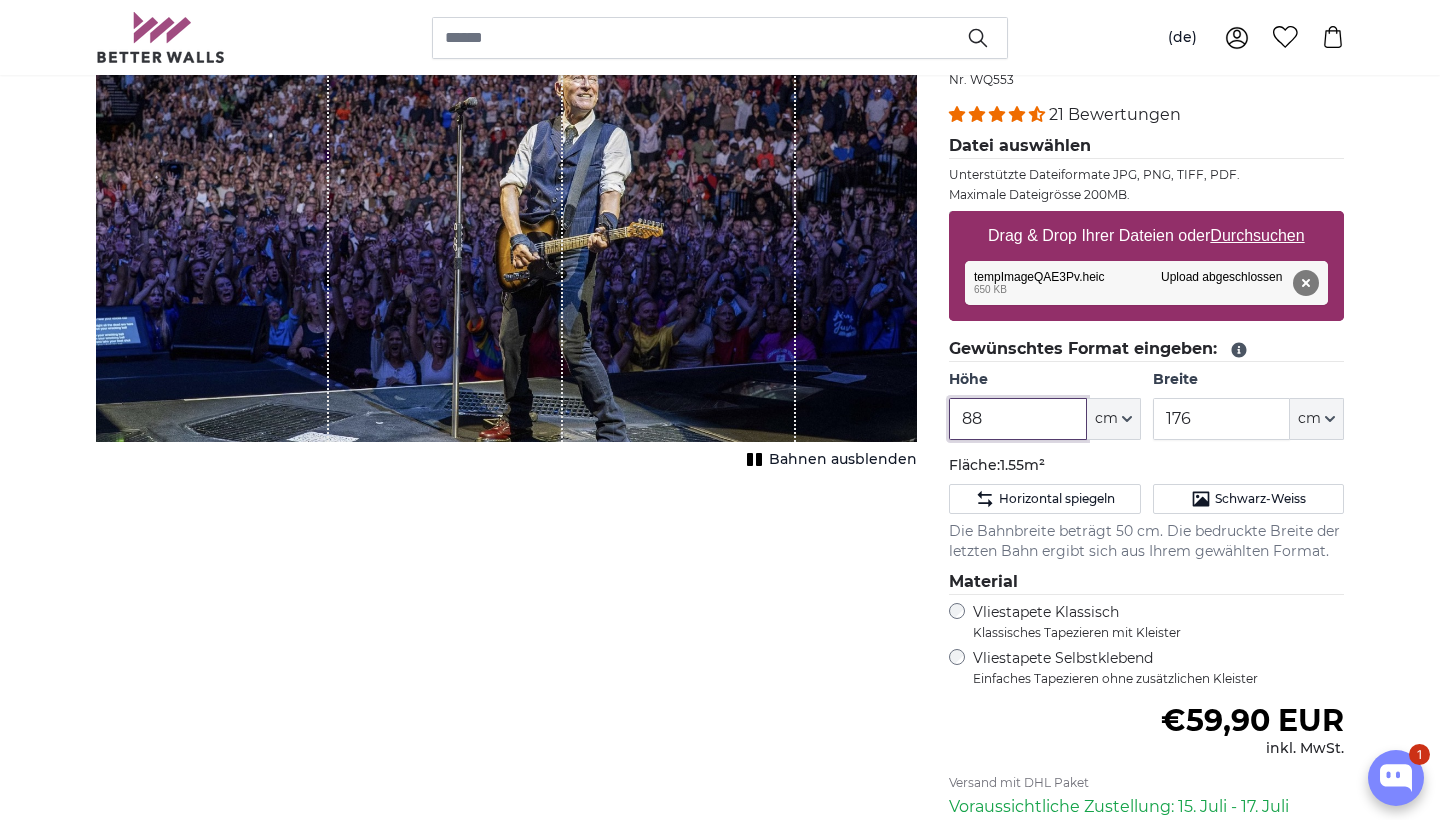 drag, startPoint x: 1009, startPoint y: 409, endPoint x: 947, endPoint y: 413, distance: 62.1289 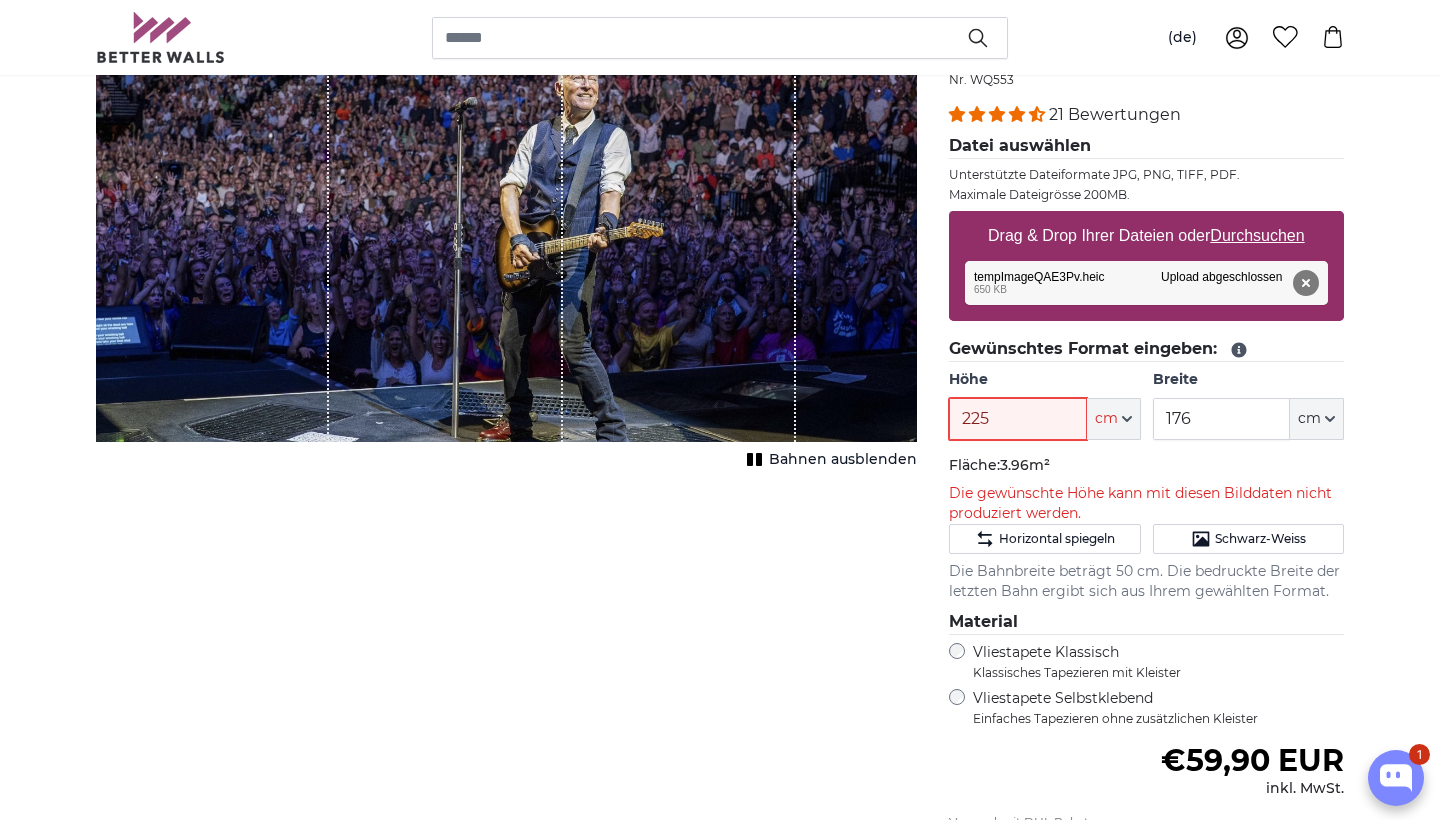 type on "225" 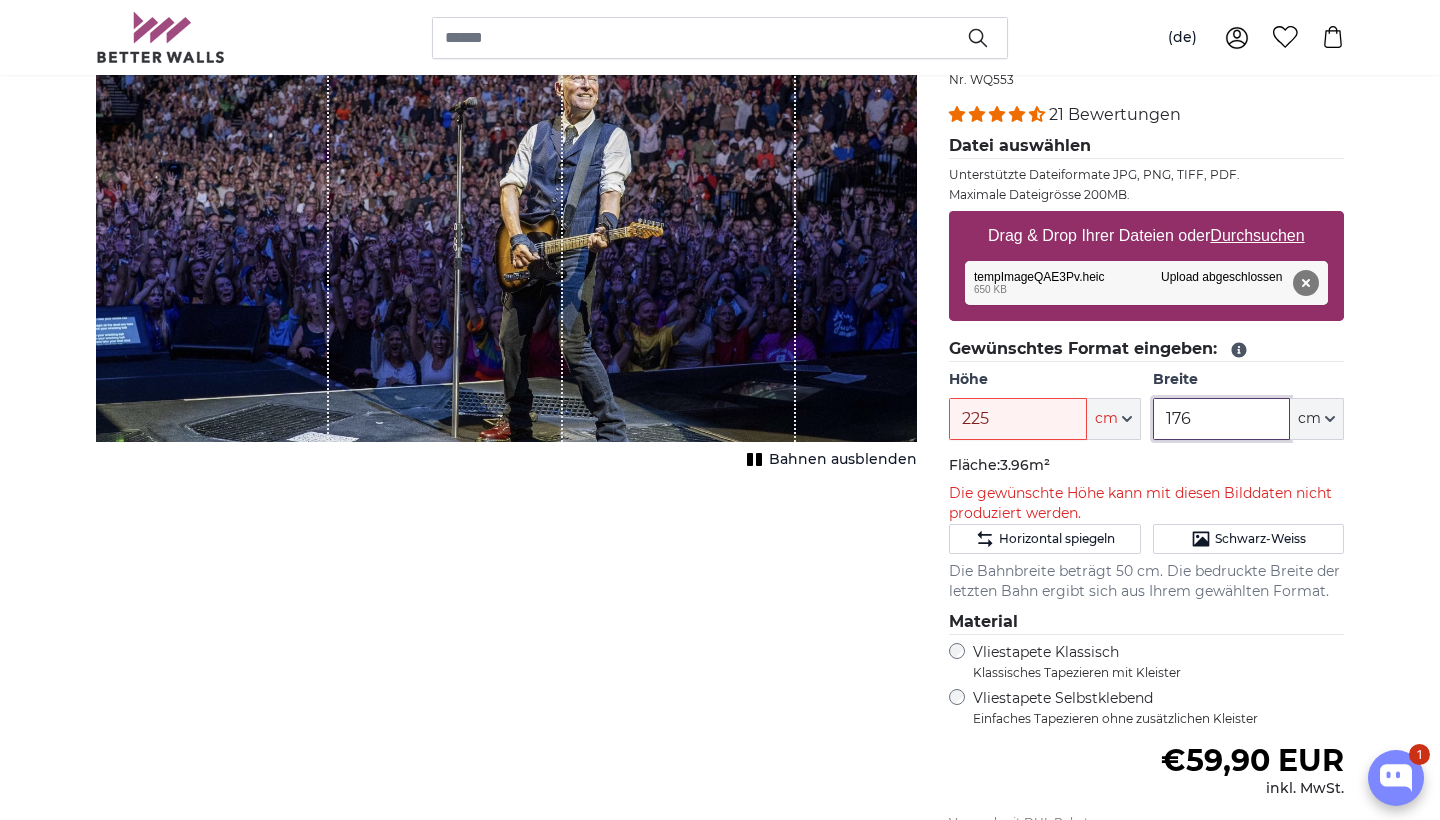 drag, startPoint x: 1214, startPoint y: 423, endPoint x: 1151, endPoint y: 423, distance: 63 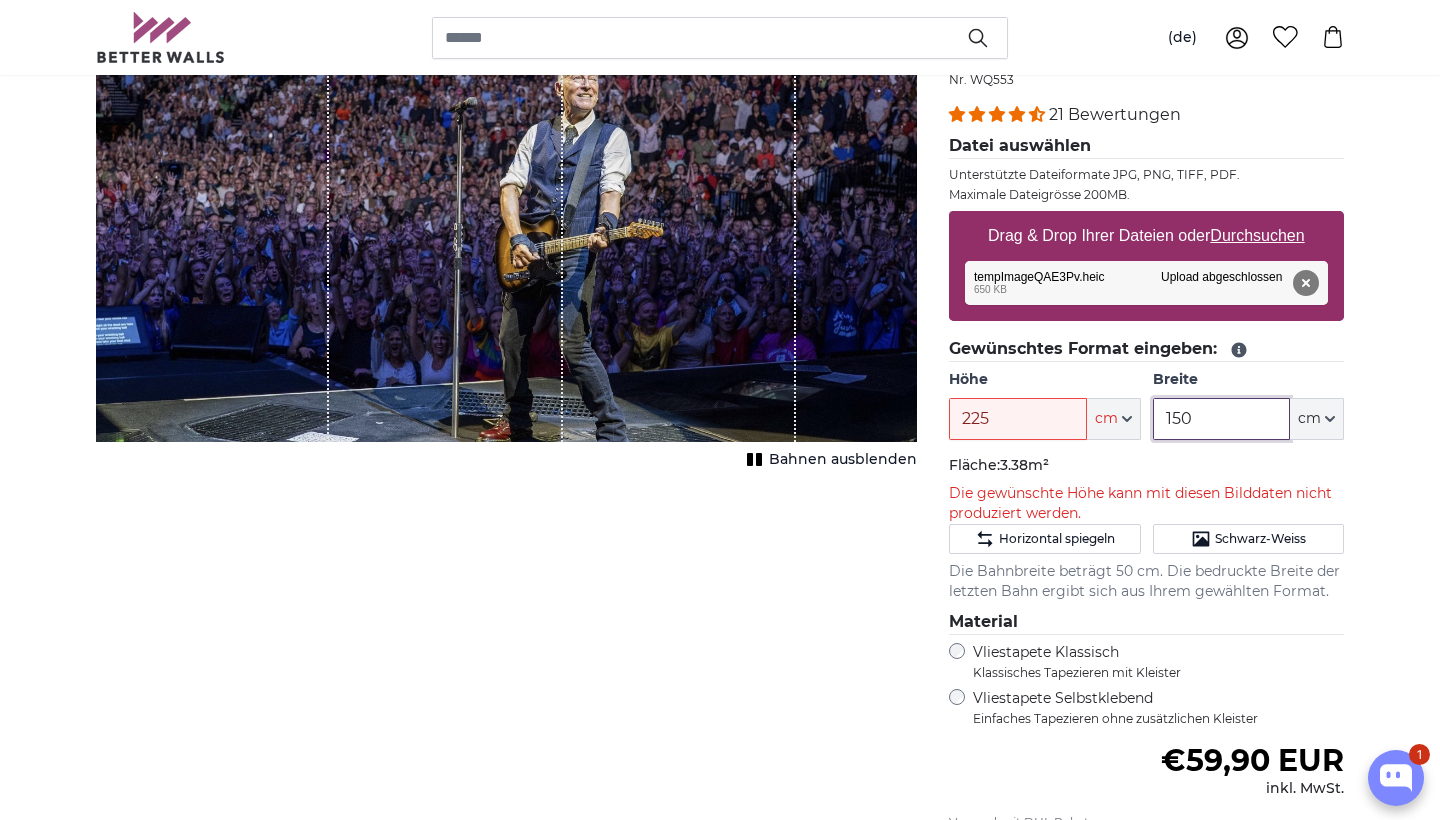 type on "150" 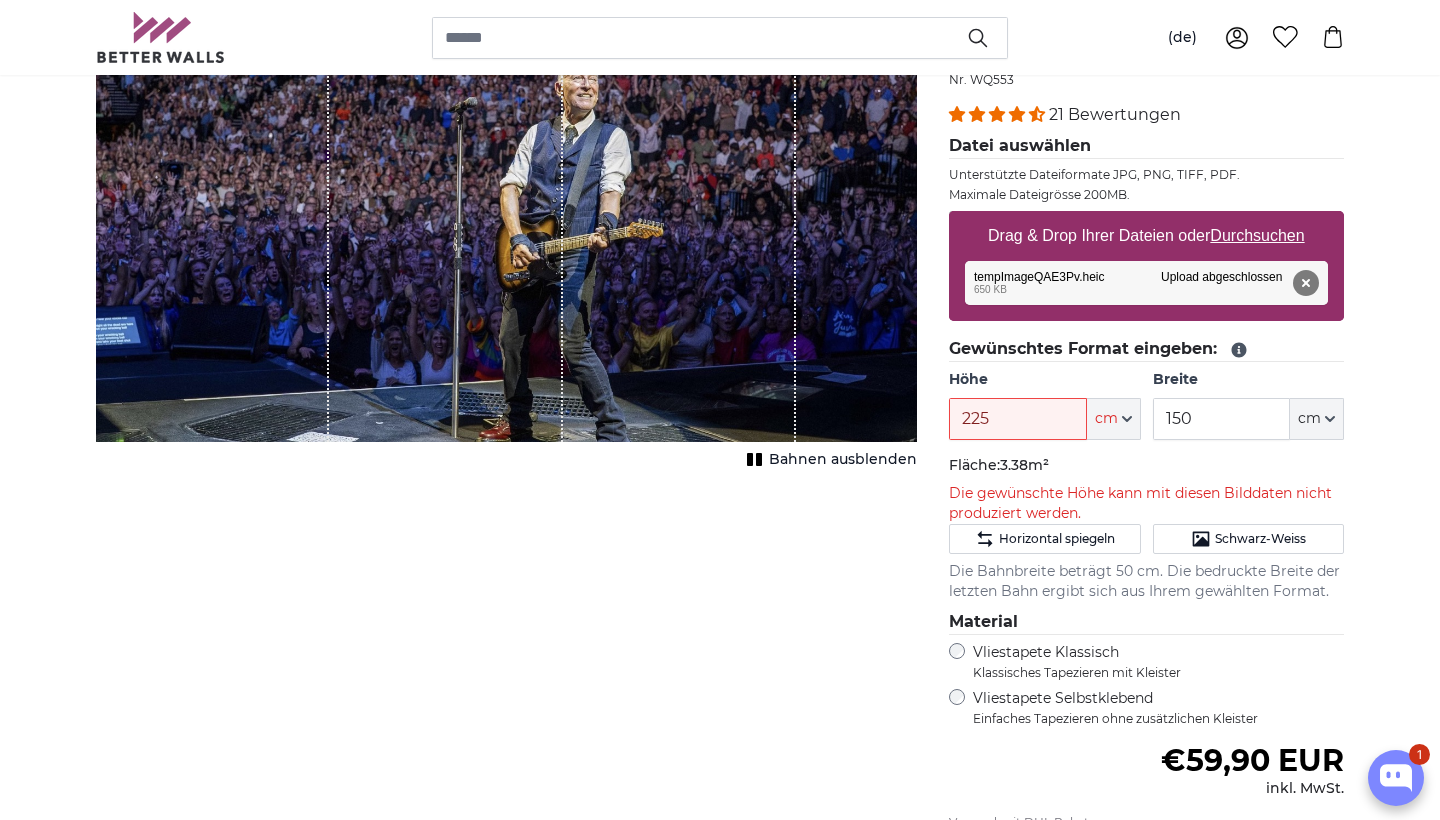 click on "Eigenes Bild als Fototapete
Eigenes Foto als Tapete
Eigenes Foto als Tapete
Abbrechen
Bild zuschneiden" at bounding box center (720, 2482) 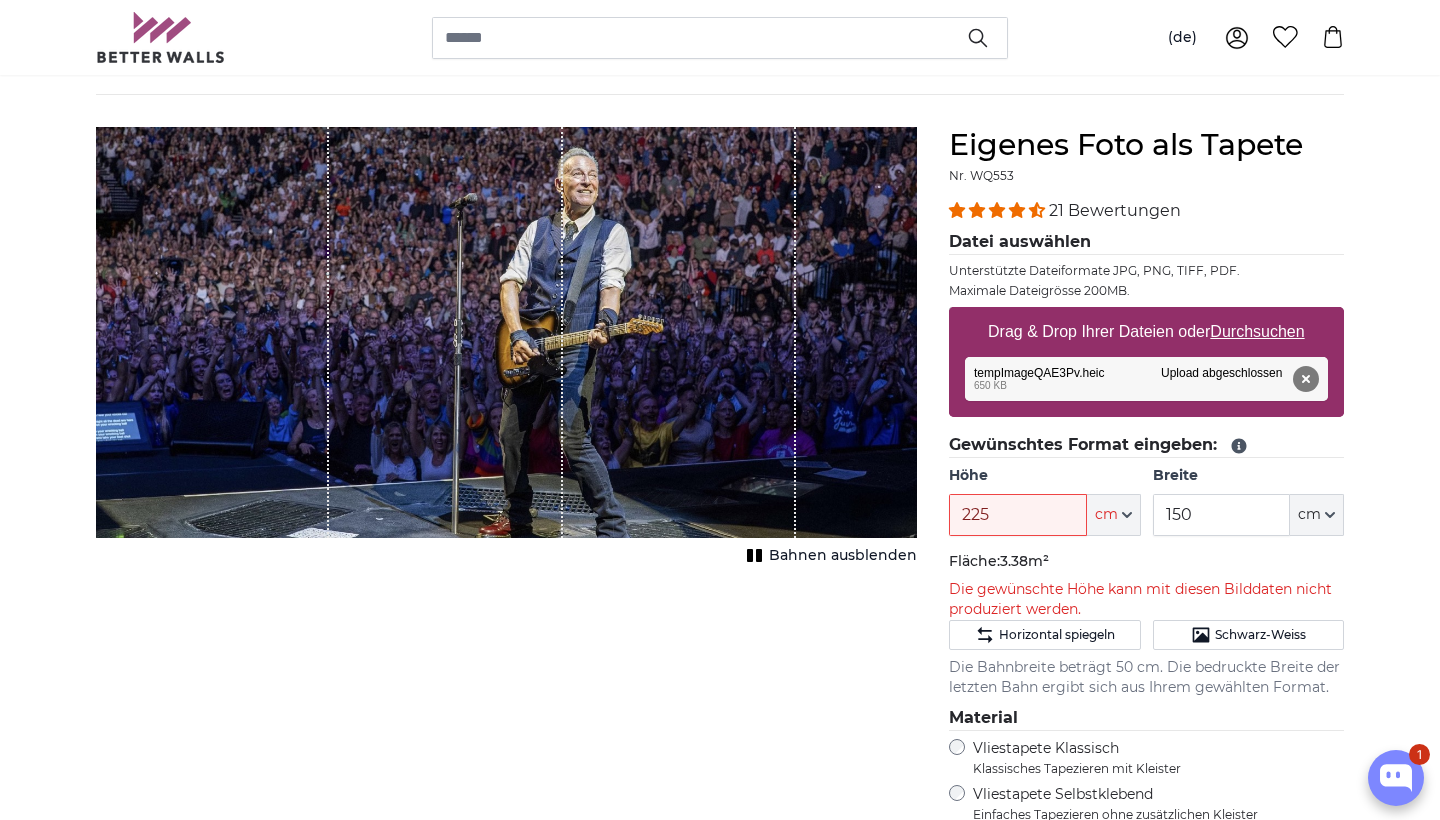 scroll, scrollTop: 142, scrollLeft: 0, axis: vertical 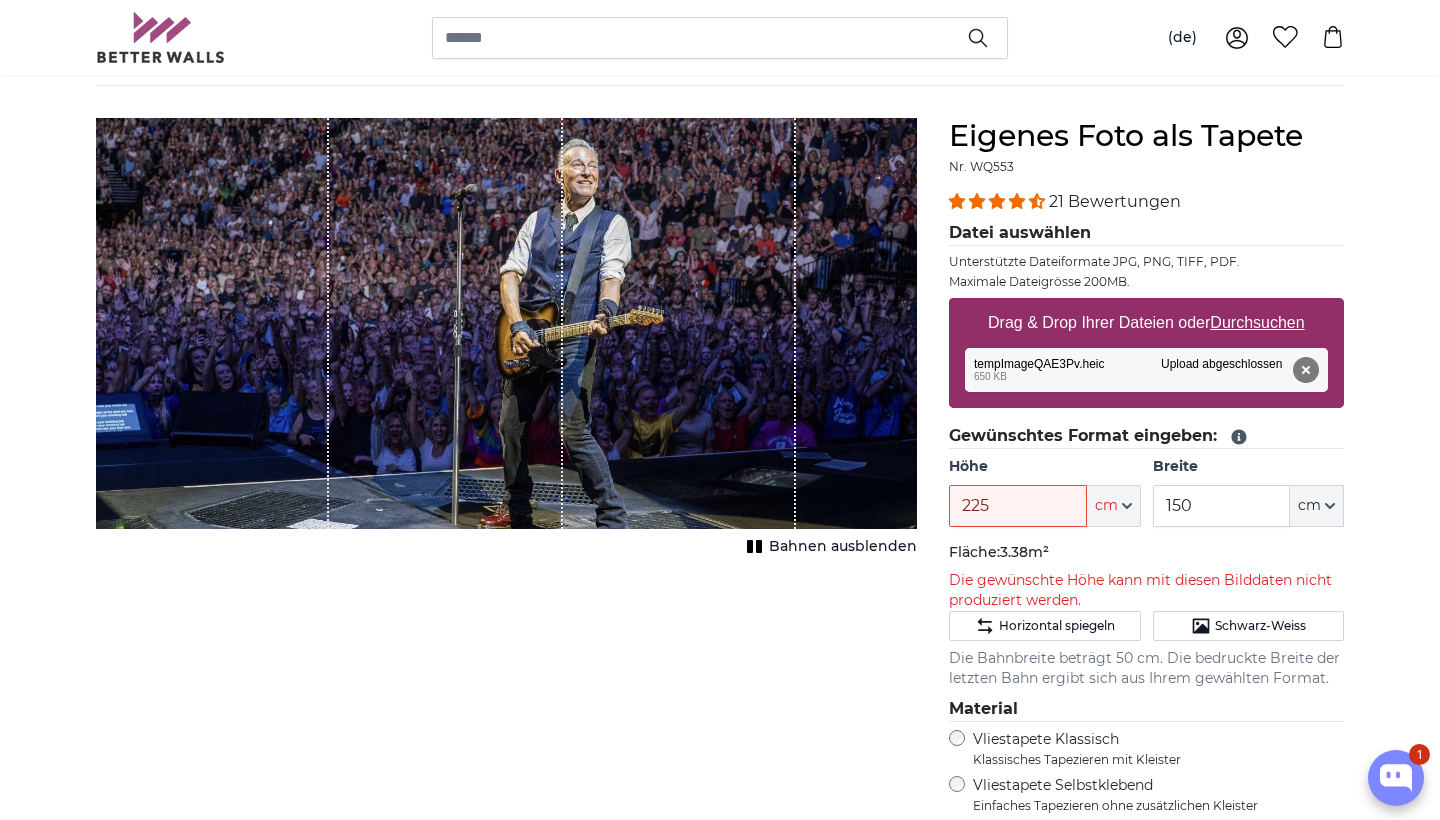 click on "Drag & Drop Ihrer Dateien oder  Durchsuchen" at bounding box center (1146, 323) 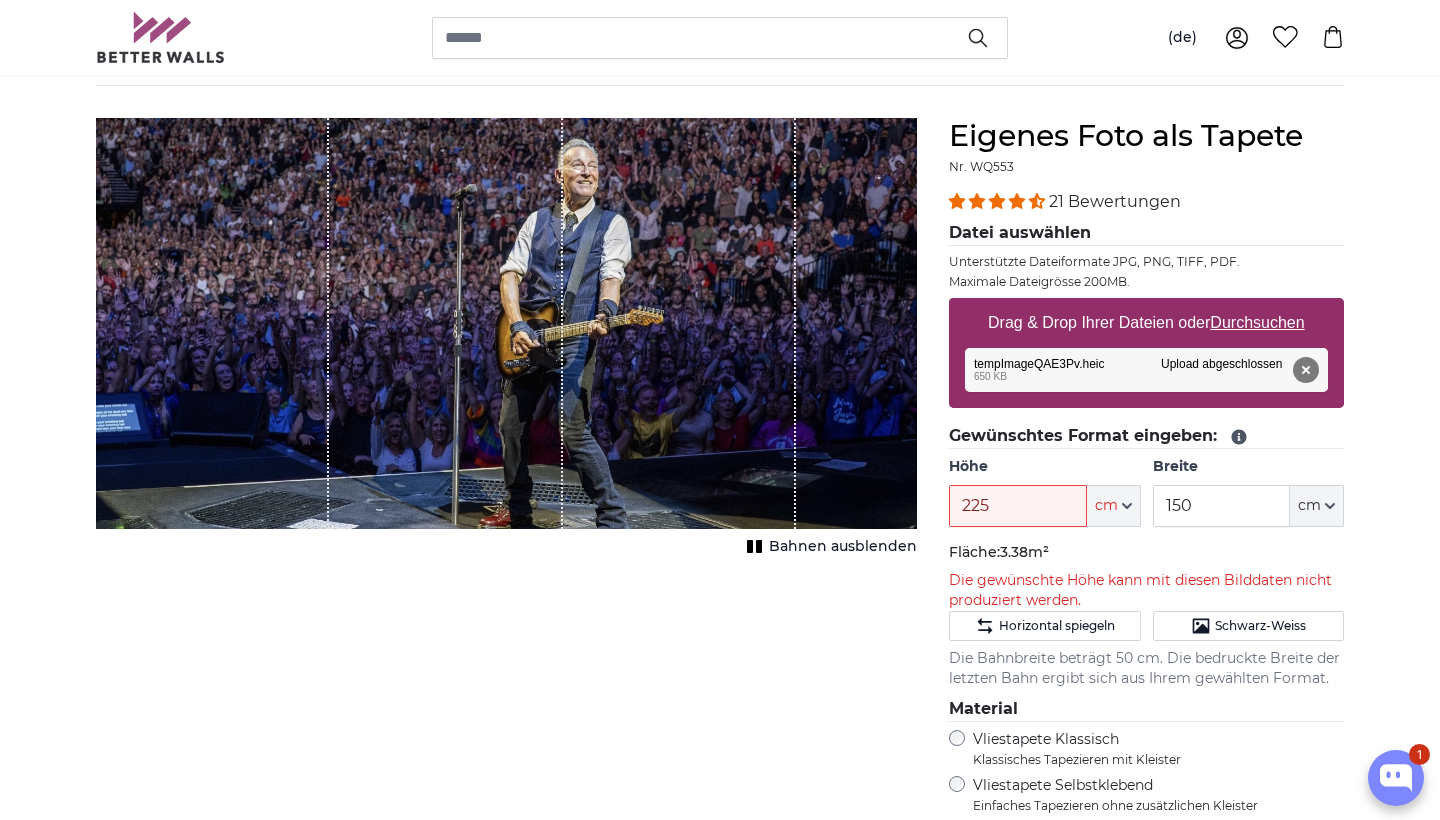 type on "**********" 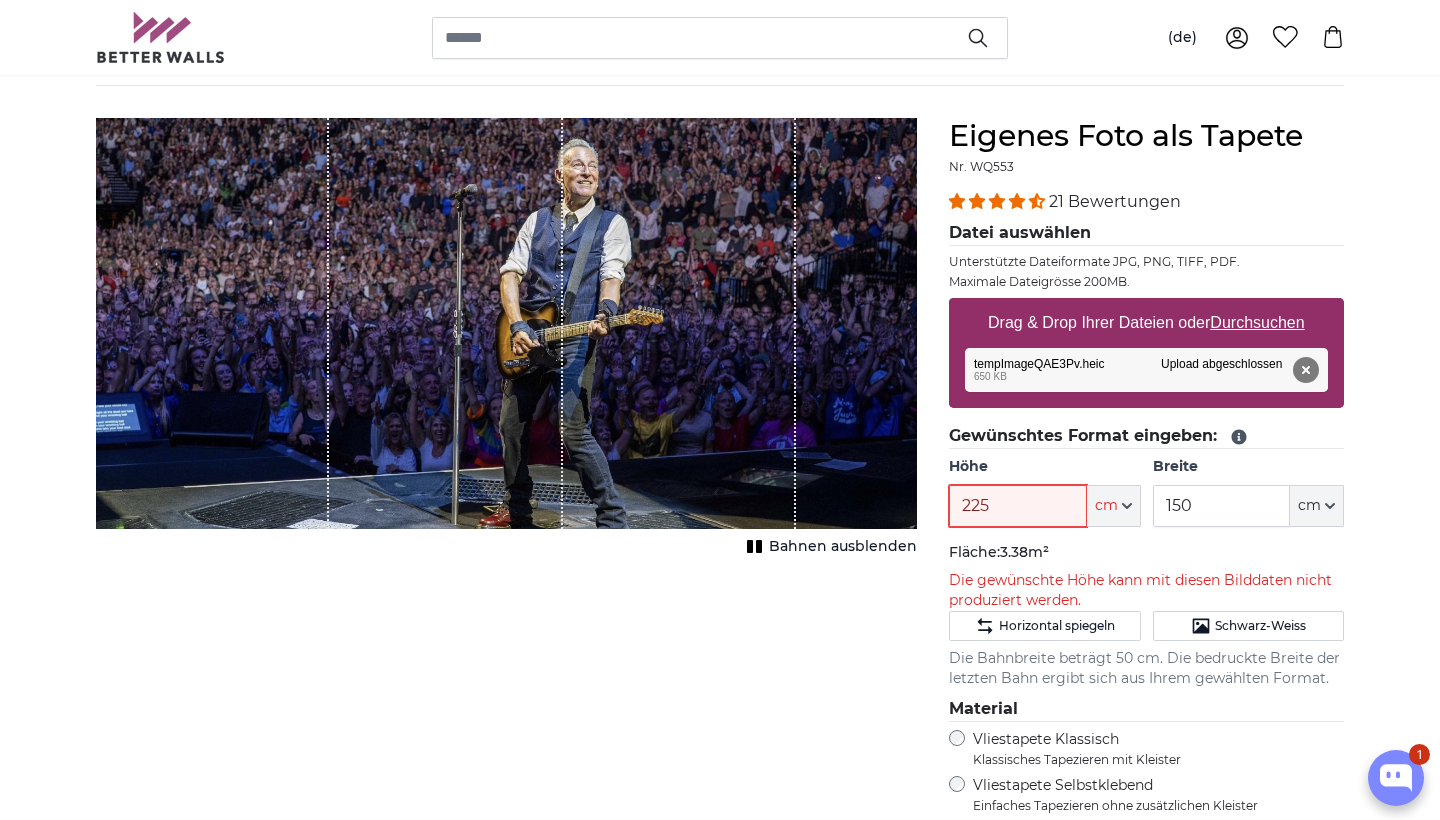 click on "225" at bounding box center [1017, 506] 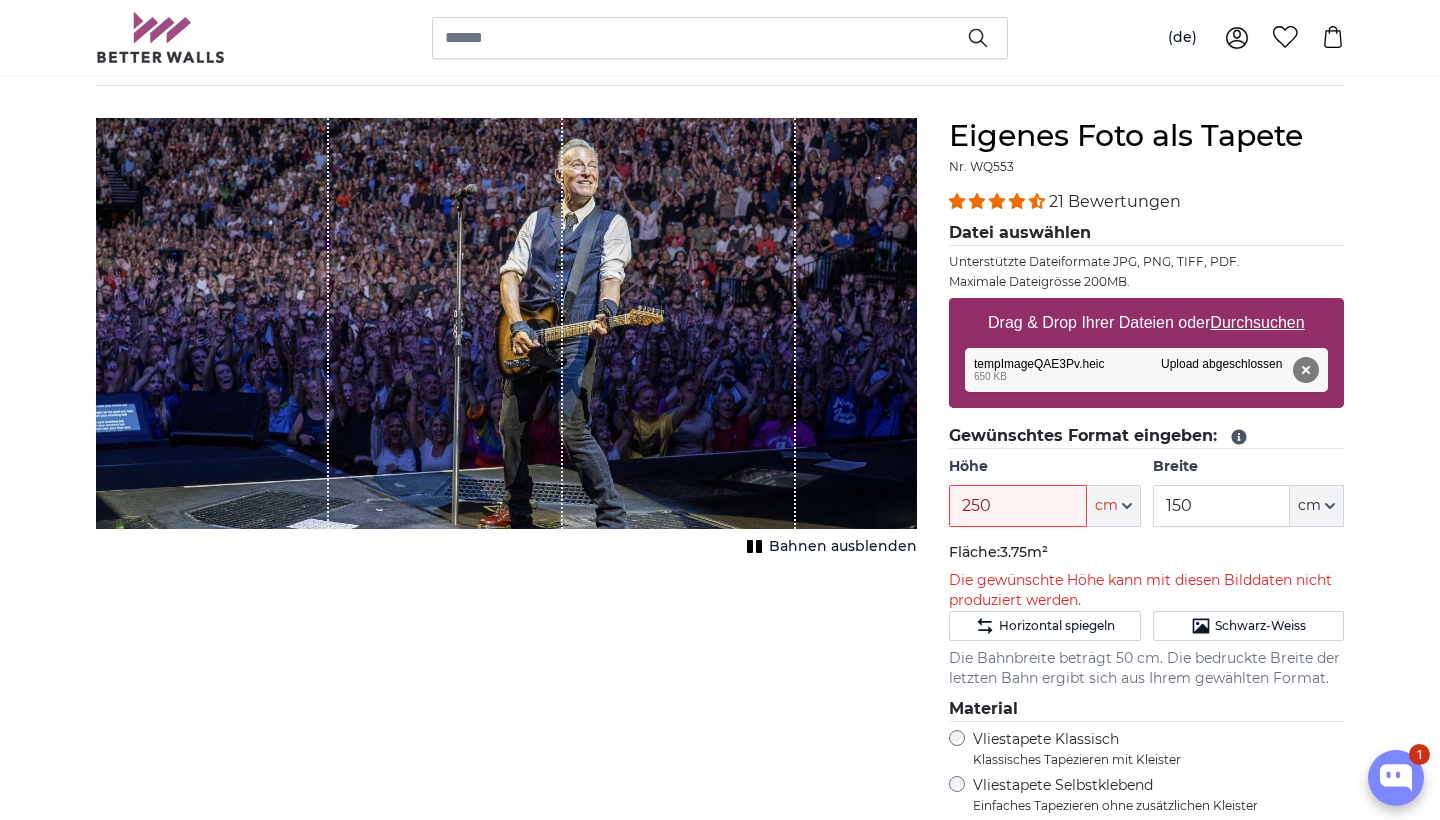 click on "Gewünschtes Format eingeben:
Höhe
250
ft
cm
Centimeter (cm)
Inches (inch)
Feet (ft. in.)
Breite
150
ft
cm" 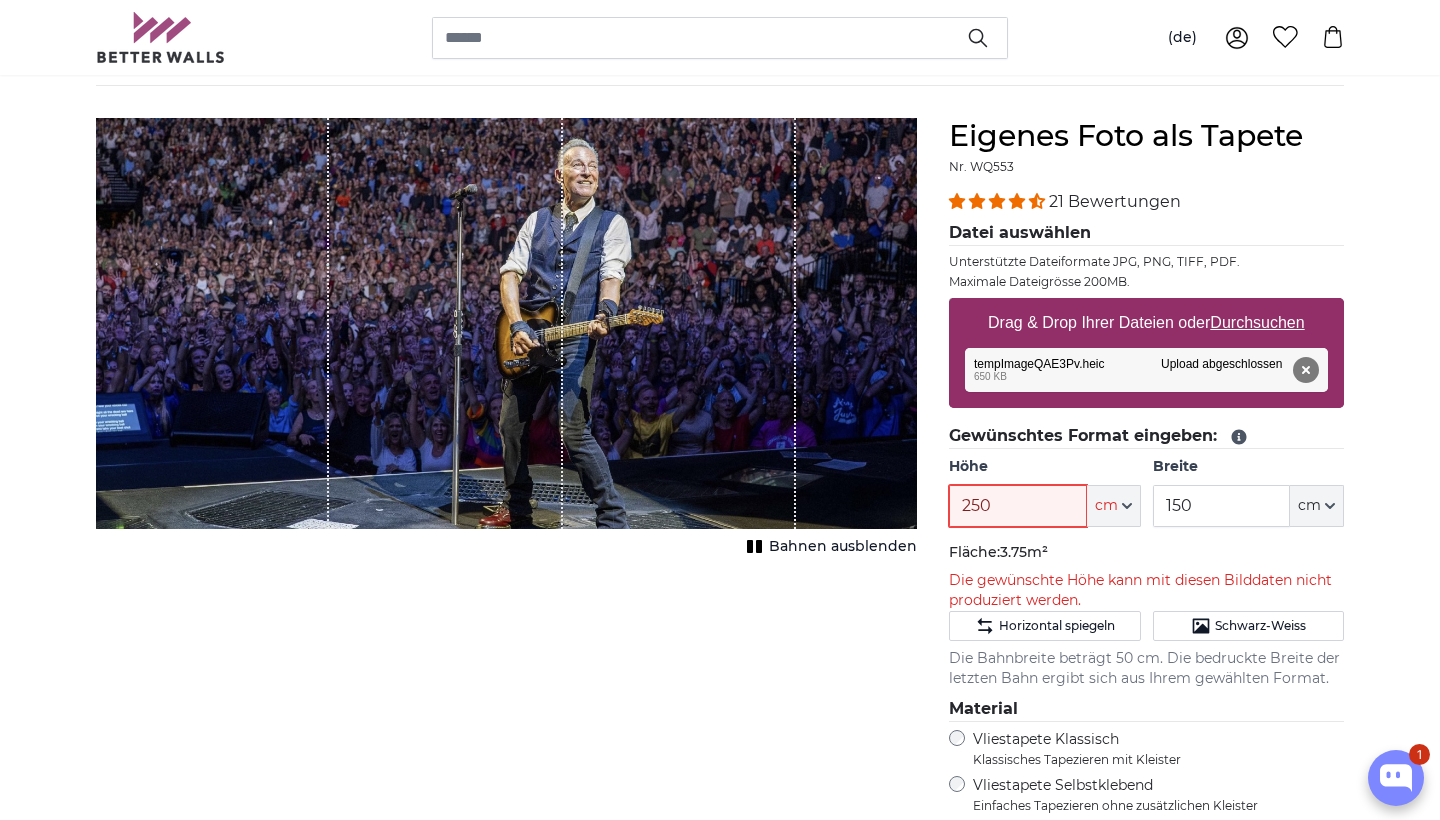 drag, startPoint x: 1006, startPoint y: 506, endPoint x: 971, endPoint y: 509, distance: 35.128338 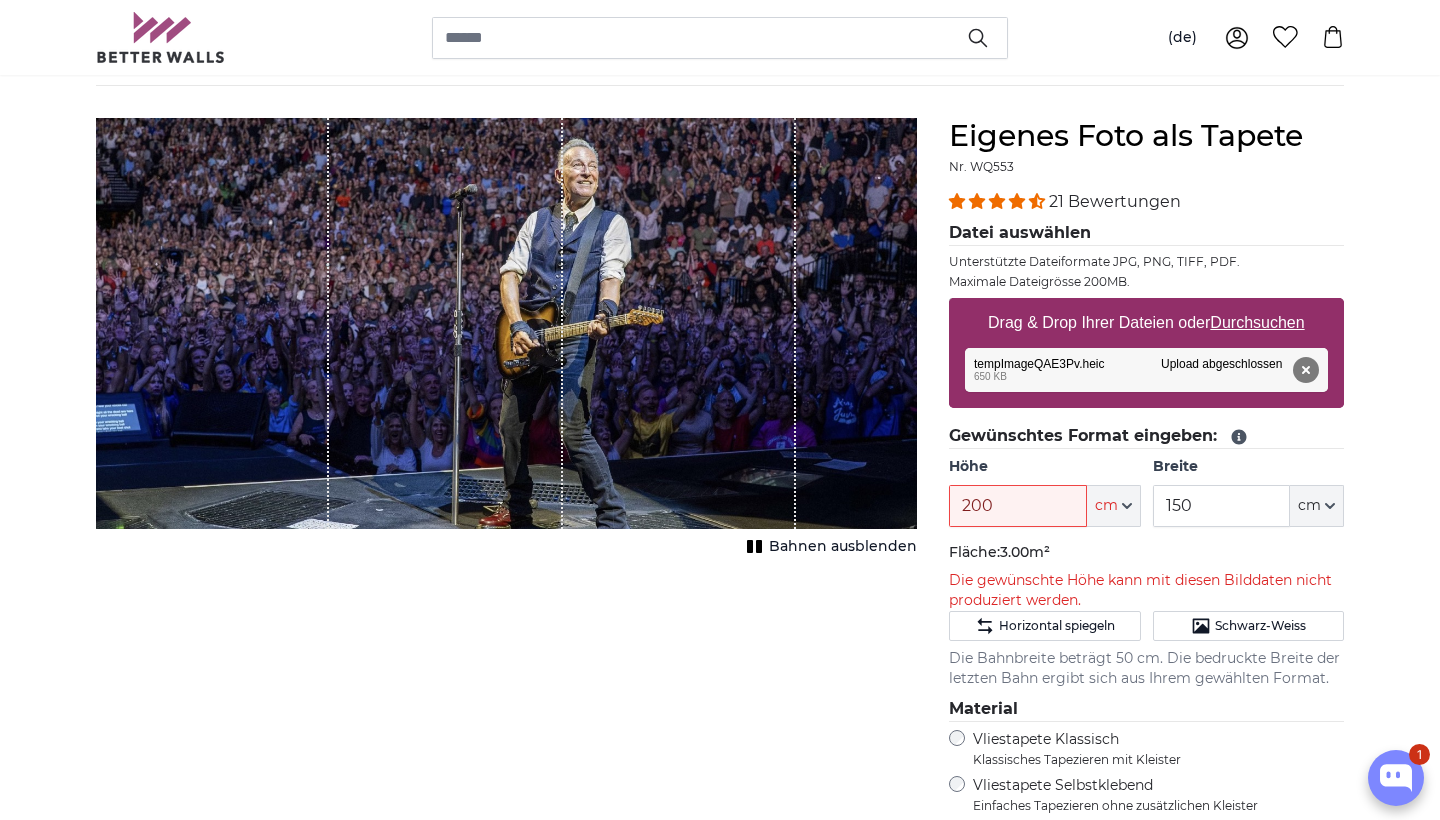 click on "Fläche:  3.00m²" 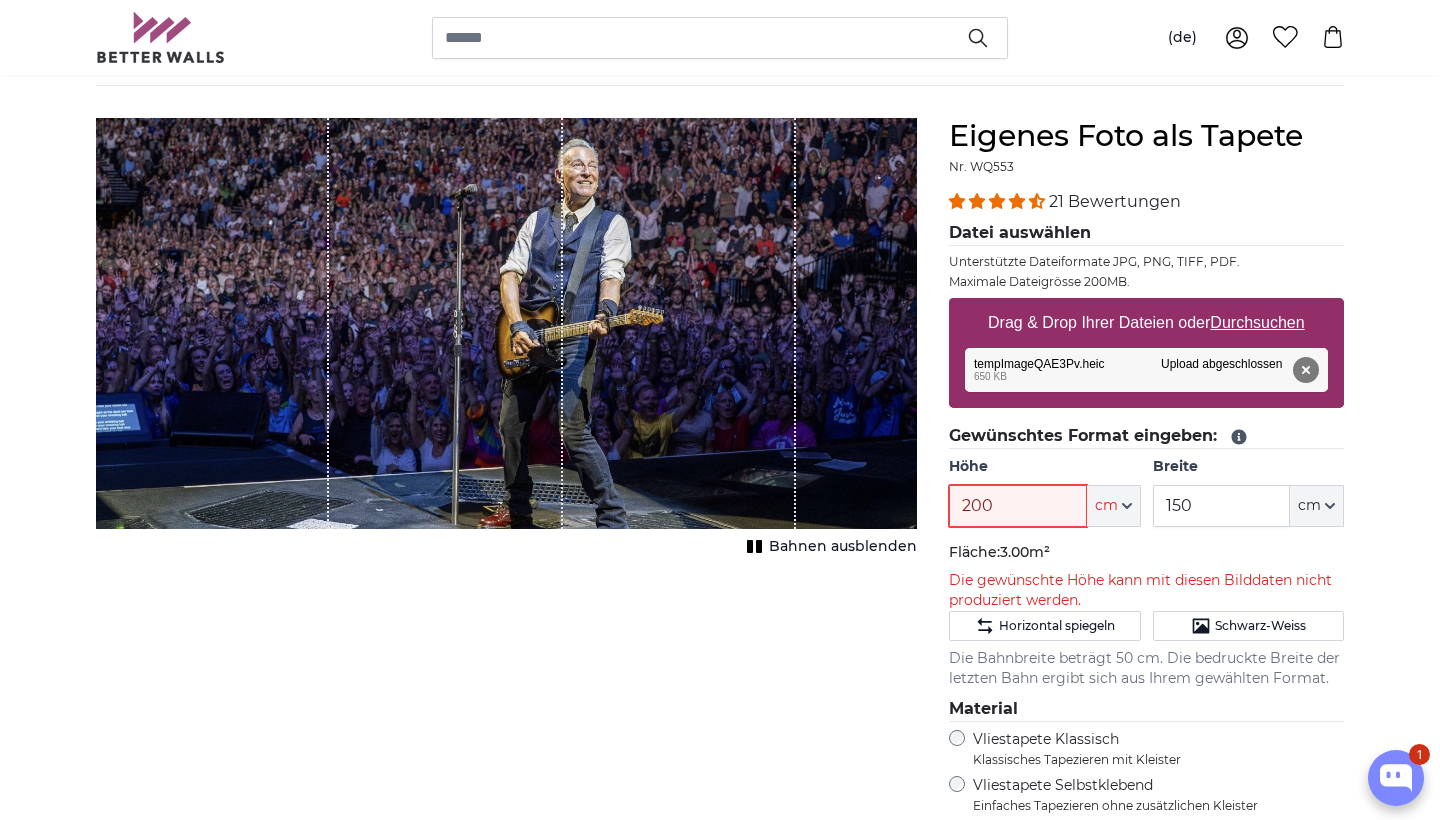 click on "200" at bounding box center [1017, 506] 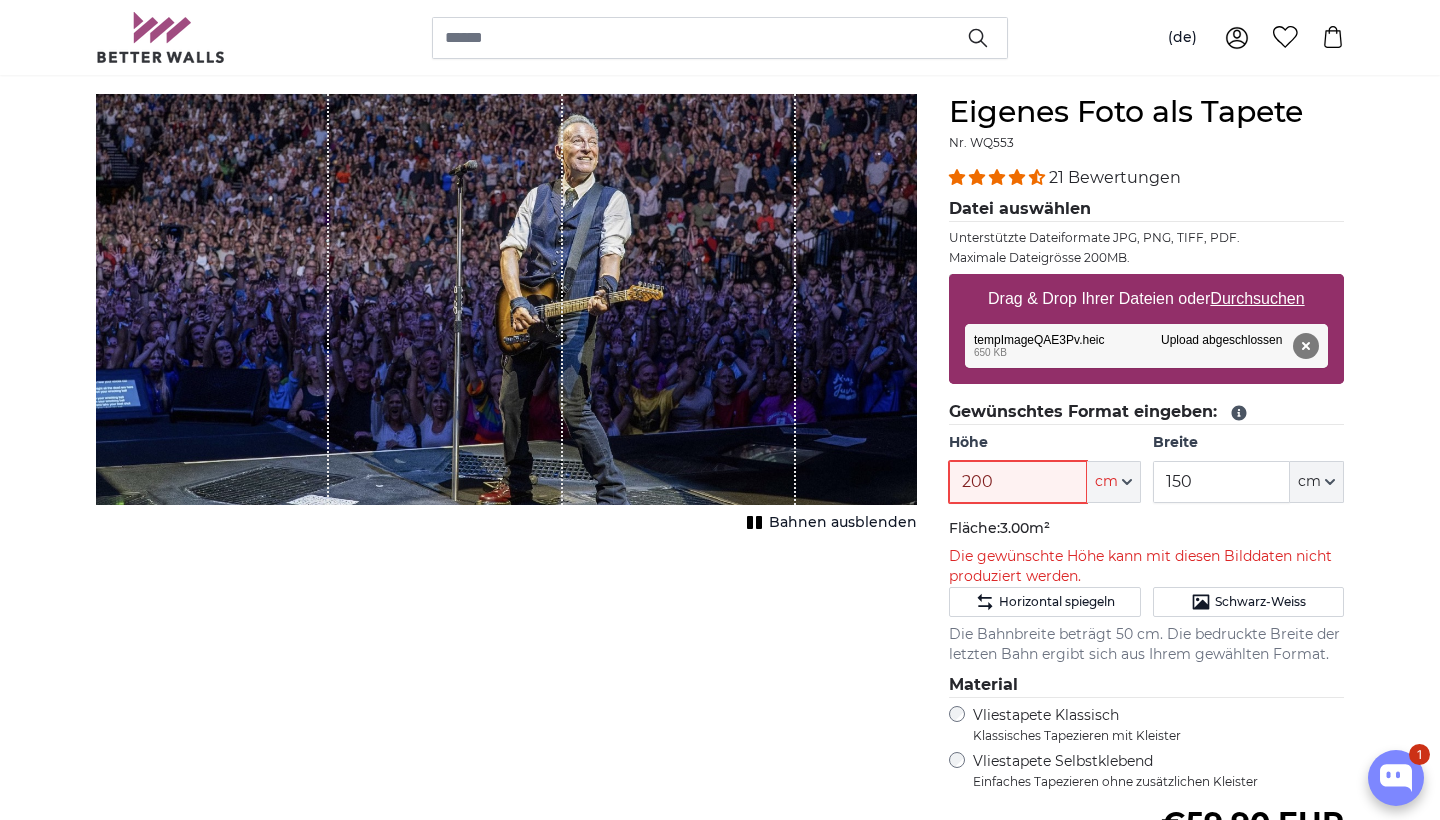 scroll, scrollTop: 169, scrollLeft: 0, axis: vertical 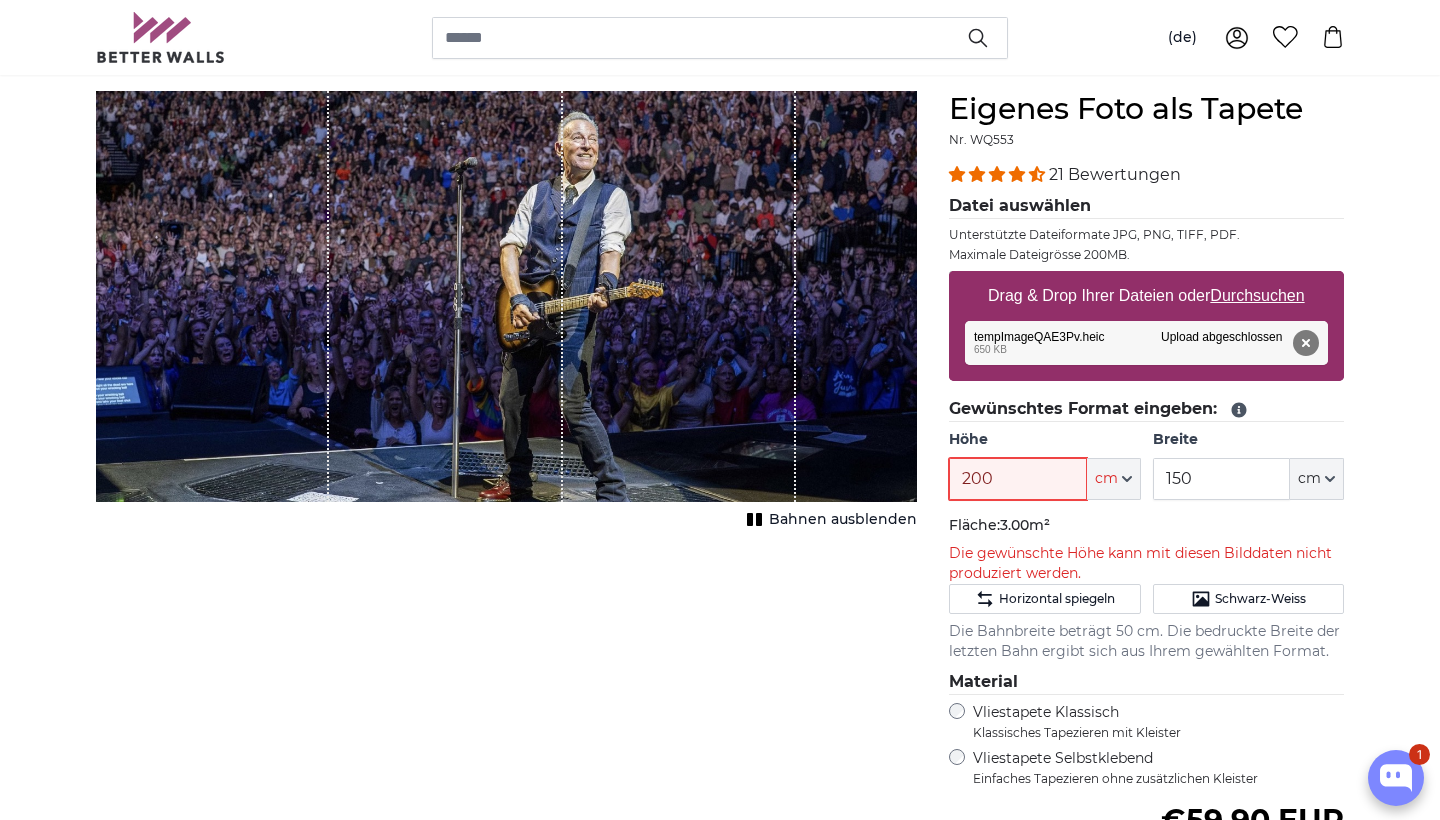 drag, startPoint x: 1023, startPoint y: 469, endPoint x: 937, endPoint y: 473, distance: 86.09297 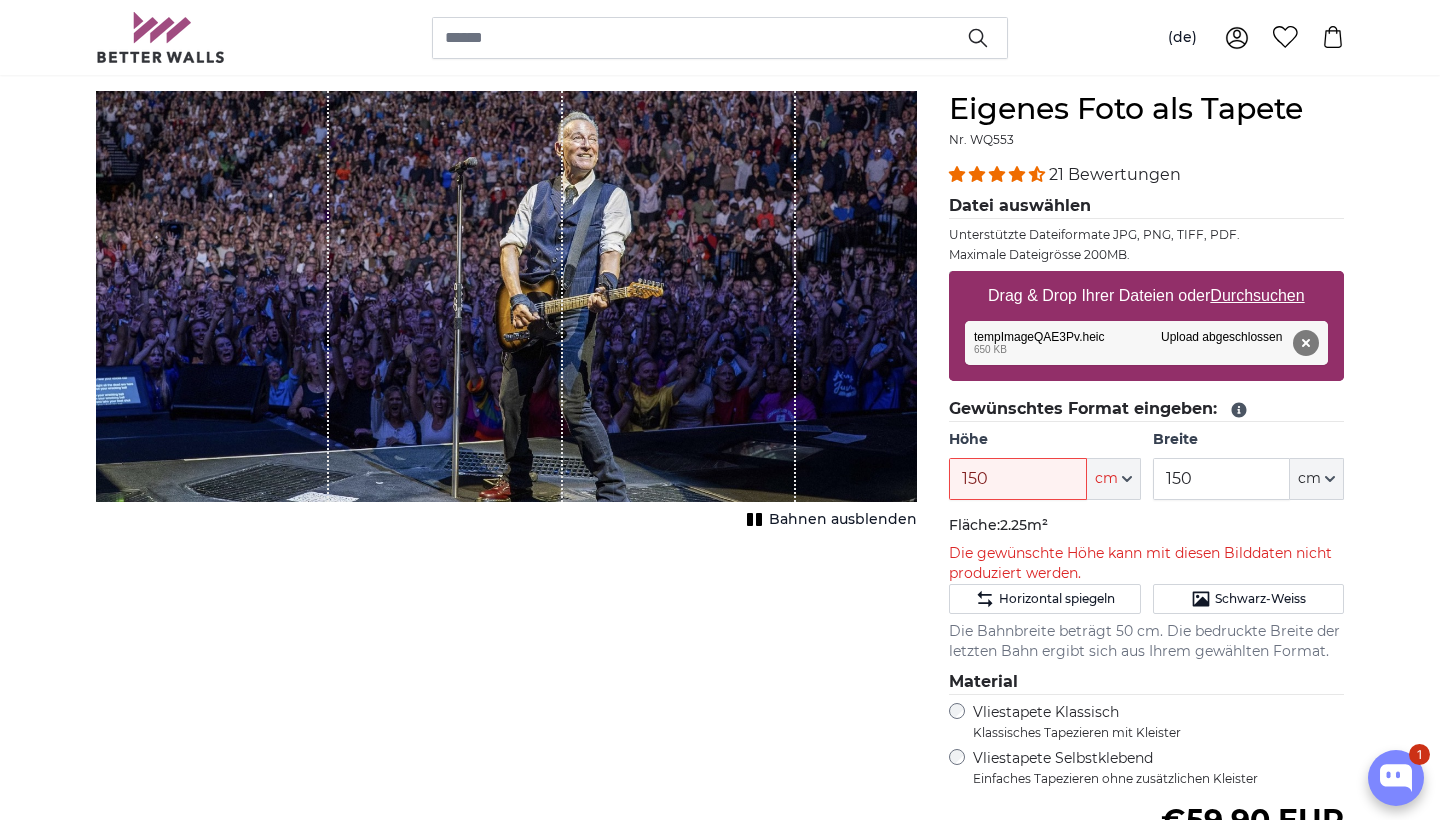 click on "Abbrechen
Bild zuschneiden
Bahnen ausblenden" at bounding box center [506, 610] 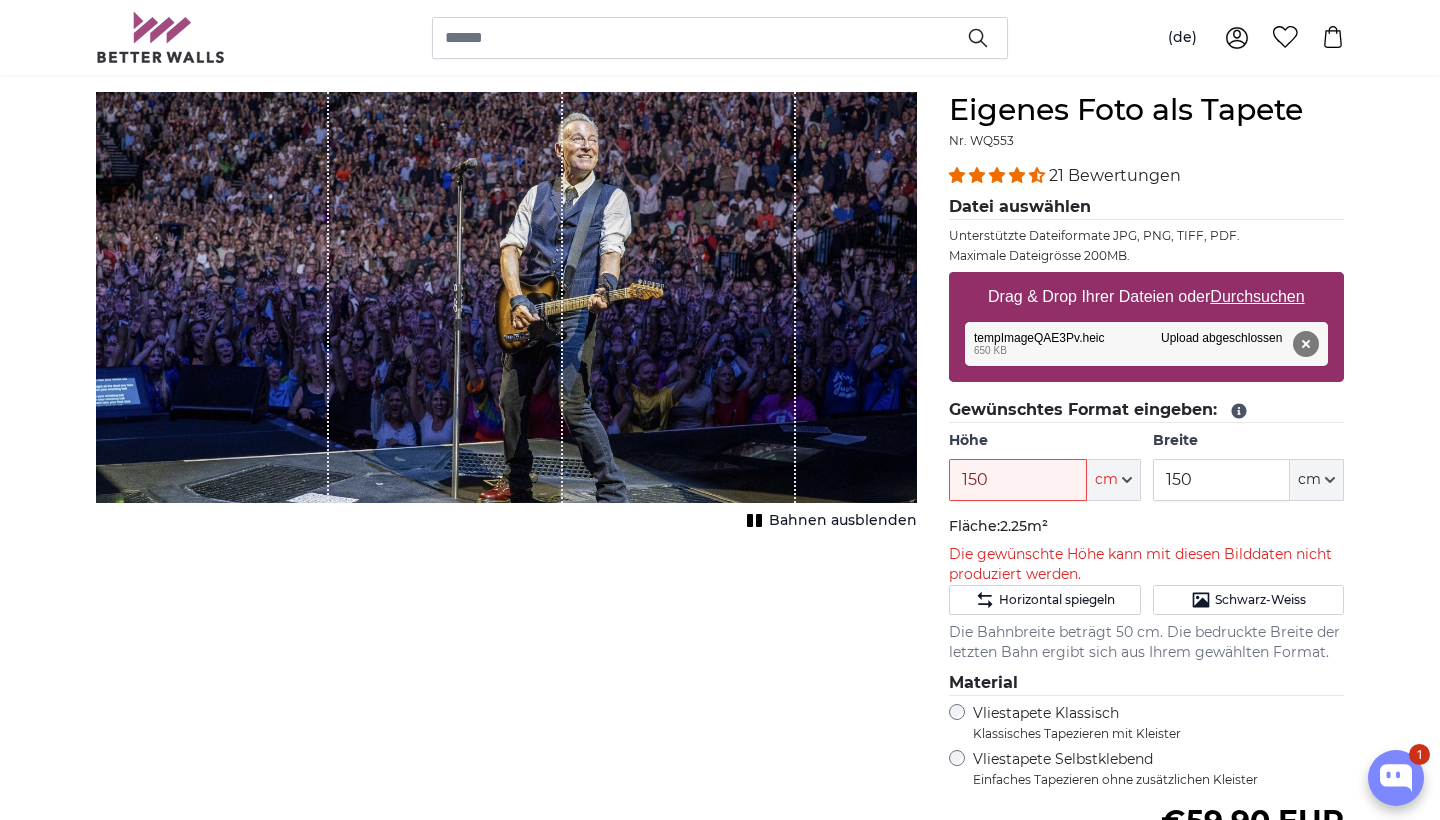 scroll, scrollTop: 168, scrollLeft: 0, axis: vertical 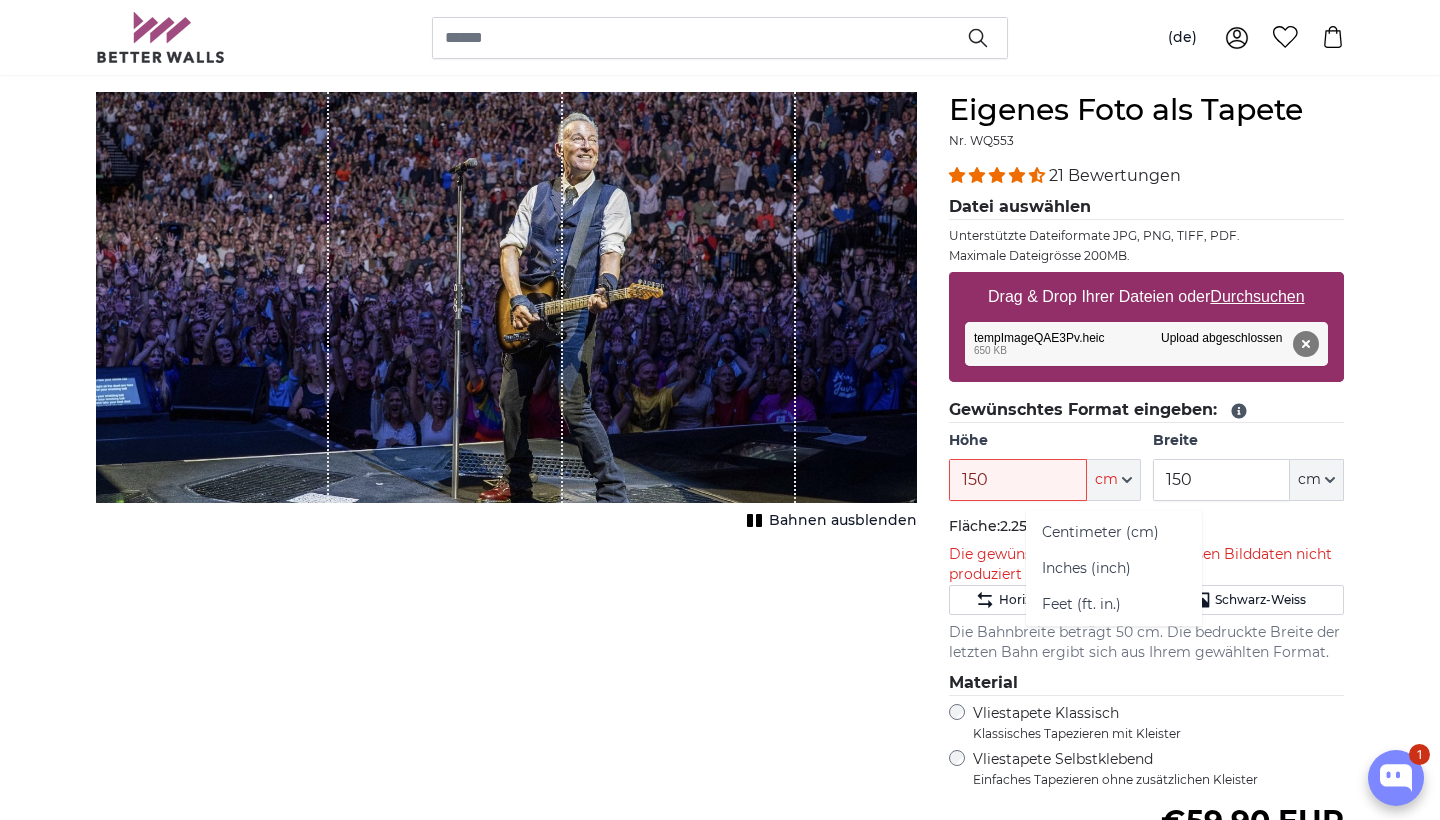 click on "Die gewünschte Höhe kann mit diesen Bilddaten nicht produziert werden." 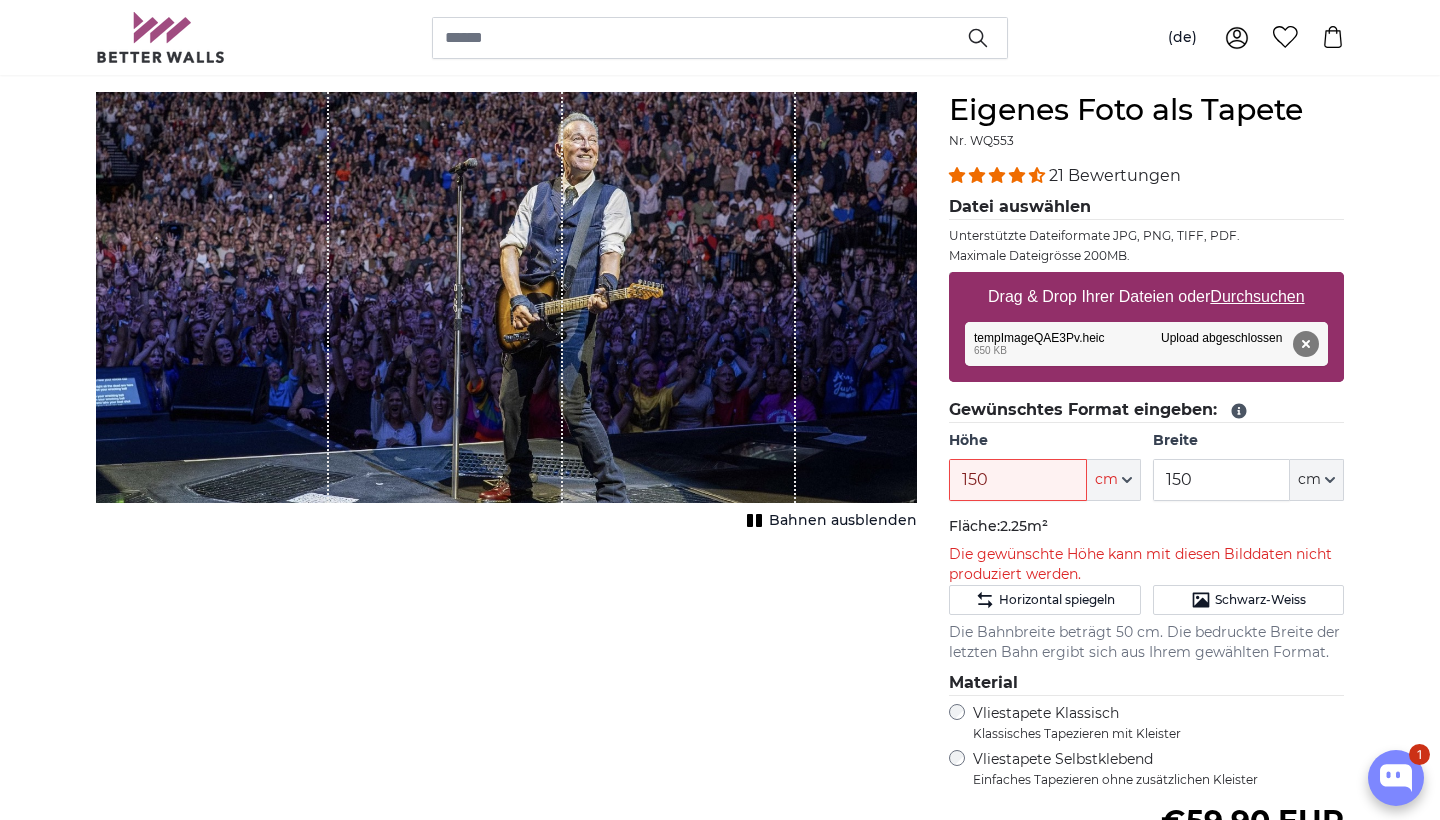 click 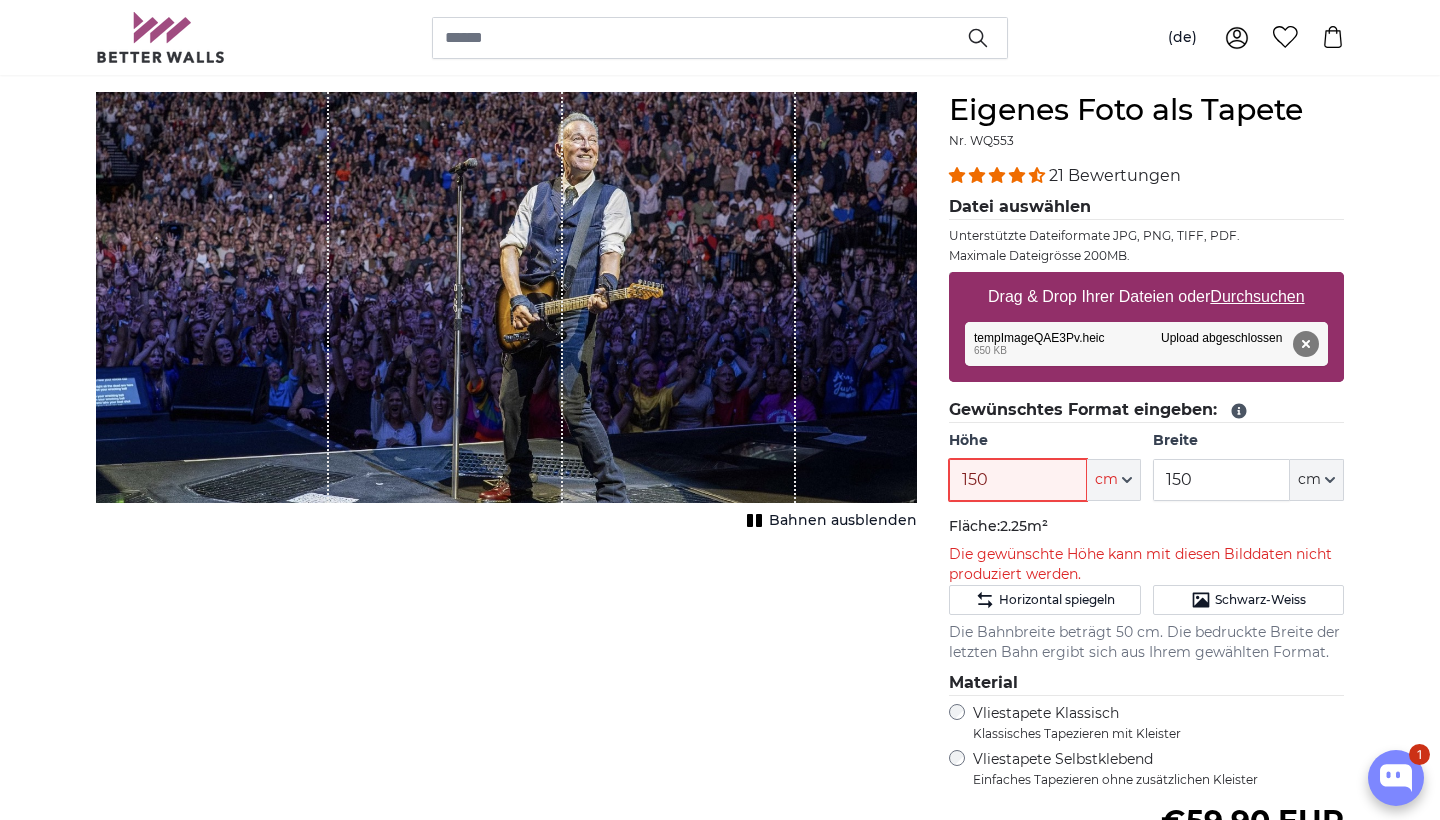 drag, startPoint x: 995, startPoint y: 483, endPoint x: 949, endPoint y: 483, distance: 46 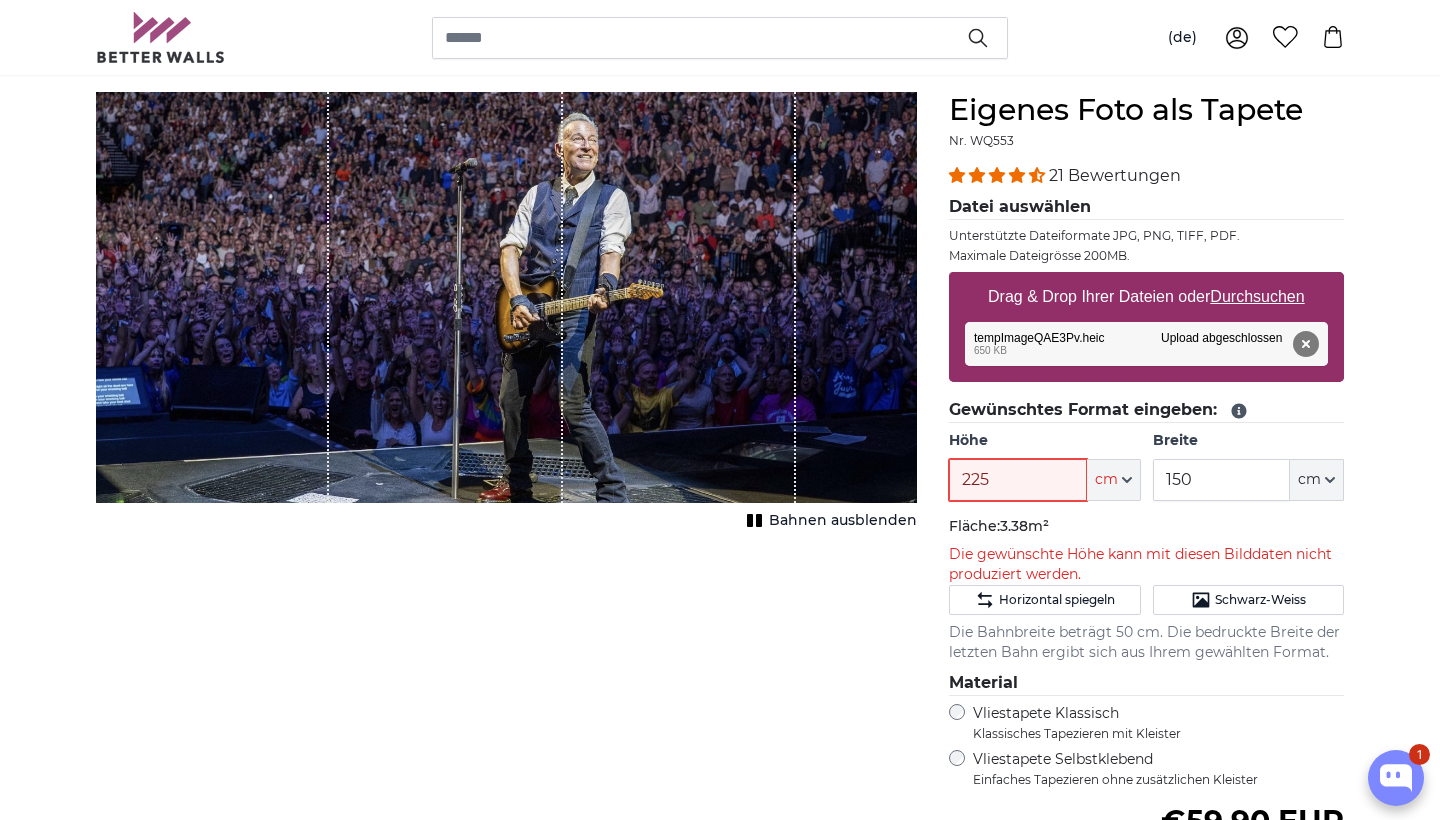 type on "225" 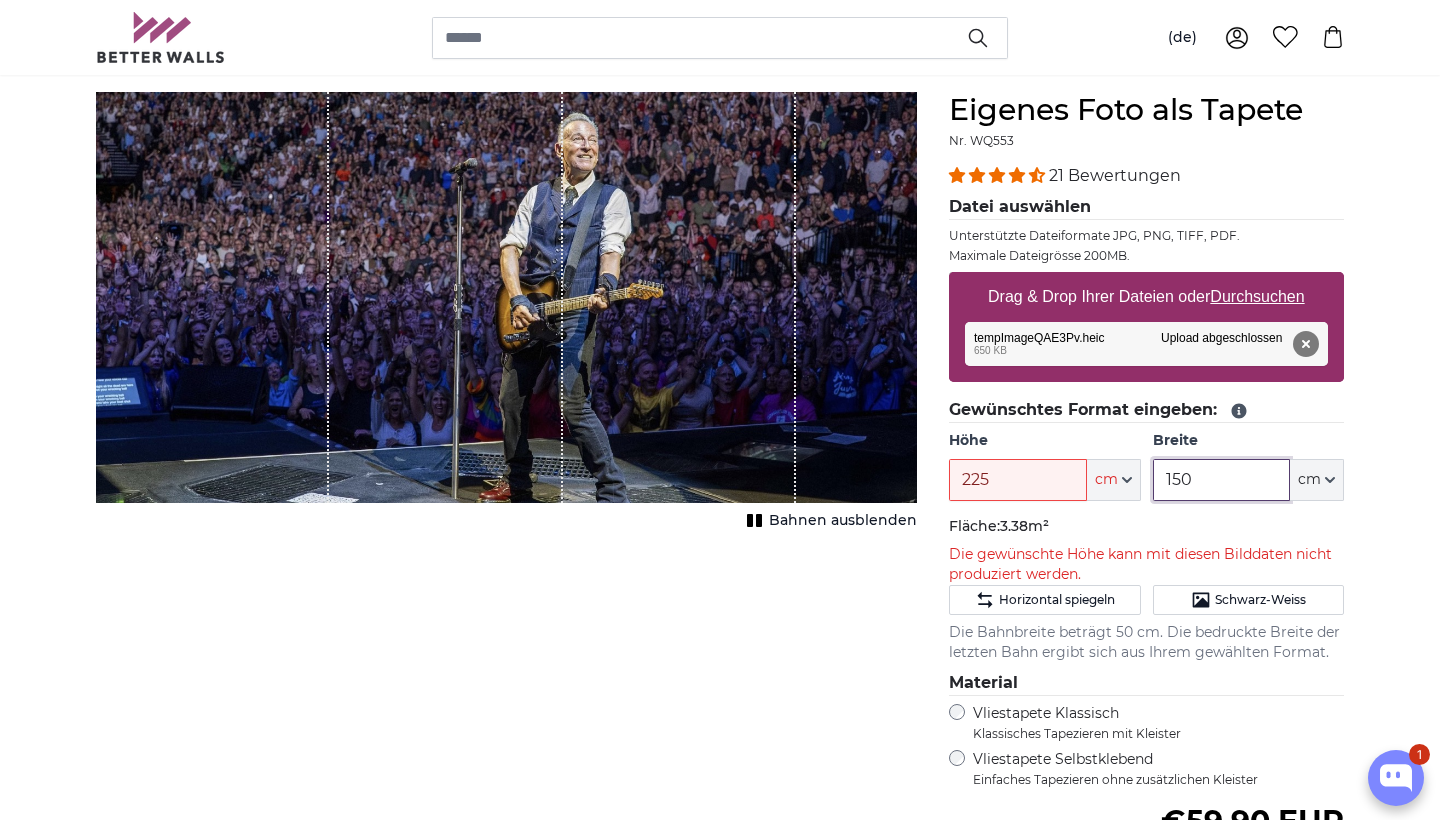 click on "150" at bounding box center [1221, 480] 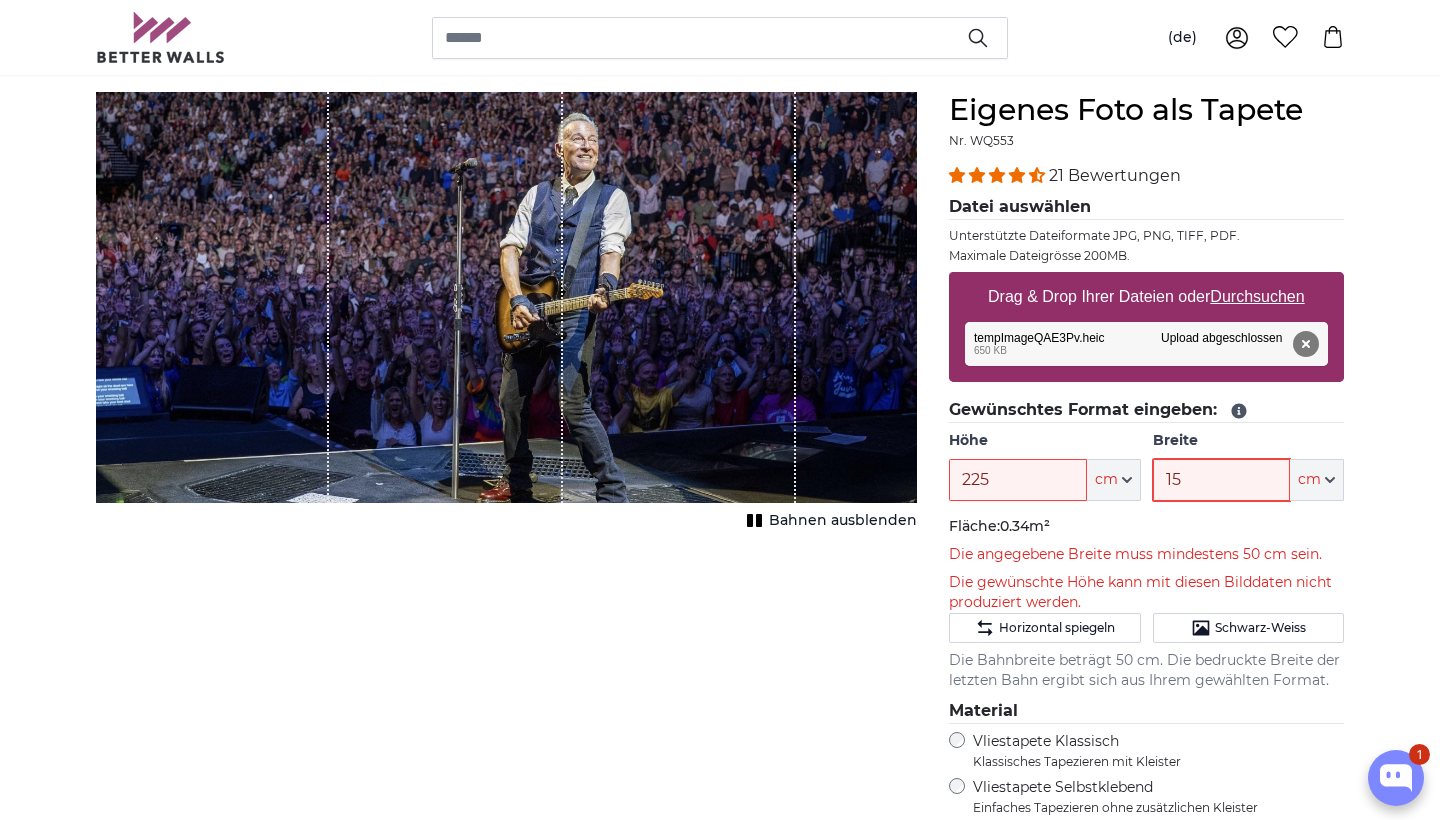 type on "1" 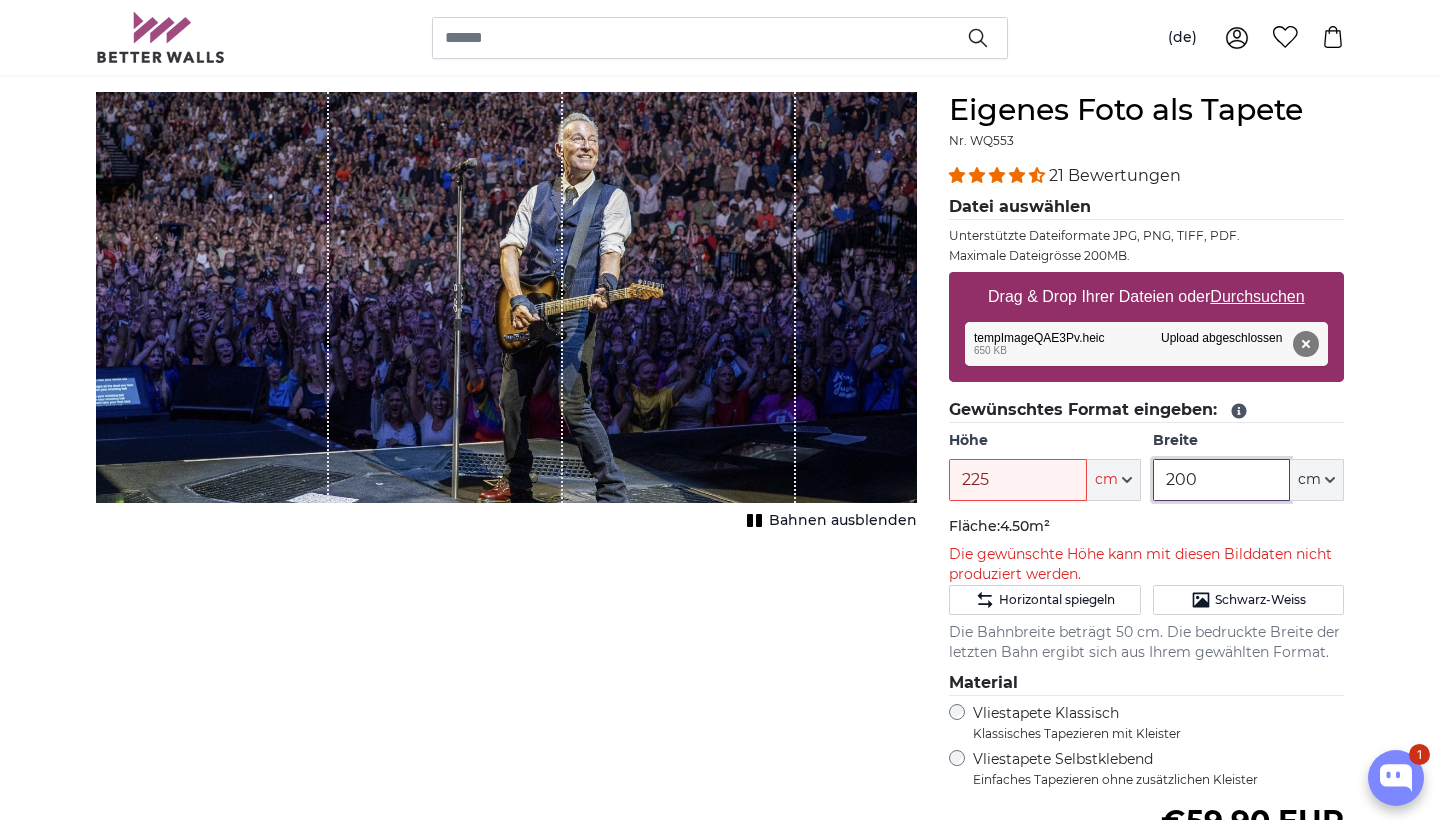 type on "200" 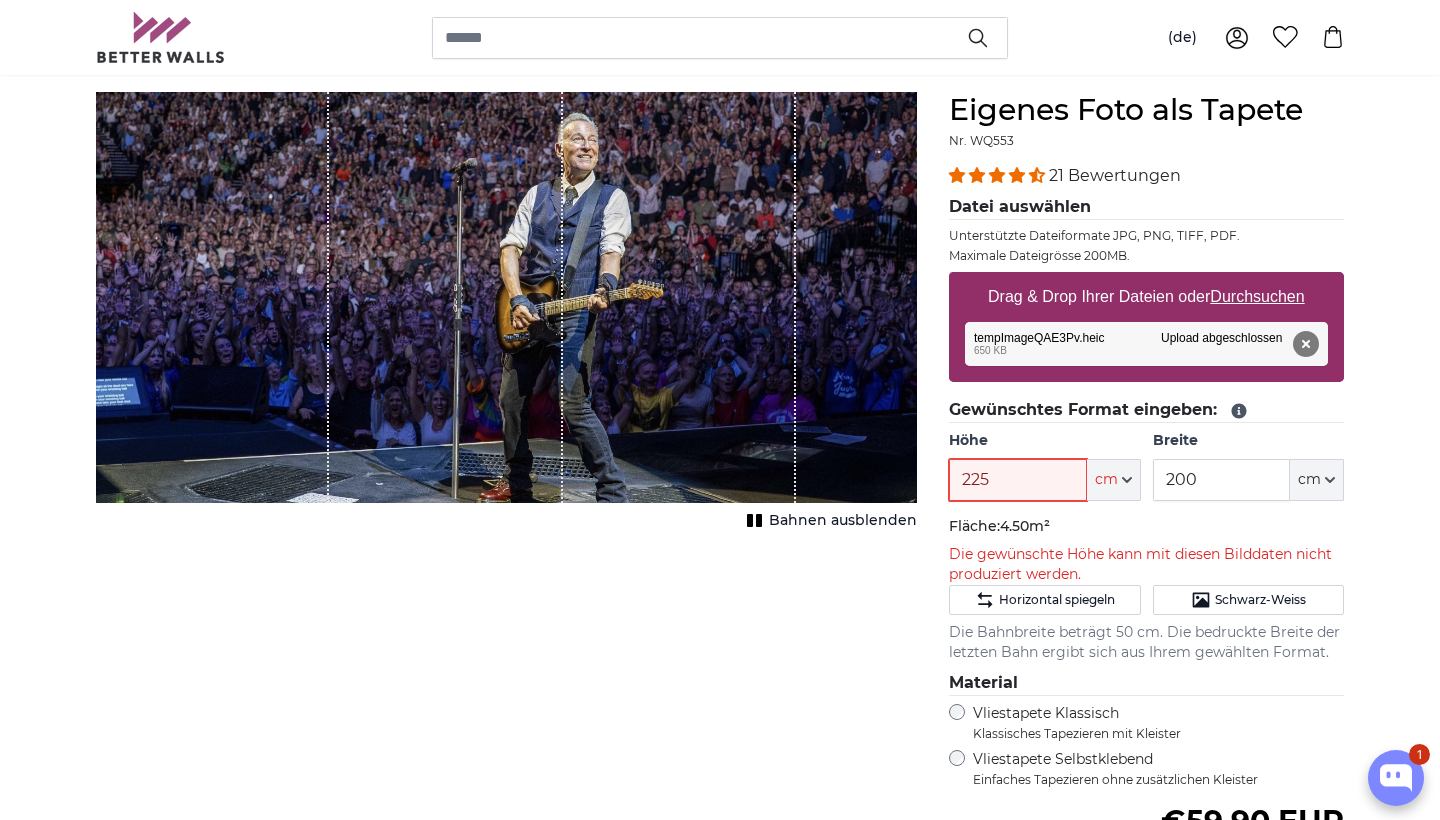 click on "225" at bounding box center [1017, 480] 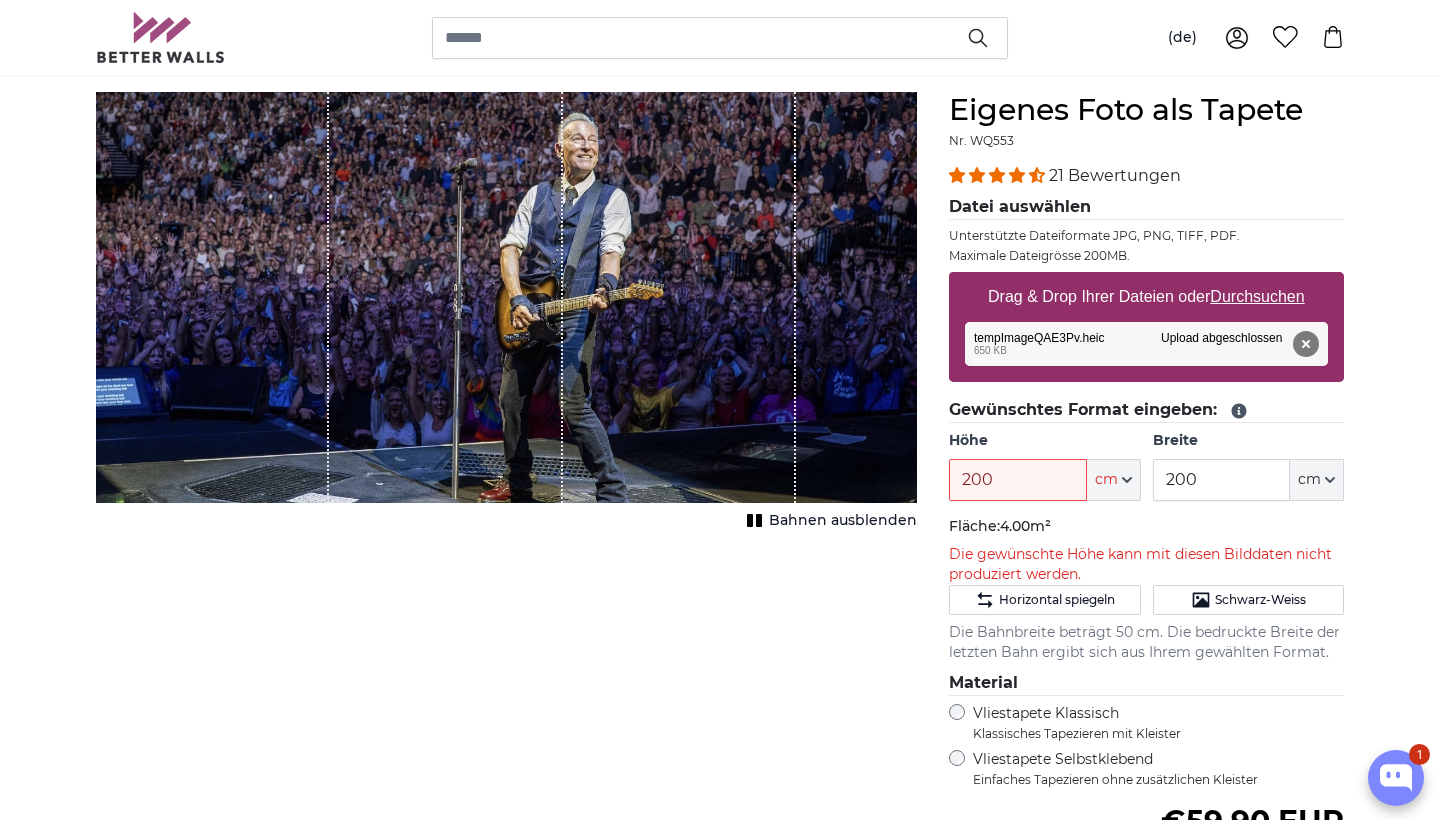 click on "Fläche:  4.00m²" 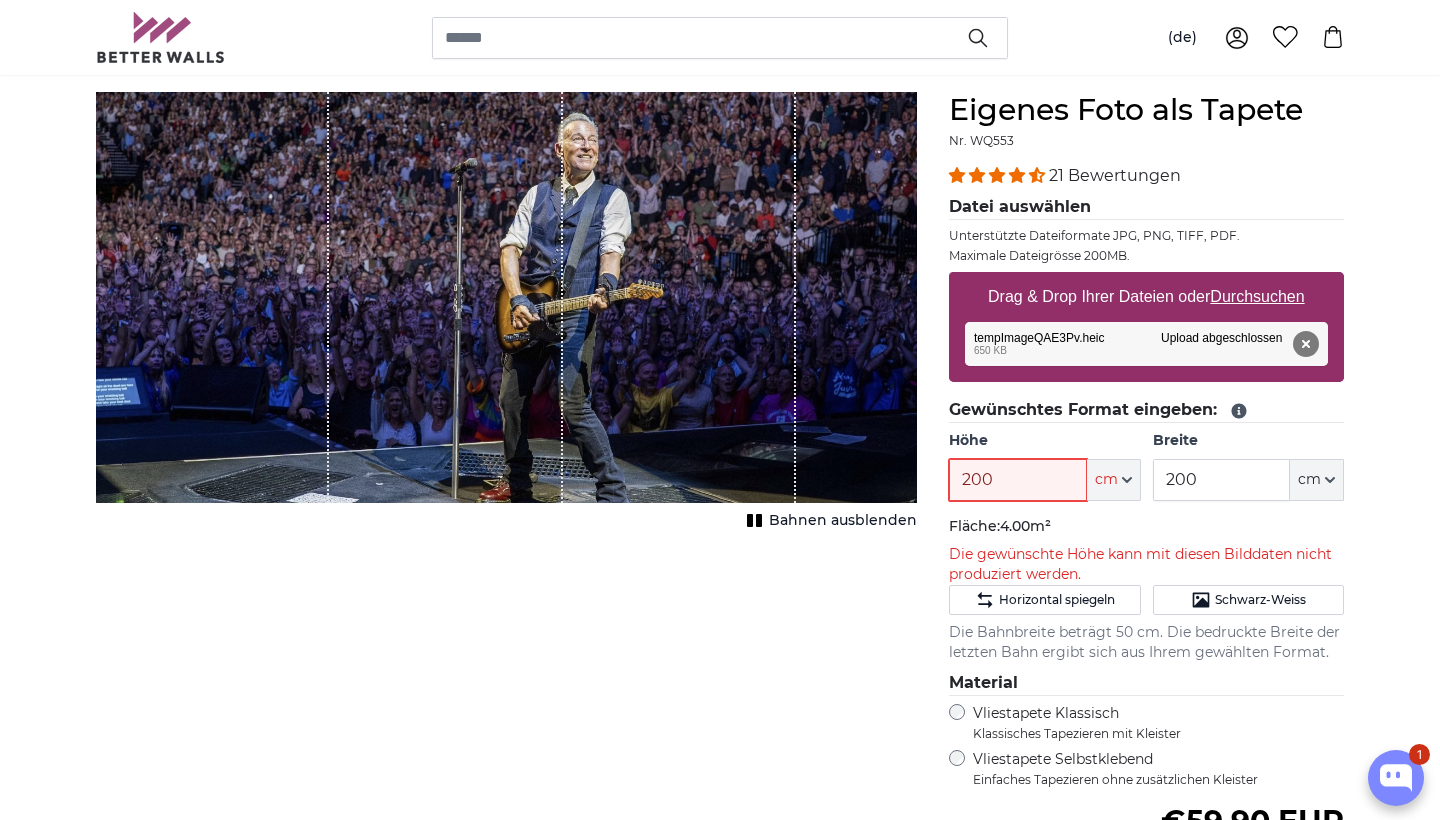 click on "200" at bounding box center (1017, 480) 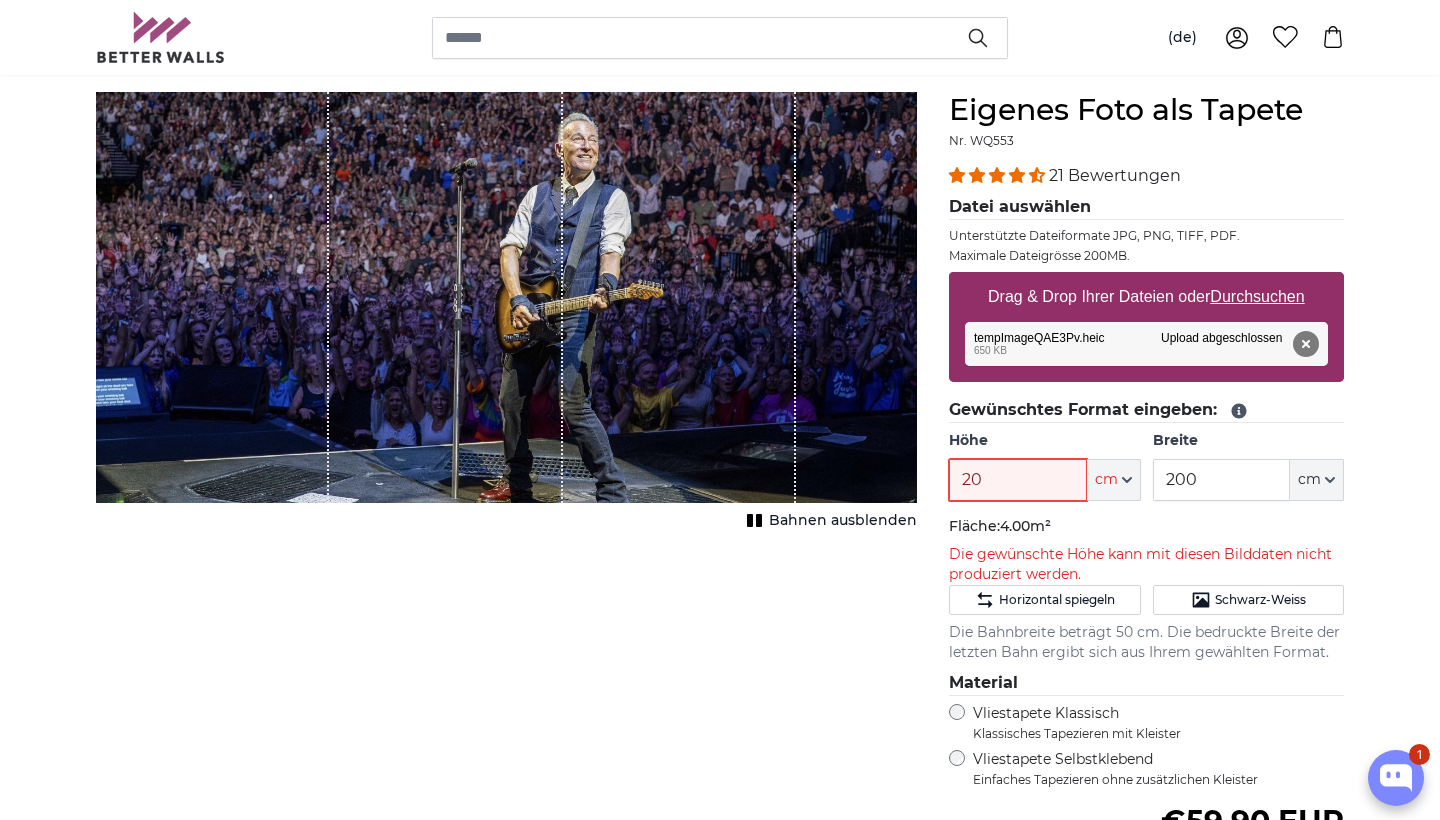 type on "2" 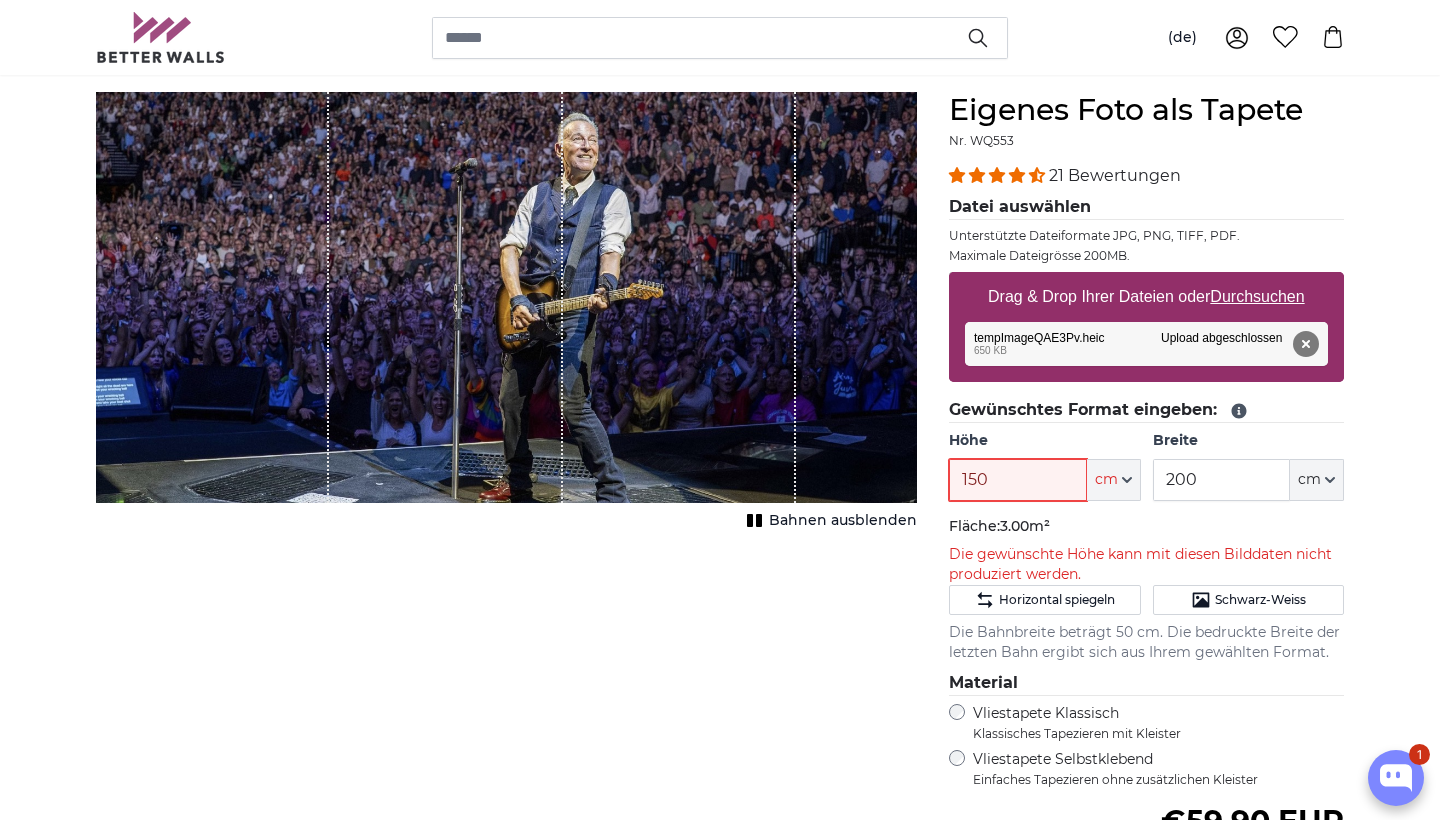 type on "150" 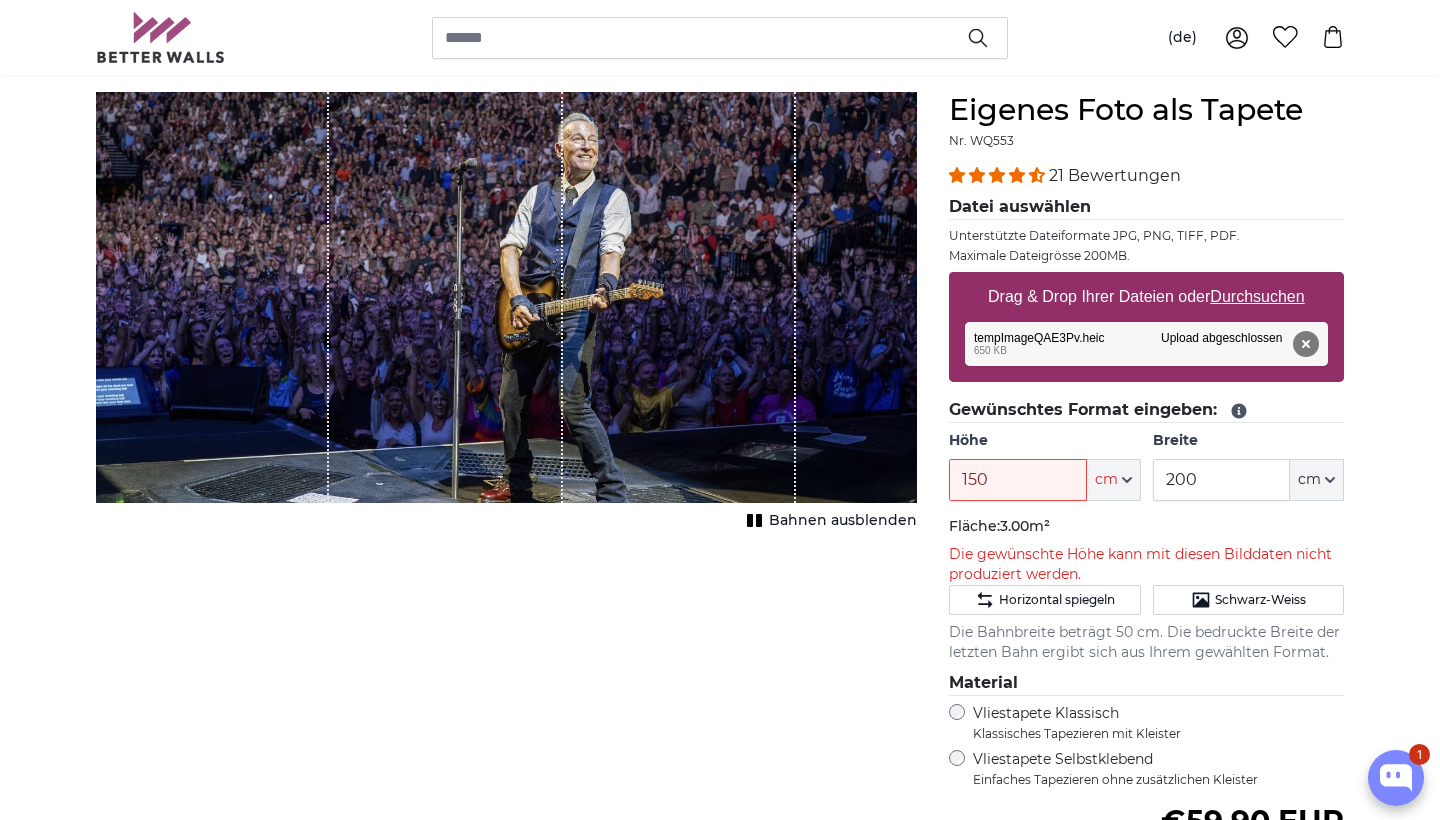 click on "Fläche:  3.00m²" 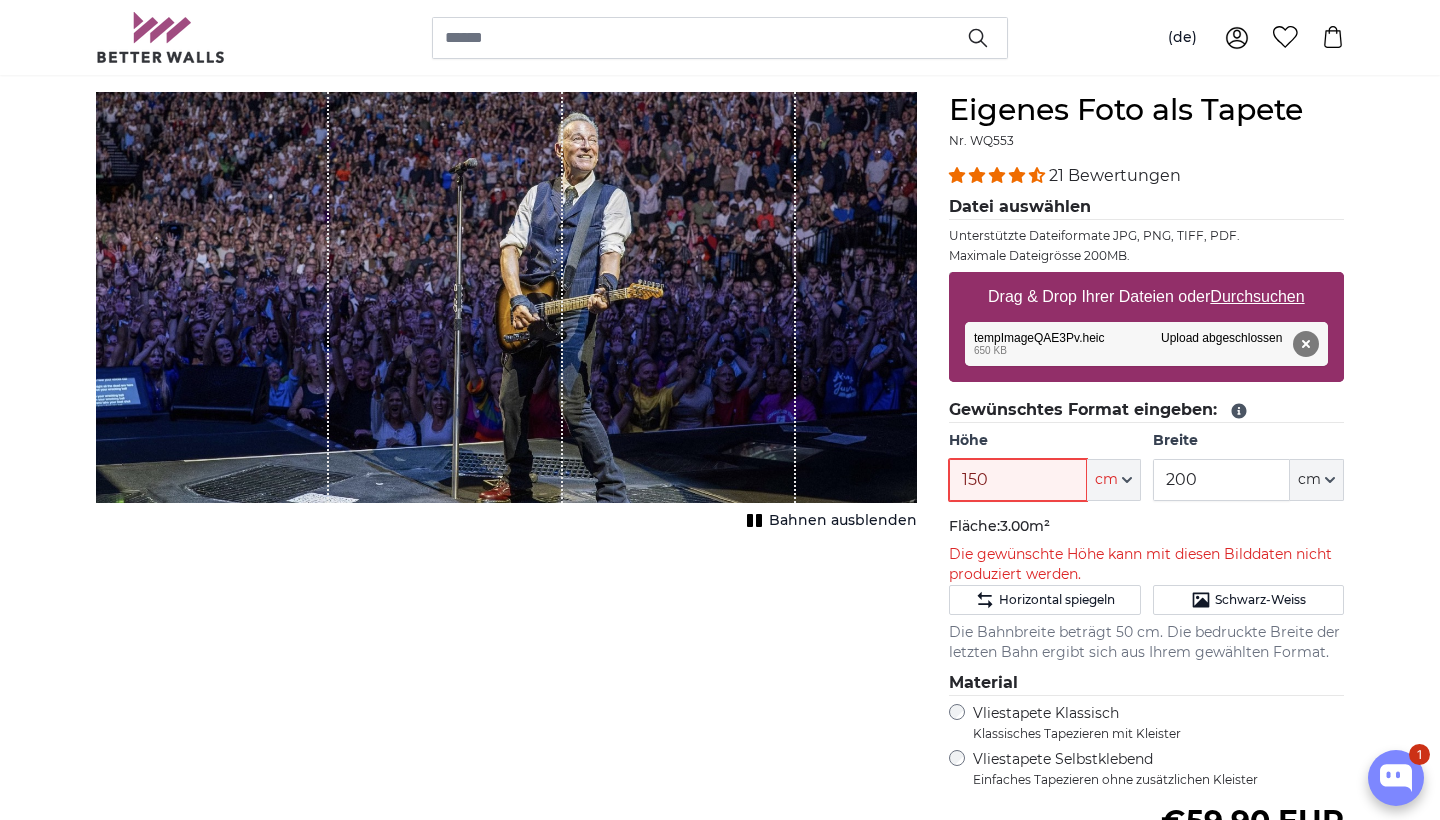 drag, startPoint x: 1054, startPoint y: 482, endPoint x: 951, endPoint y: 494, distance: 103.69667 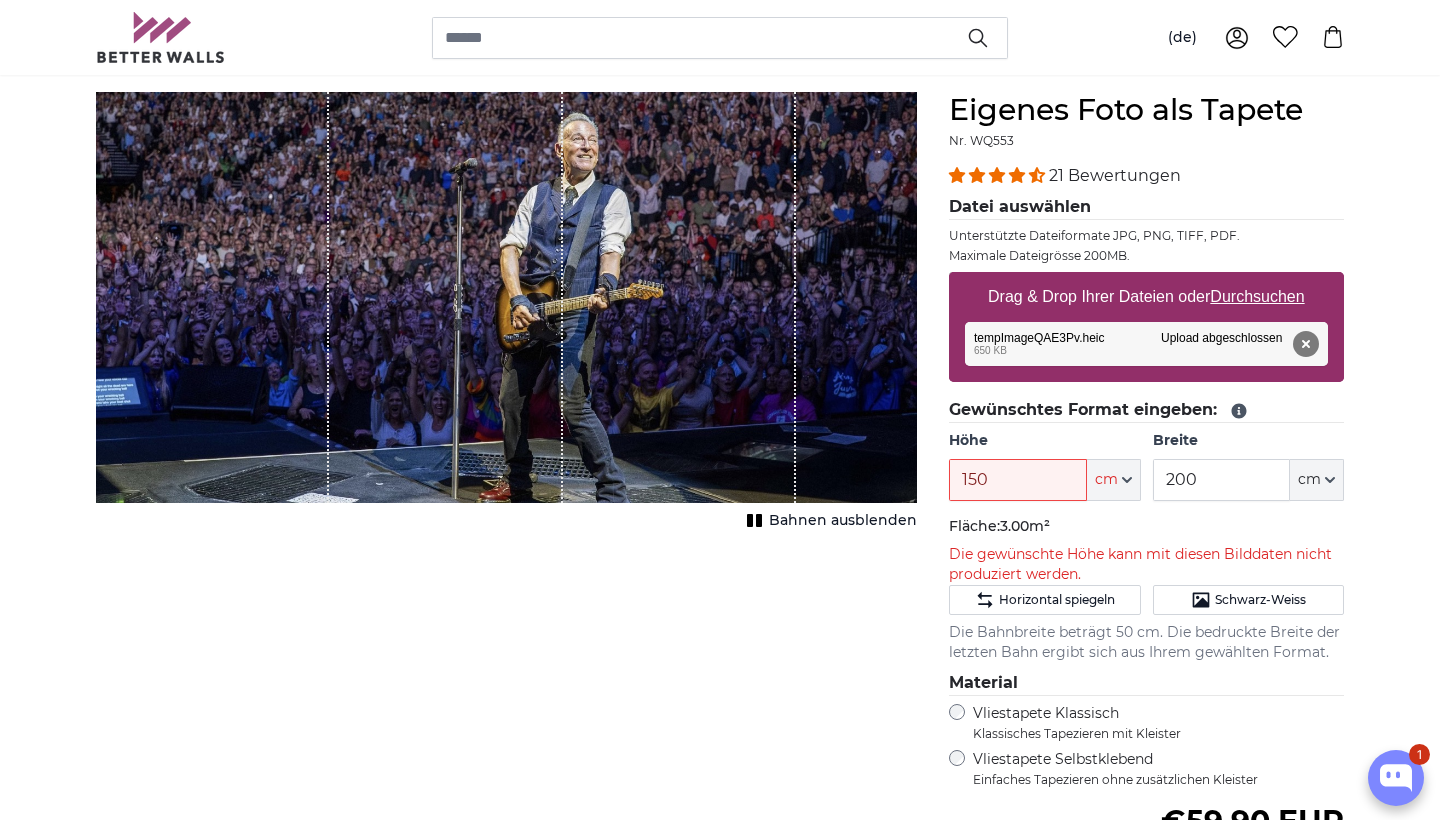 click on "Entfernen Nochmal versuchen Entfernen Hochladen Abbrechen Nochmal versuchen Entfernen tempImageQAE3Pv.heic edit 650 KB Upload abgeschlossen Klicken Sie um den Vorgang rückgängig zu machen" at bounding box center (1146, 344) 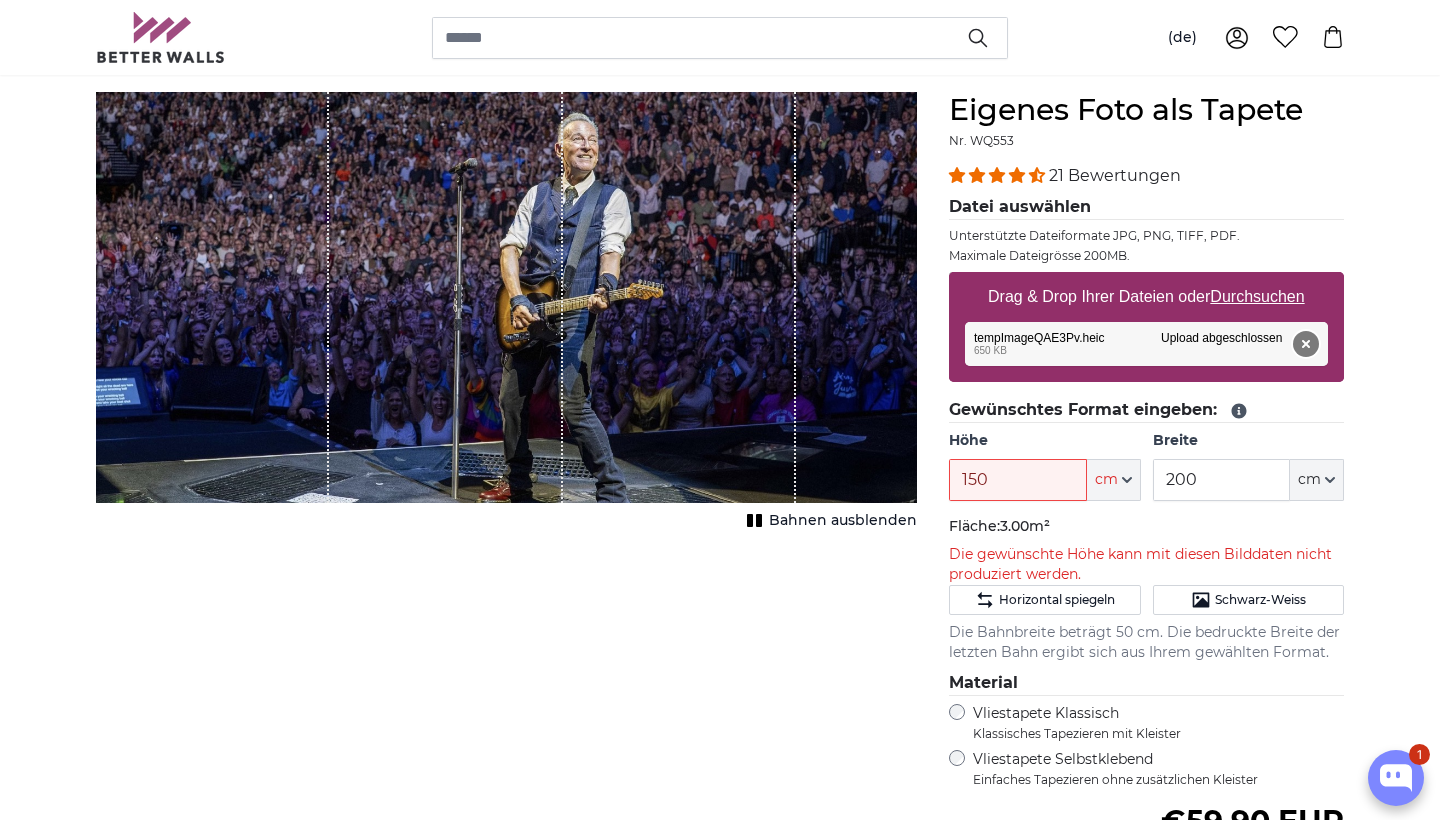click on "Entfernen" at bounding box center [1306, 344] 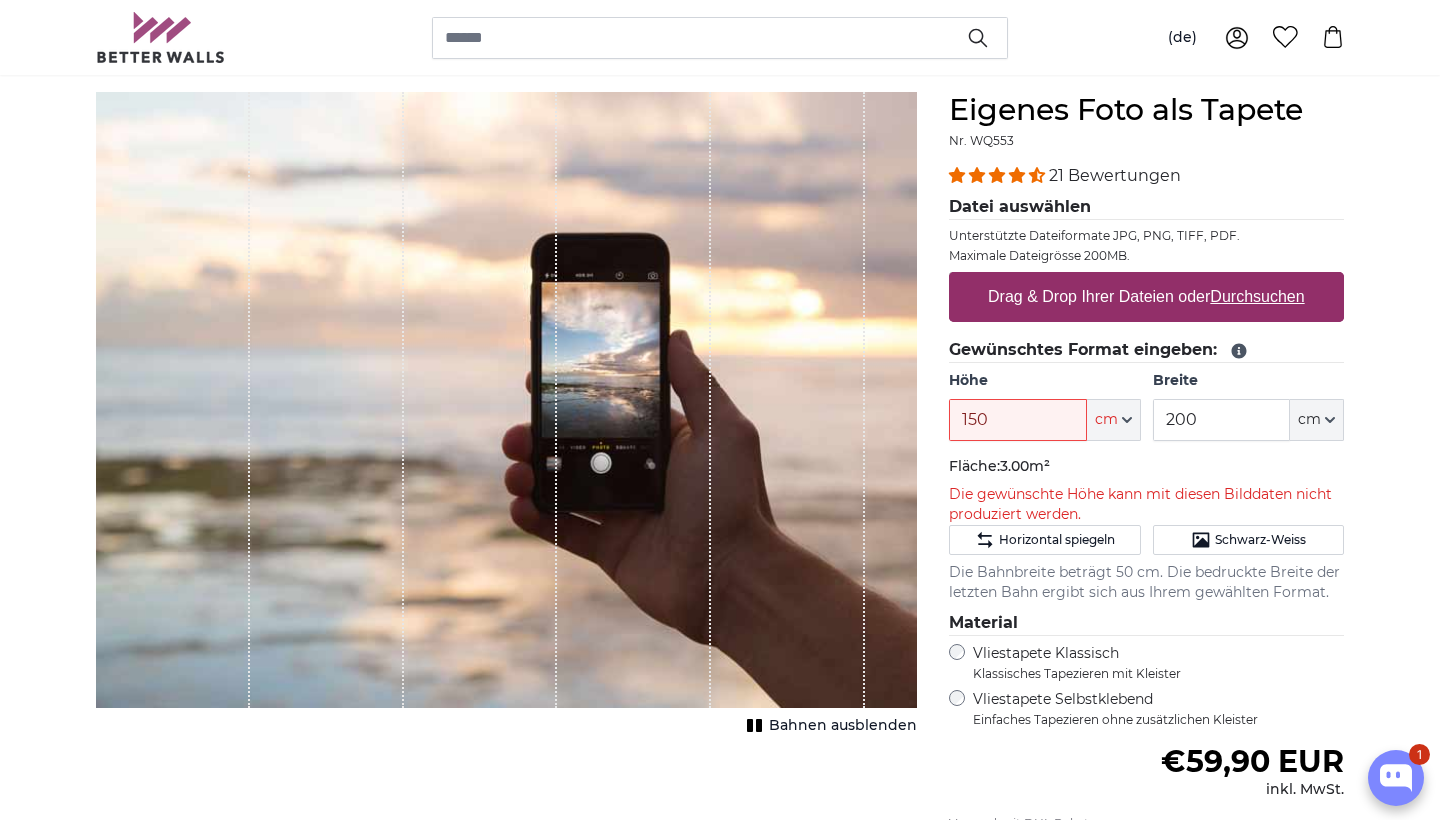 click on "Durchsuchen" at bounding box center (1258, 296) 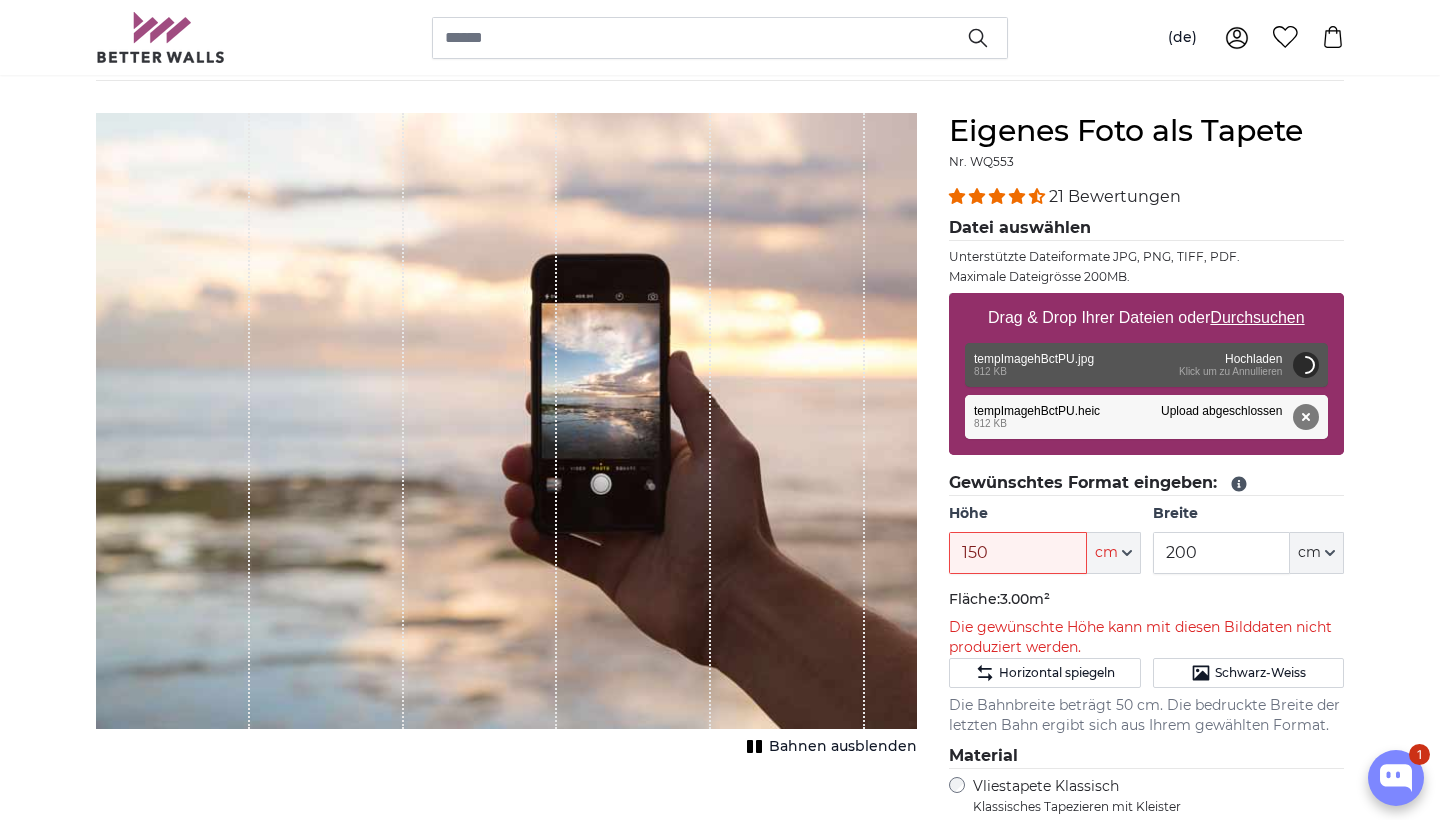 scroll, scrollTop: 120, scrollLeft: 0, axis: vertical 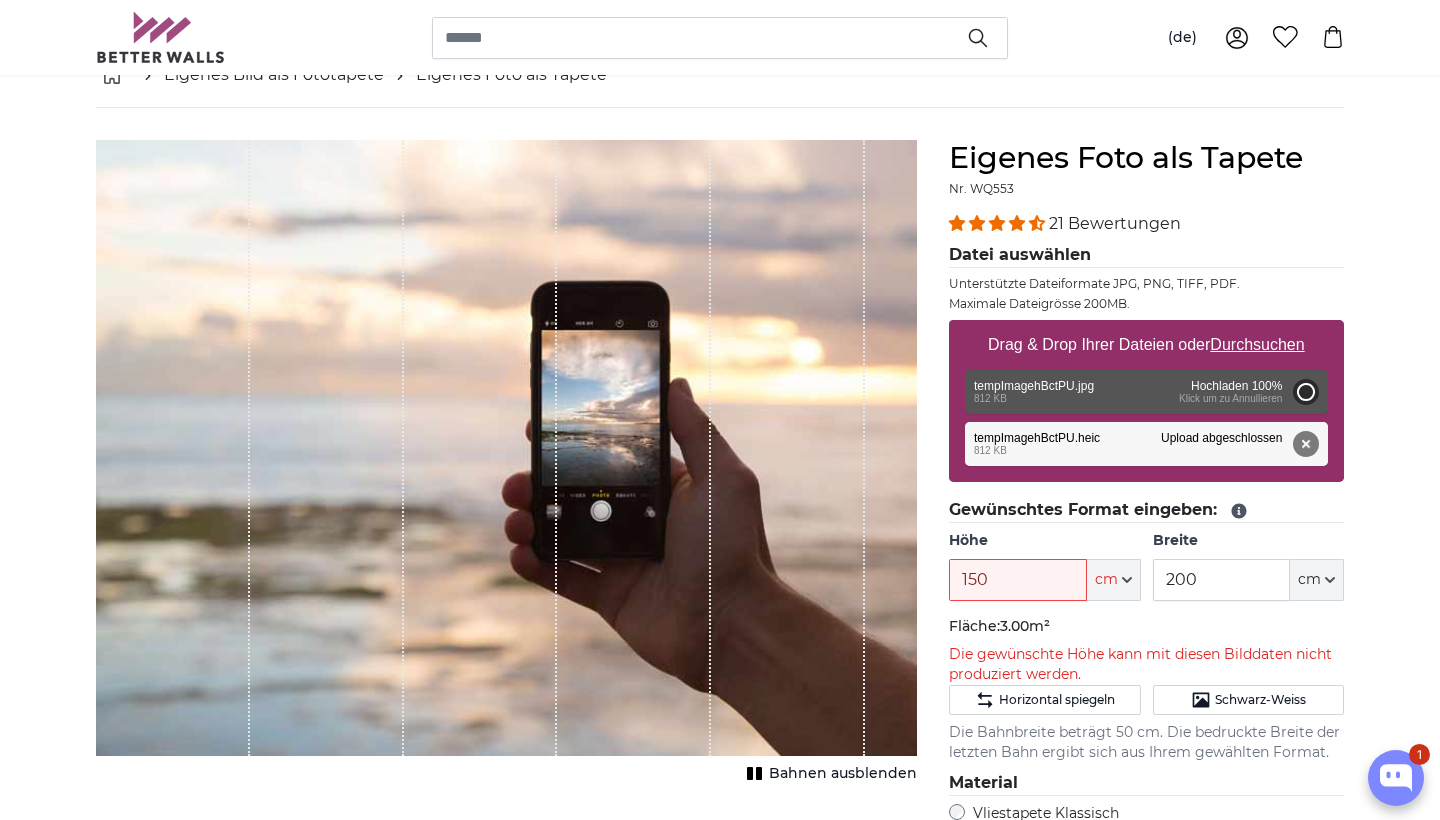 type on "129" 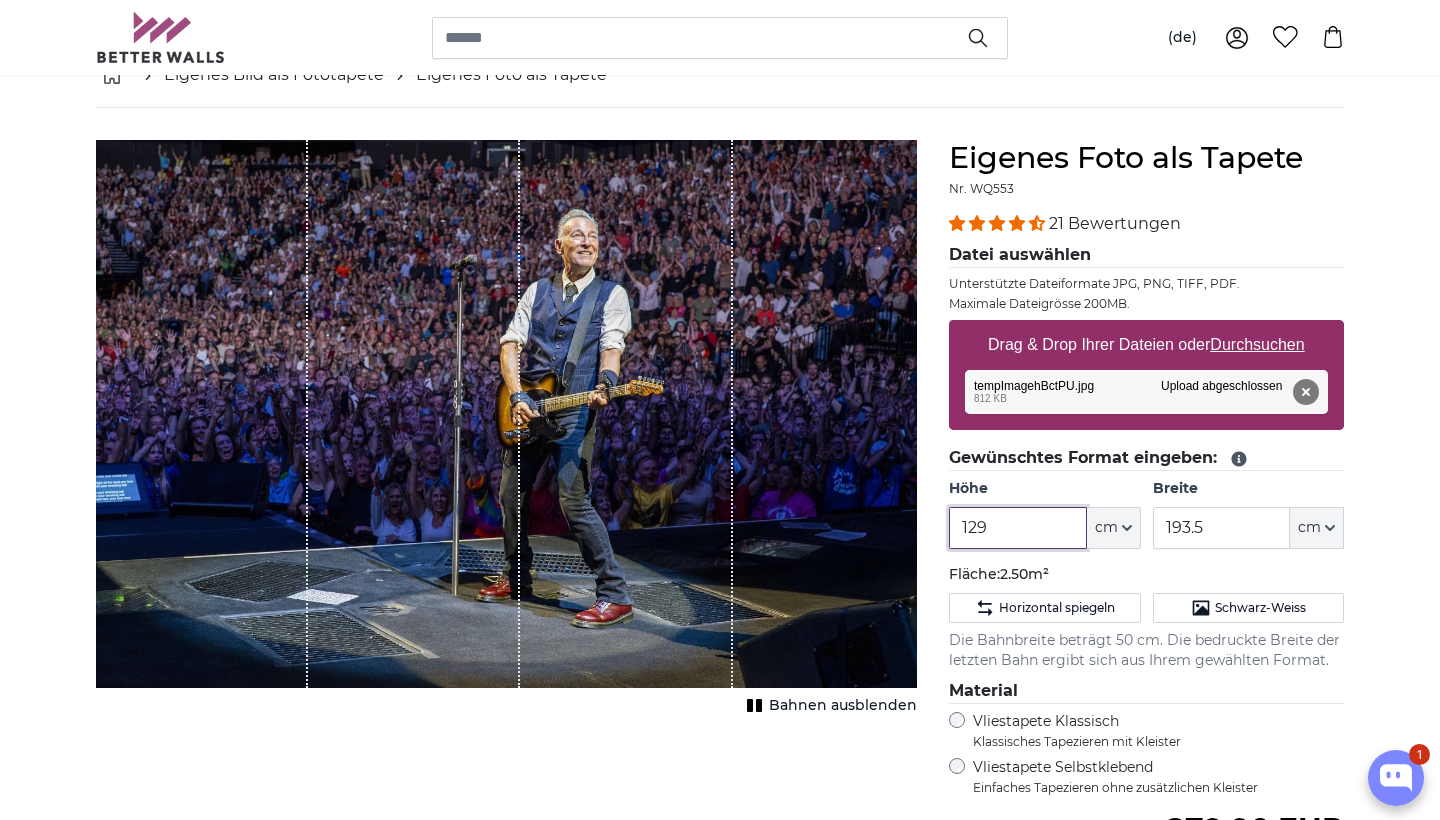 drag, startPoint x: 1012, startPoint y: 526, endPoint x: 925, endPoint y: 524, distance: 87.02299 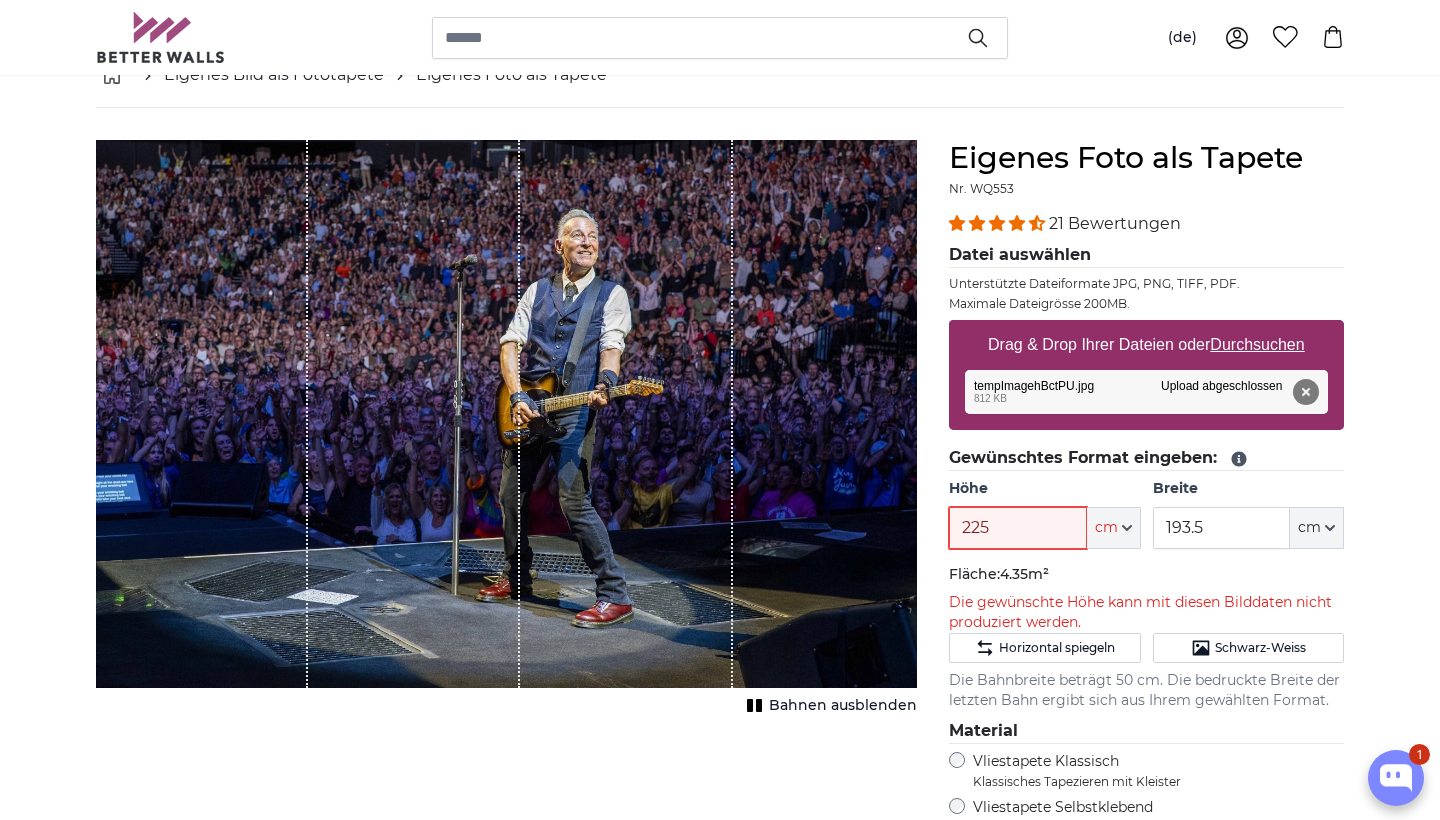 type on "225" 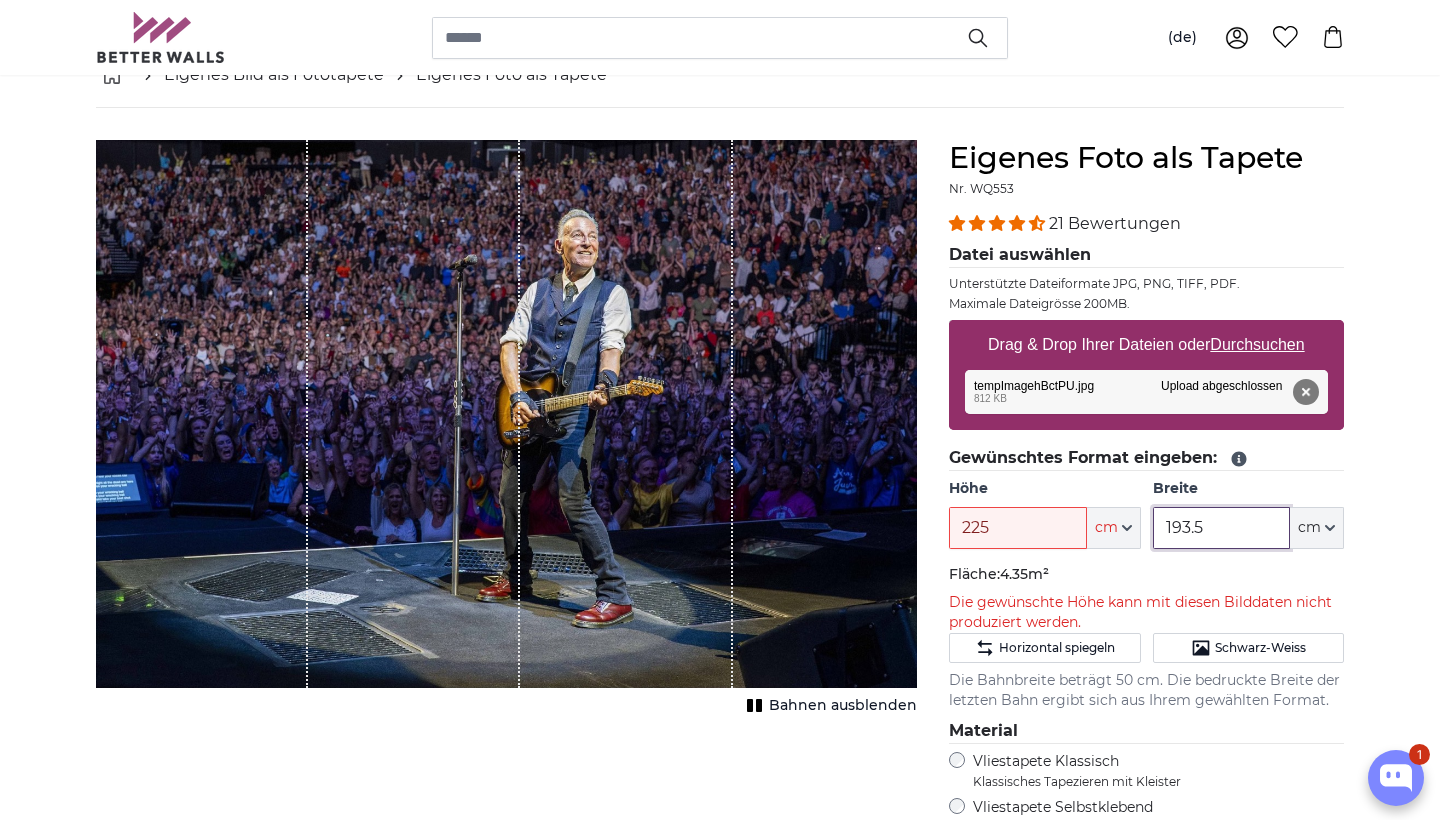 click on "193.5" at bounding box center (1221, 528) 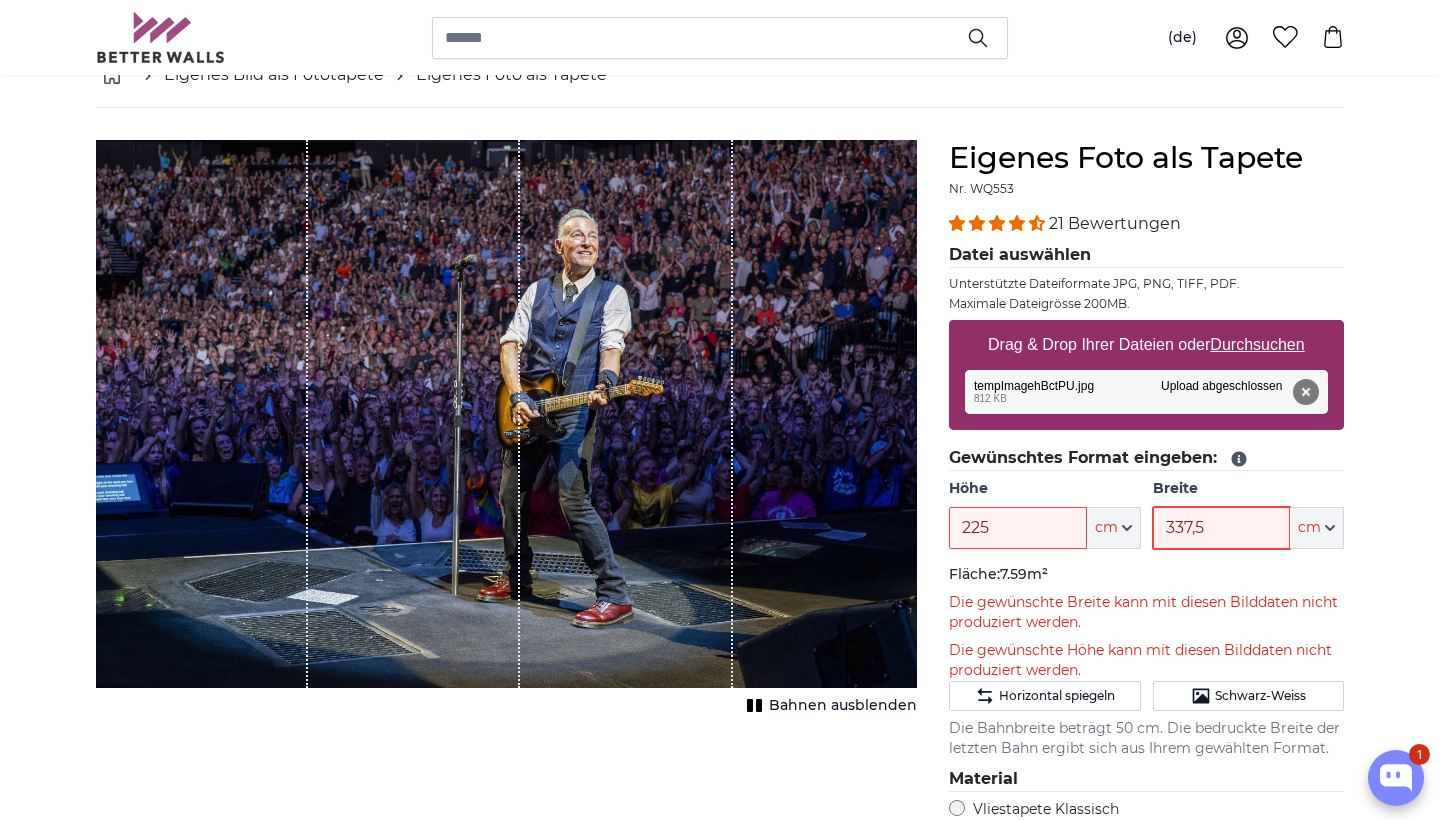 type on "337,5" 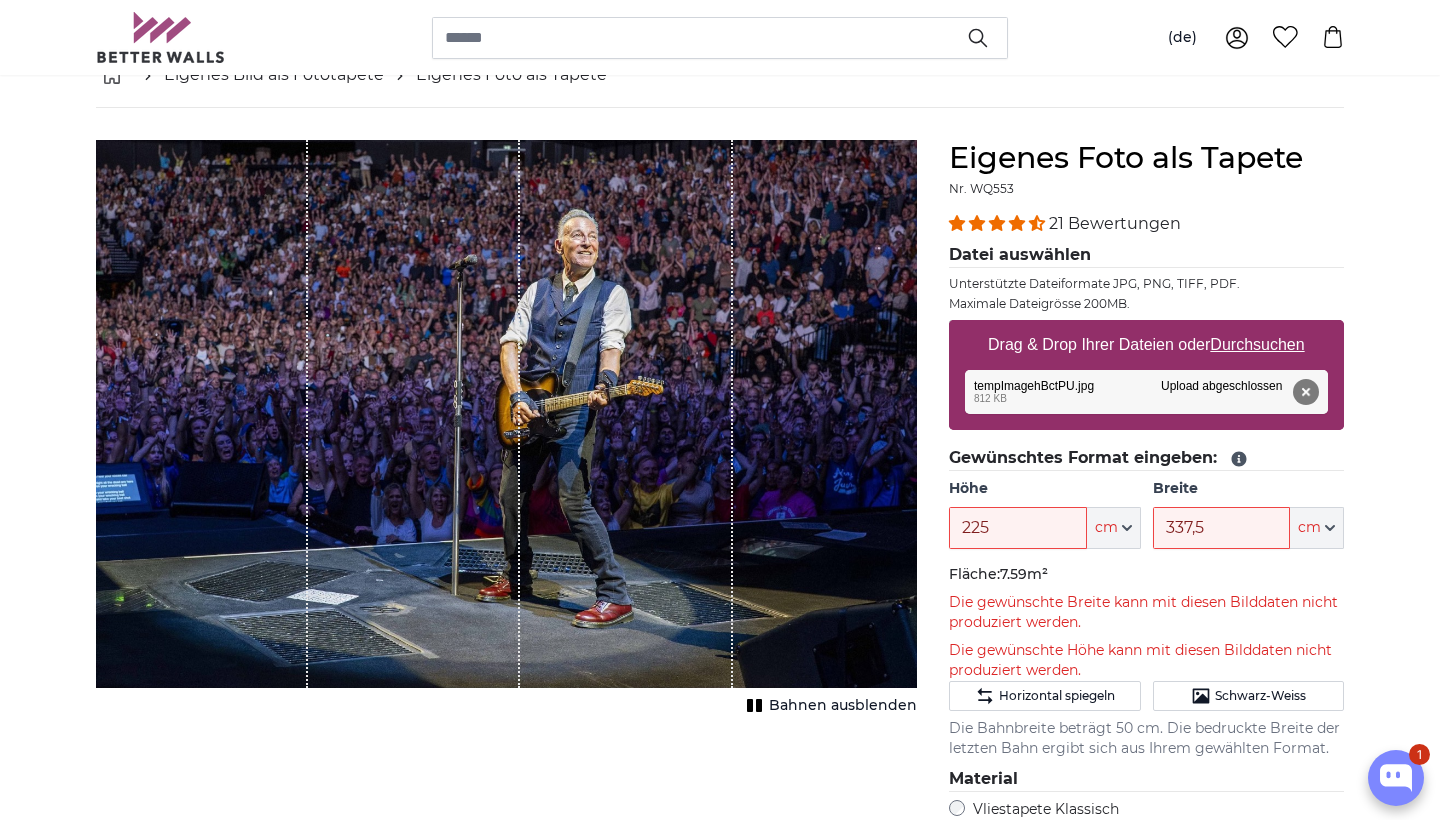 click on "Gewünschtes Format eingeben:
Höhe
225
ft
cm
Centimeter (cm)
Inches (inch)
Feet (ft. in.)
Breite
337,5
ft
cm" 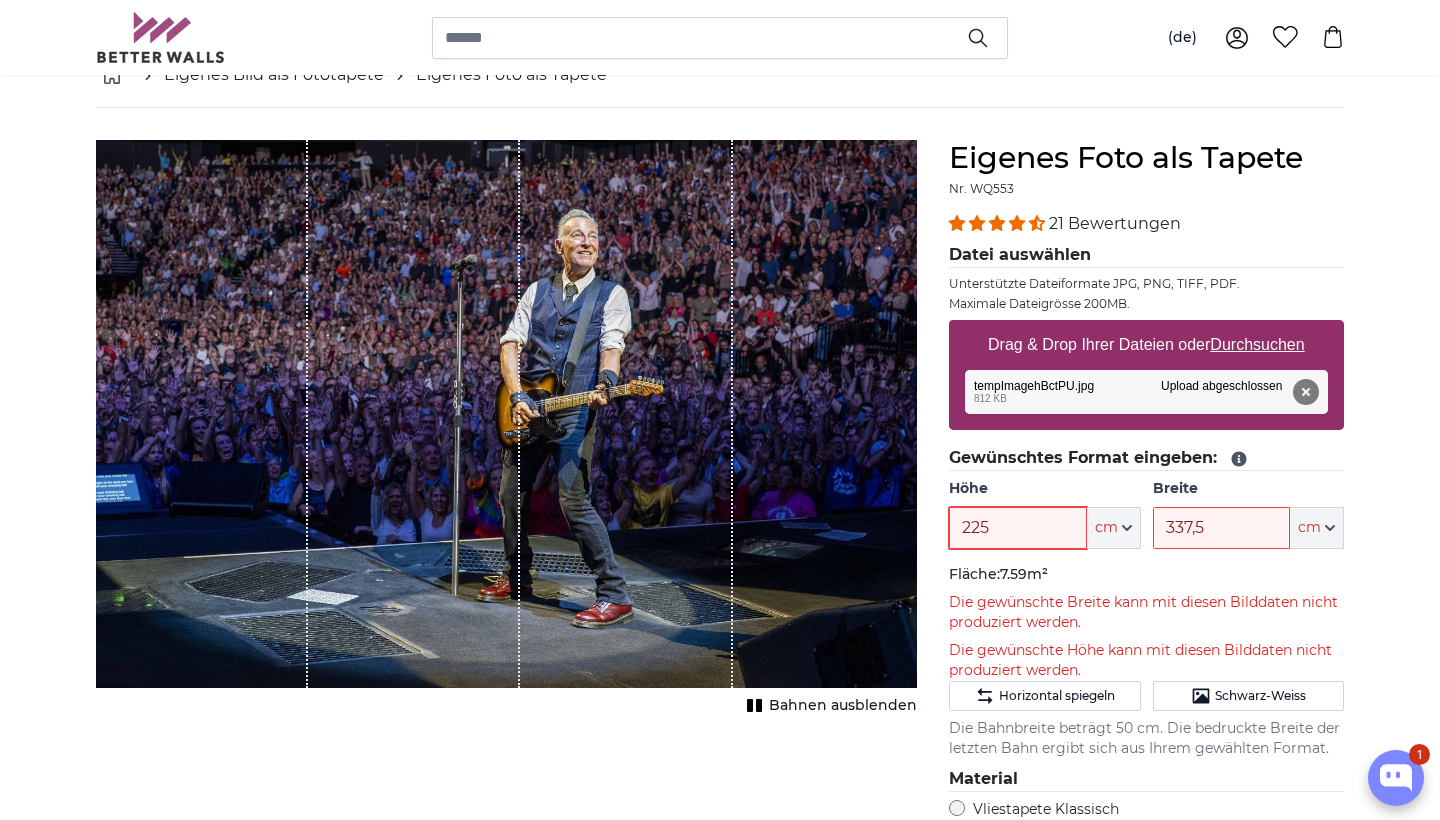 drag, startPoint x: 996, startPoint y: 532, endPoint x: 954, endPoint y: 531, distance: 42.0119 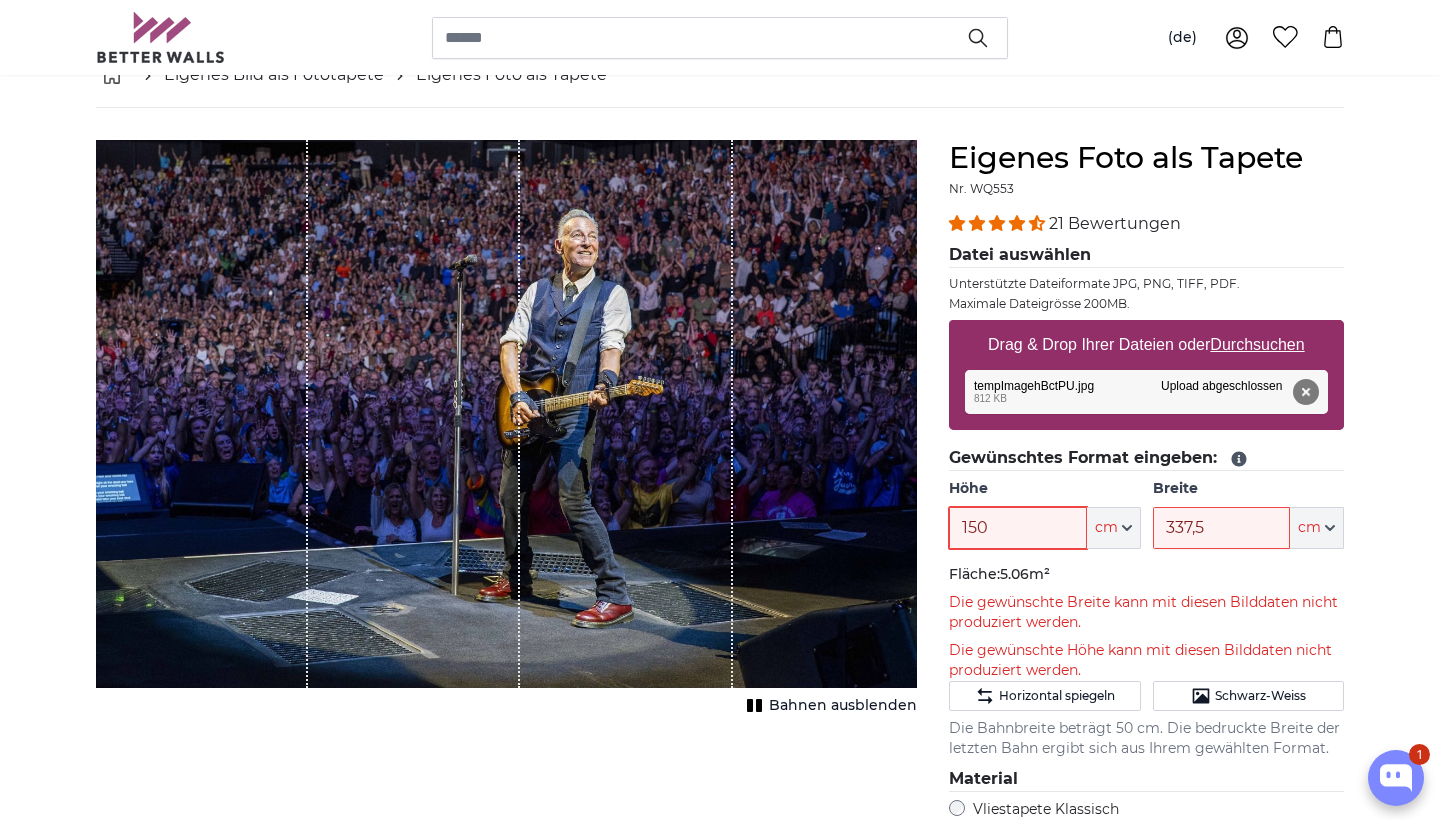 type on "150" 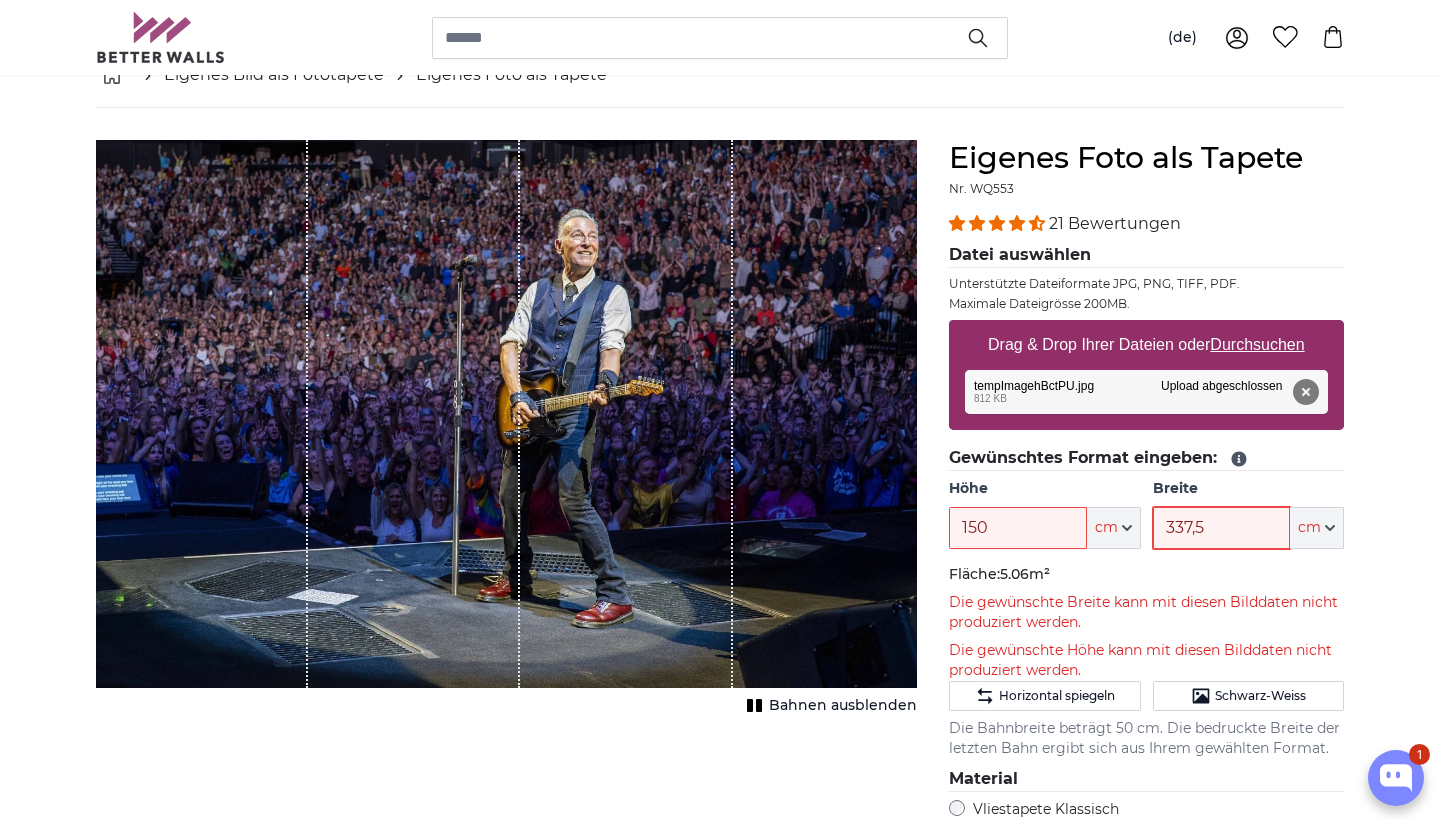drag, startPoint x: 1242, startPoint y: 524, endPoint x: 1131, endPoint y: 522, distance: 111.01801 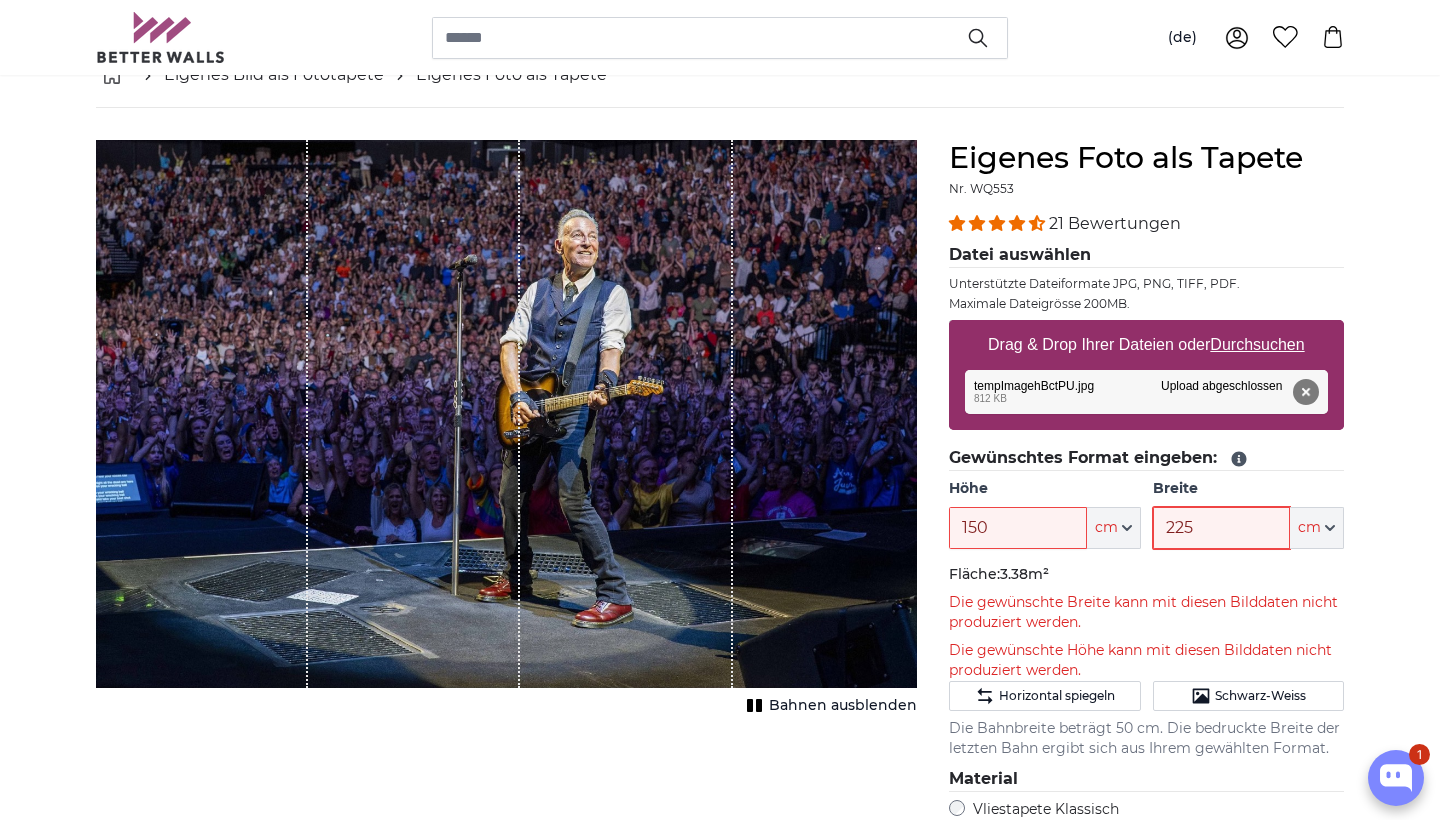 type on "225" 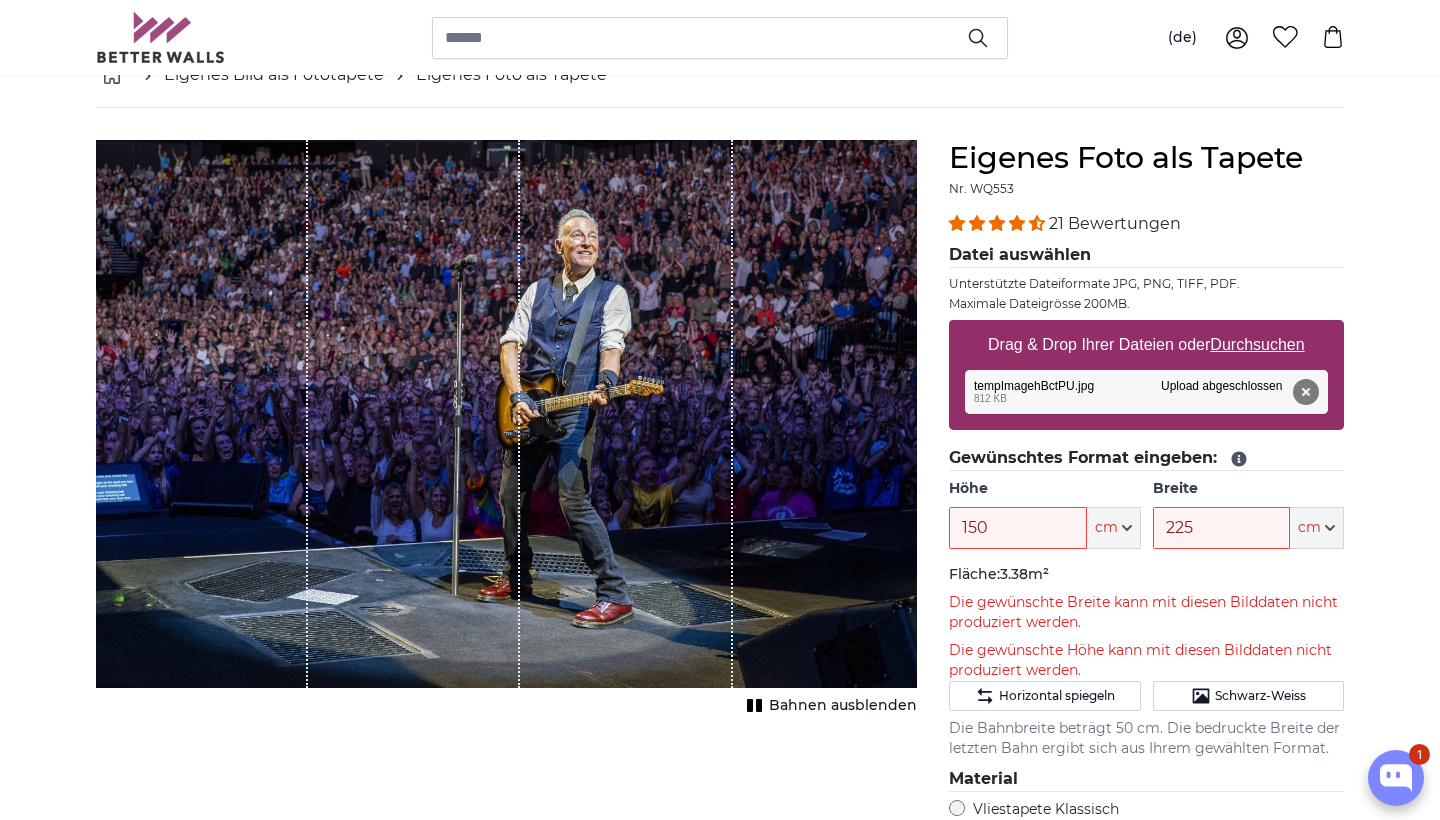 click on "Fläche:  3.38m²" 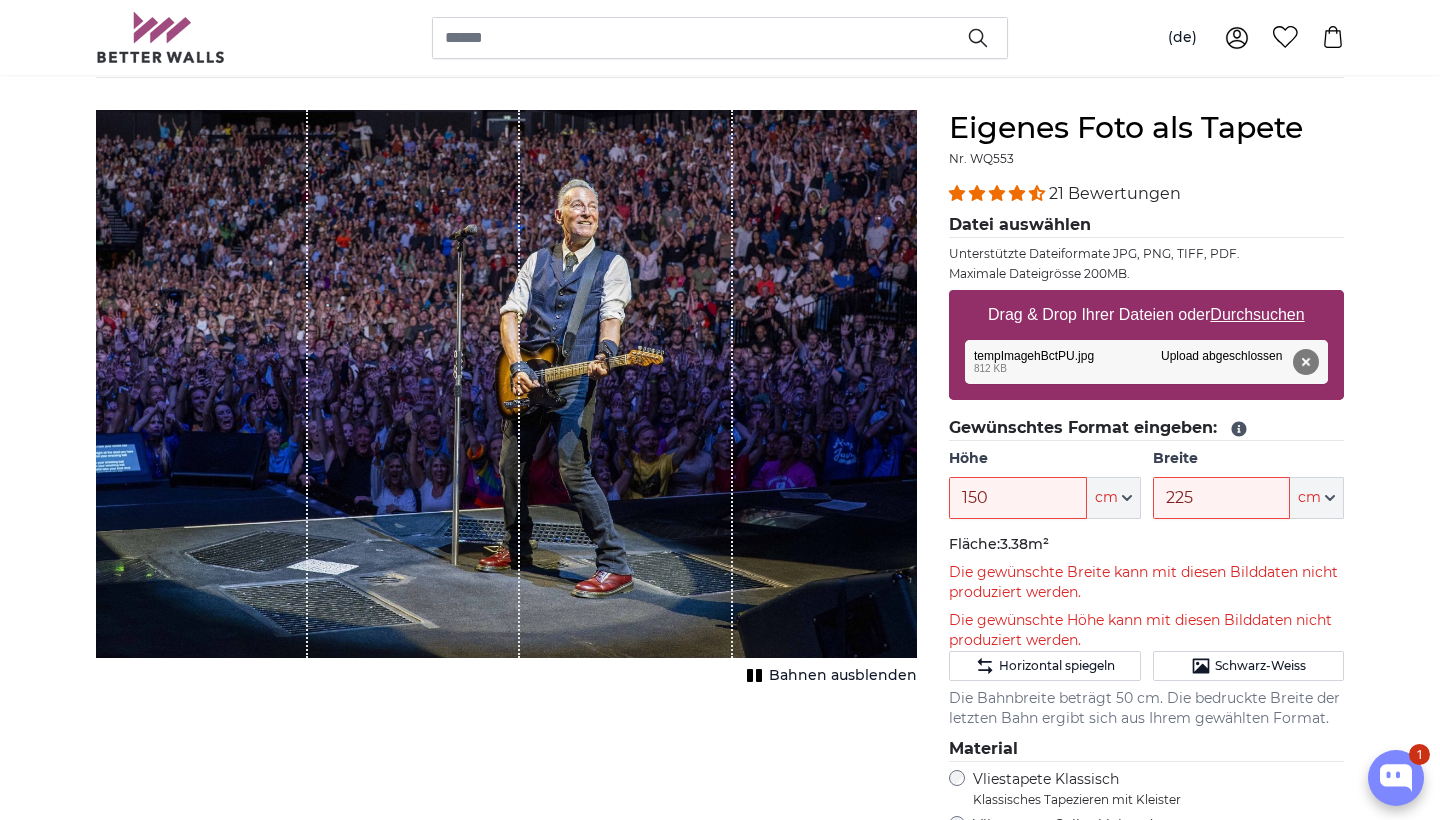 scroll, scrollTop: 130, scrollLeft: 0, axis: vertical 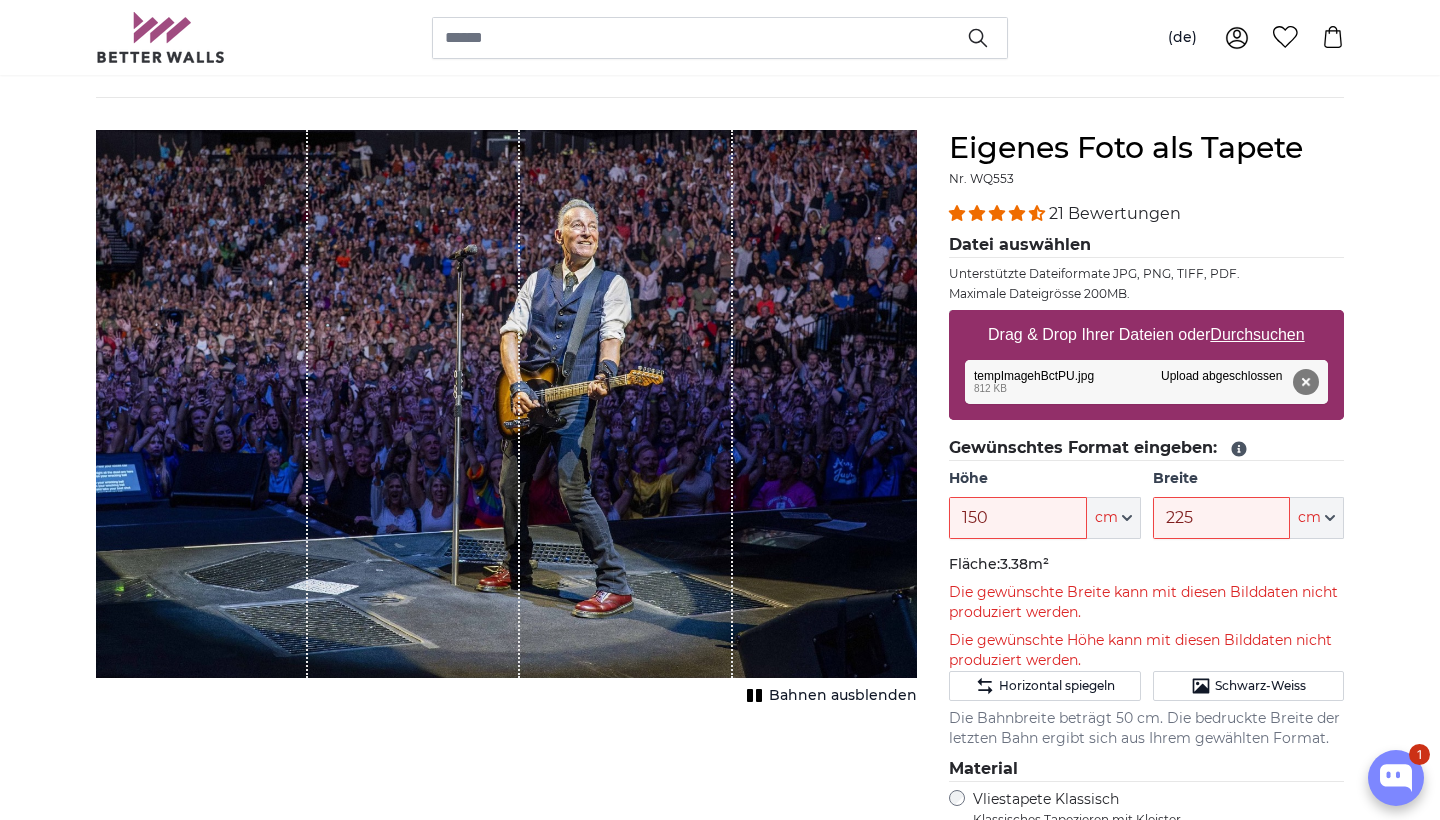 click on "Entfernen Nochmal versuchen Entfernen Hochladen Abbrechen Nochmal versuchen Entfernen tempImagehBctPU.jpg edit 812 KB Upload abgeschlossen Klicken Sie um den Vorgang rückgängig zu machen" at bounding box center (1146, 382) 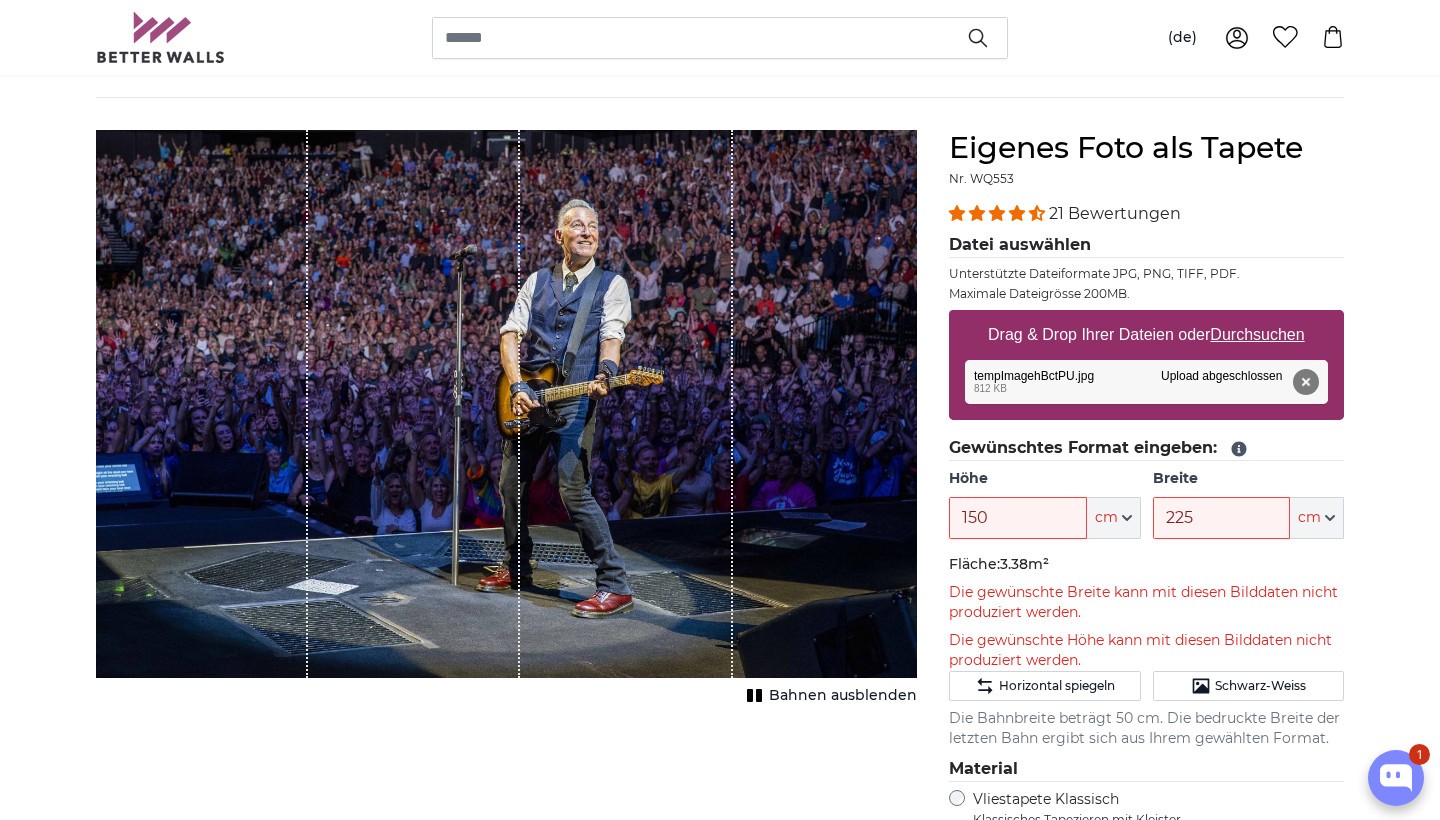 click on "cm" 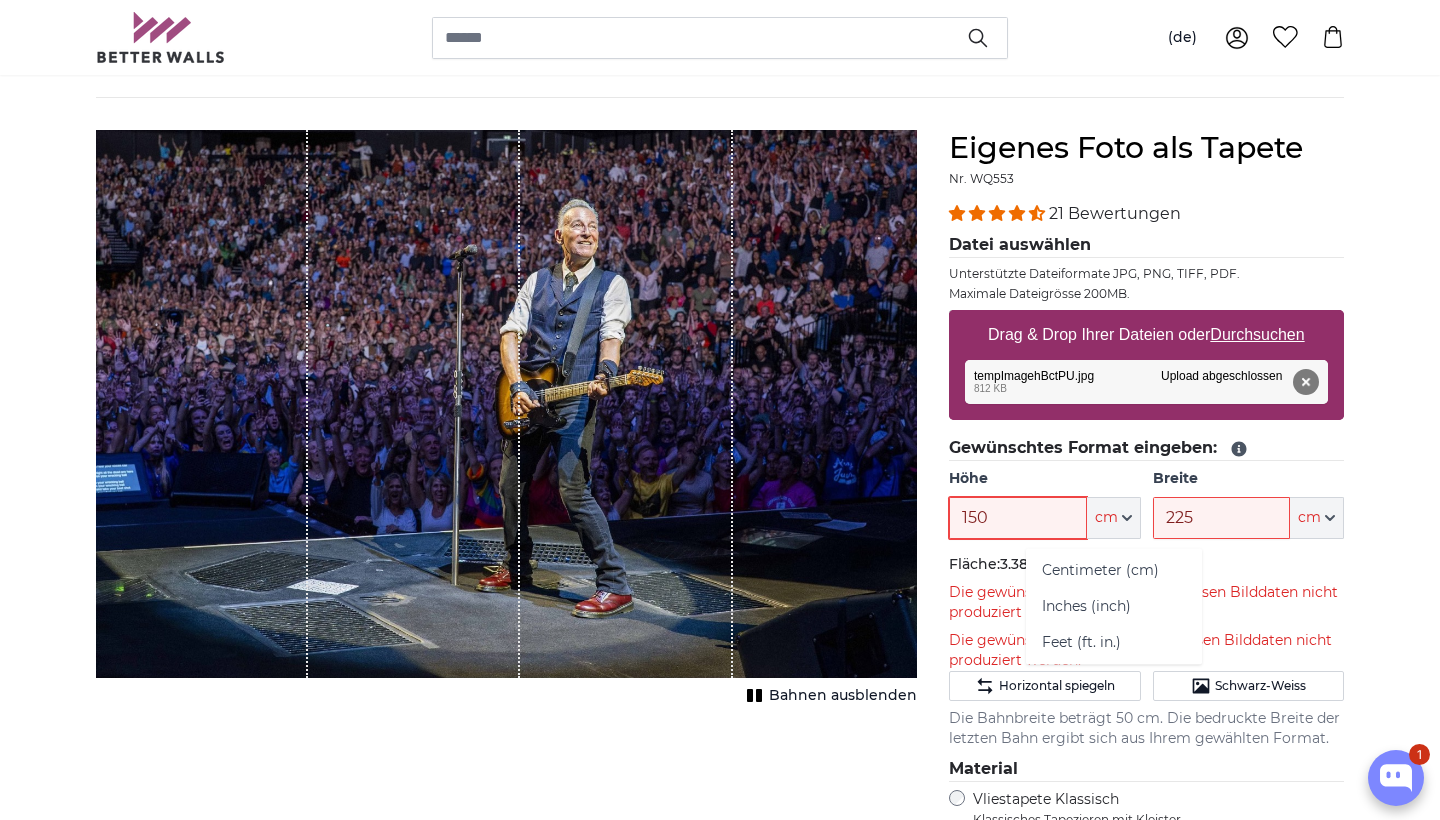 click on "150" at bounding box center [1017, 518] 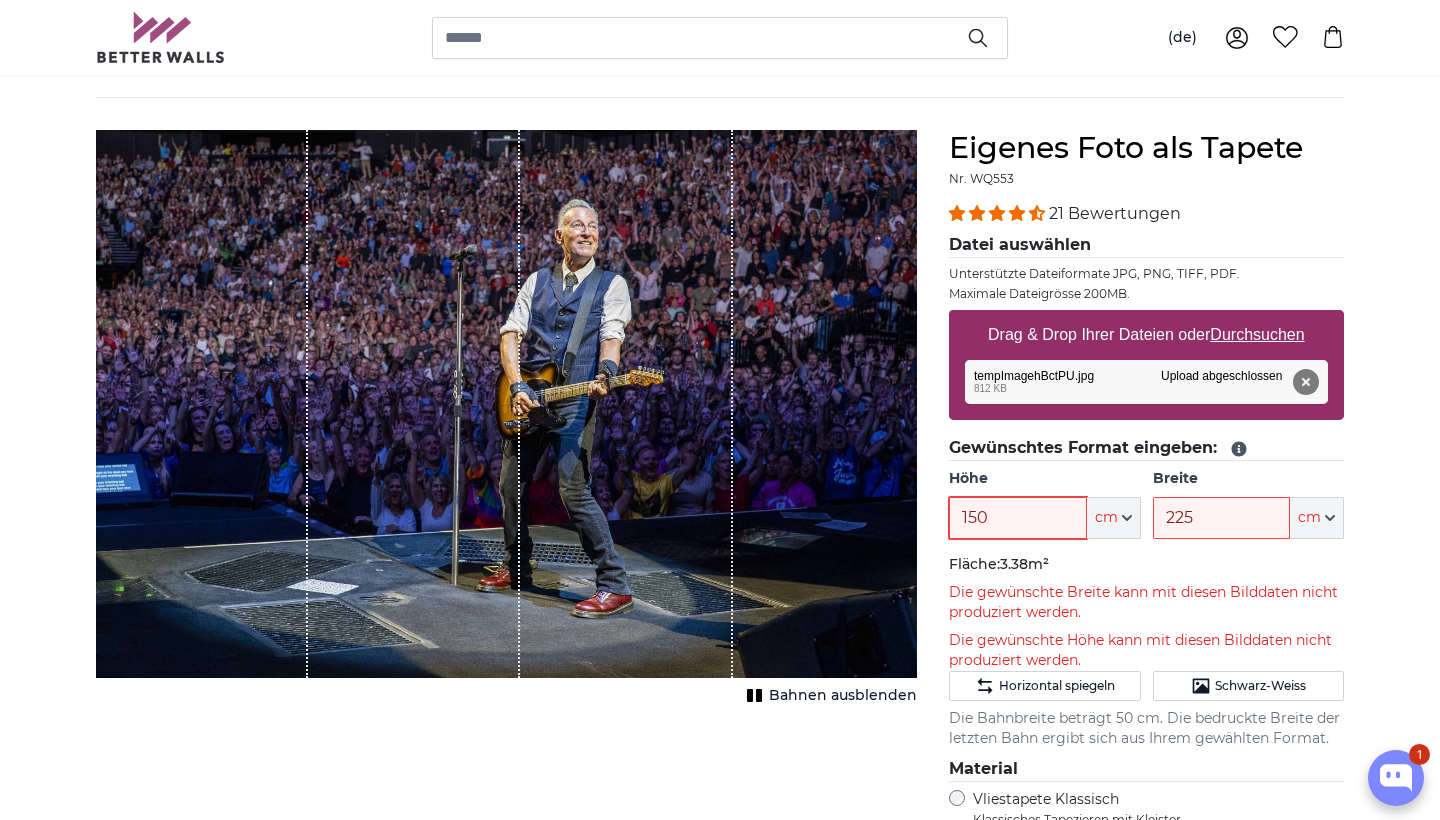 click on "150" at bounding box center [1017, 518] 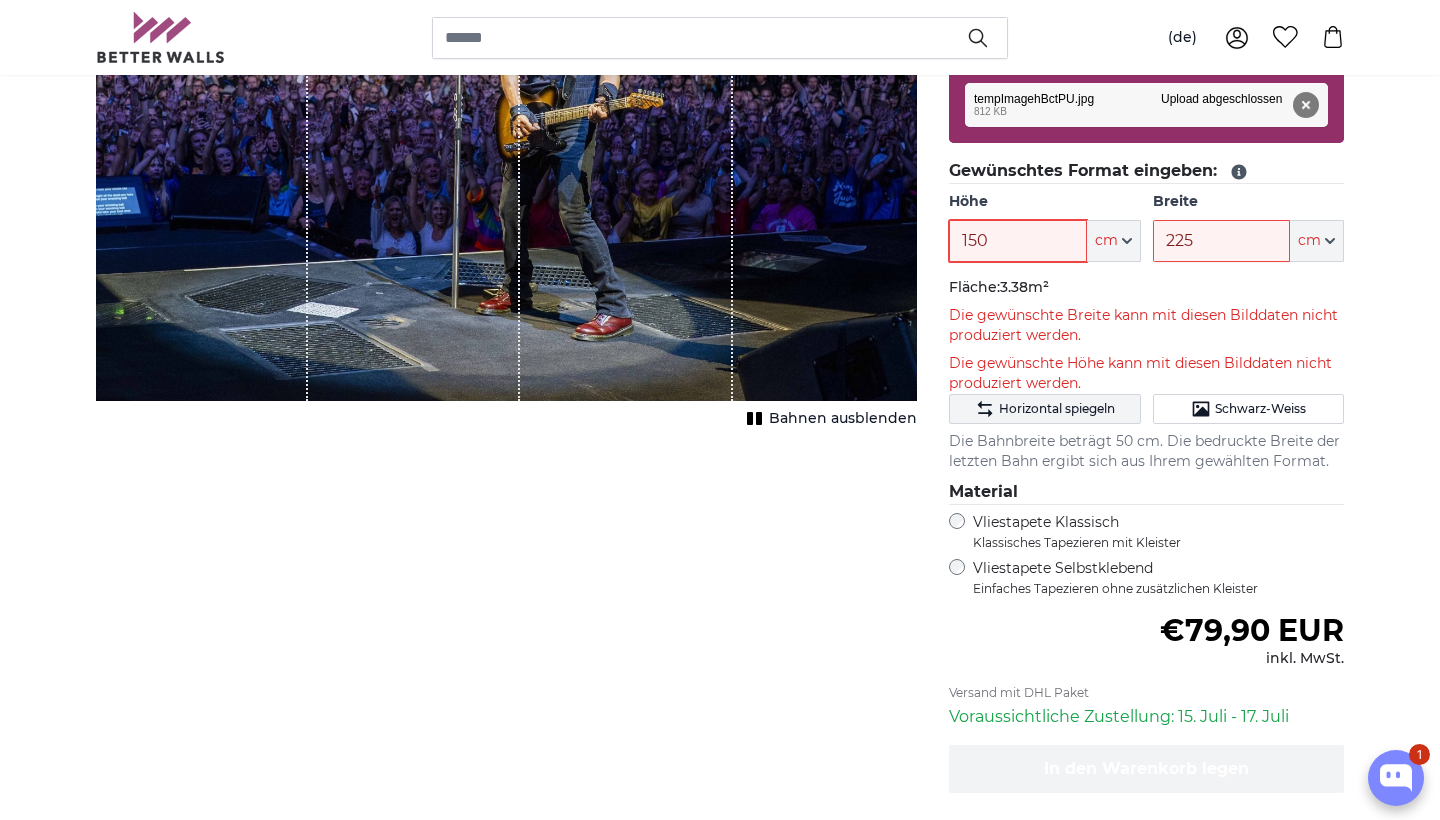scroll, scrollTop: 413, scrollLeft: 0, axis: vertical 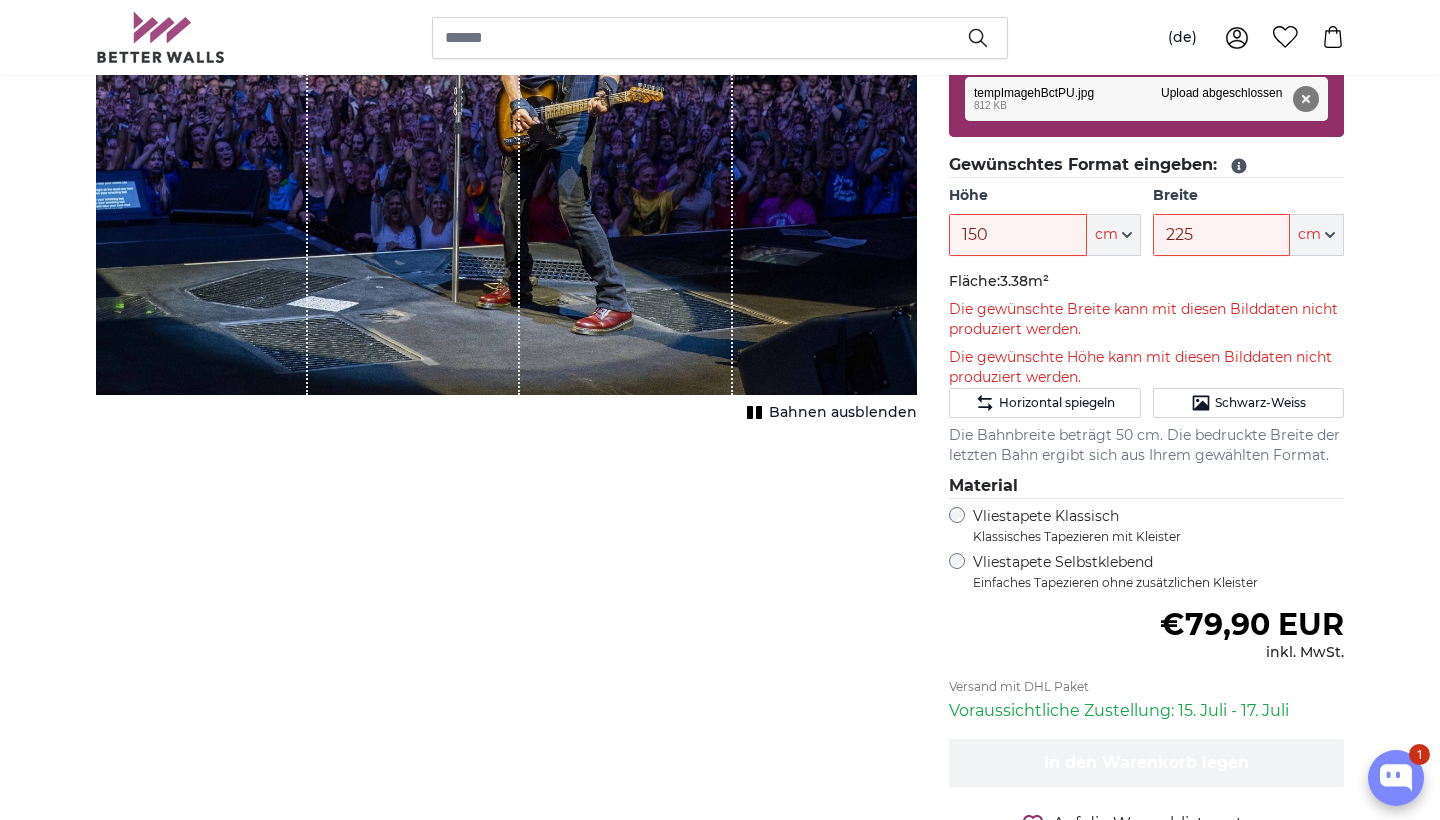 click on "Vliestapete Selbstklebend
Einfaches Tapezieren ohne zusätzlichen Kleister" at bounding box center (1158, 572) 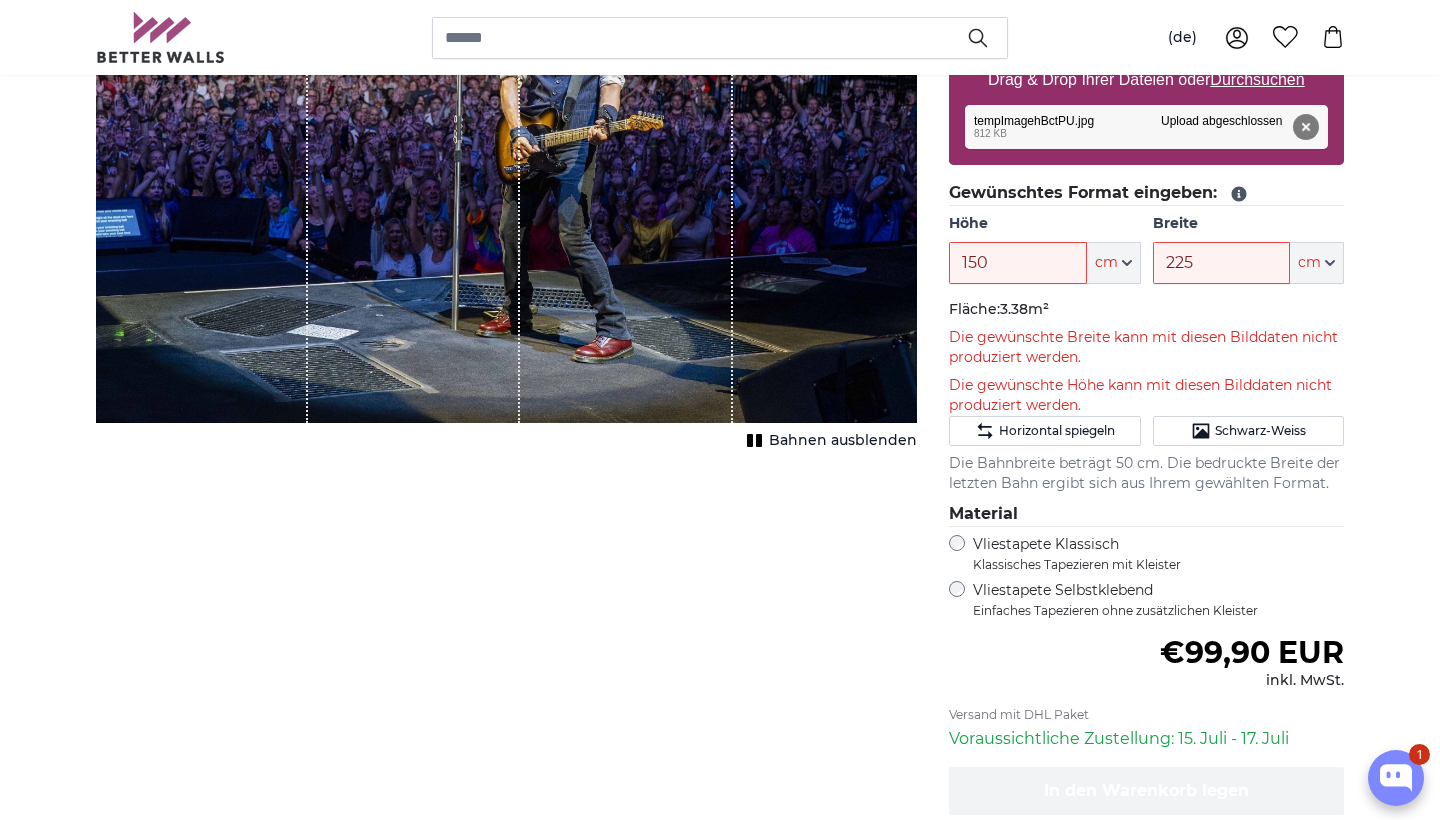 scroll, scrollTop: 376, scrollLeft: 0, axis: vertical 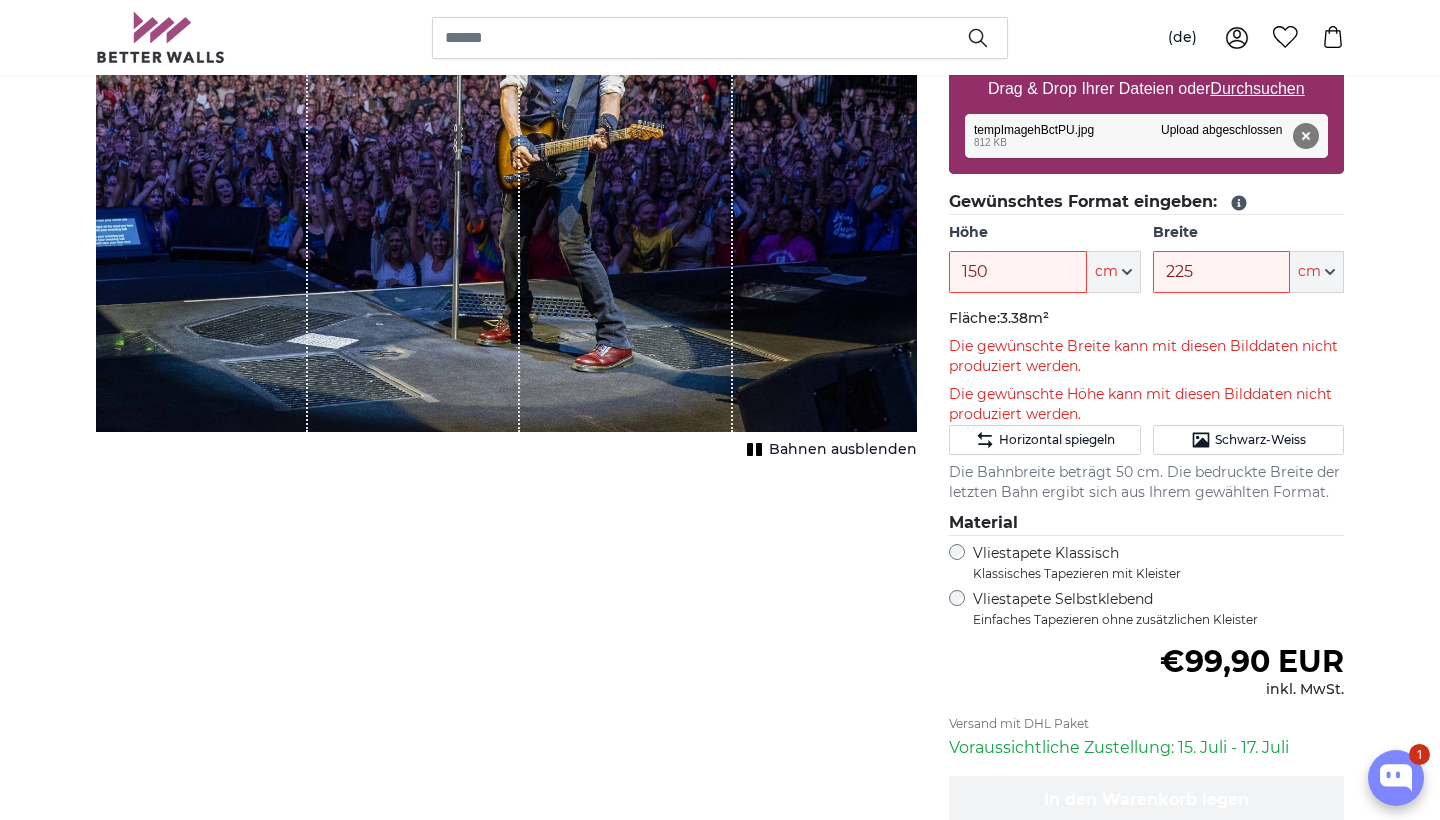 click on "Vliestapete Klassisch
Klassisches Tapezieren mit Kleister" at bounding box center (1146, 563) 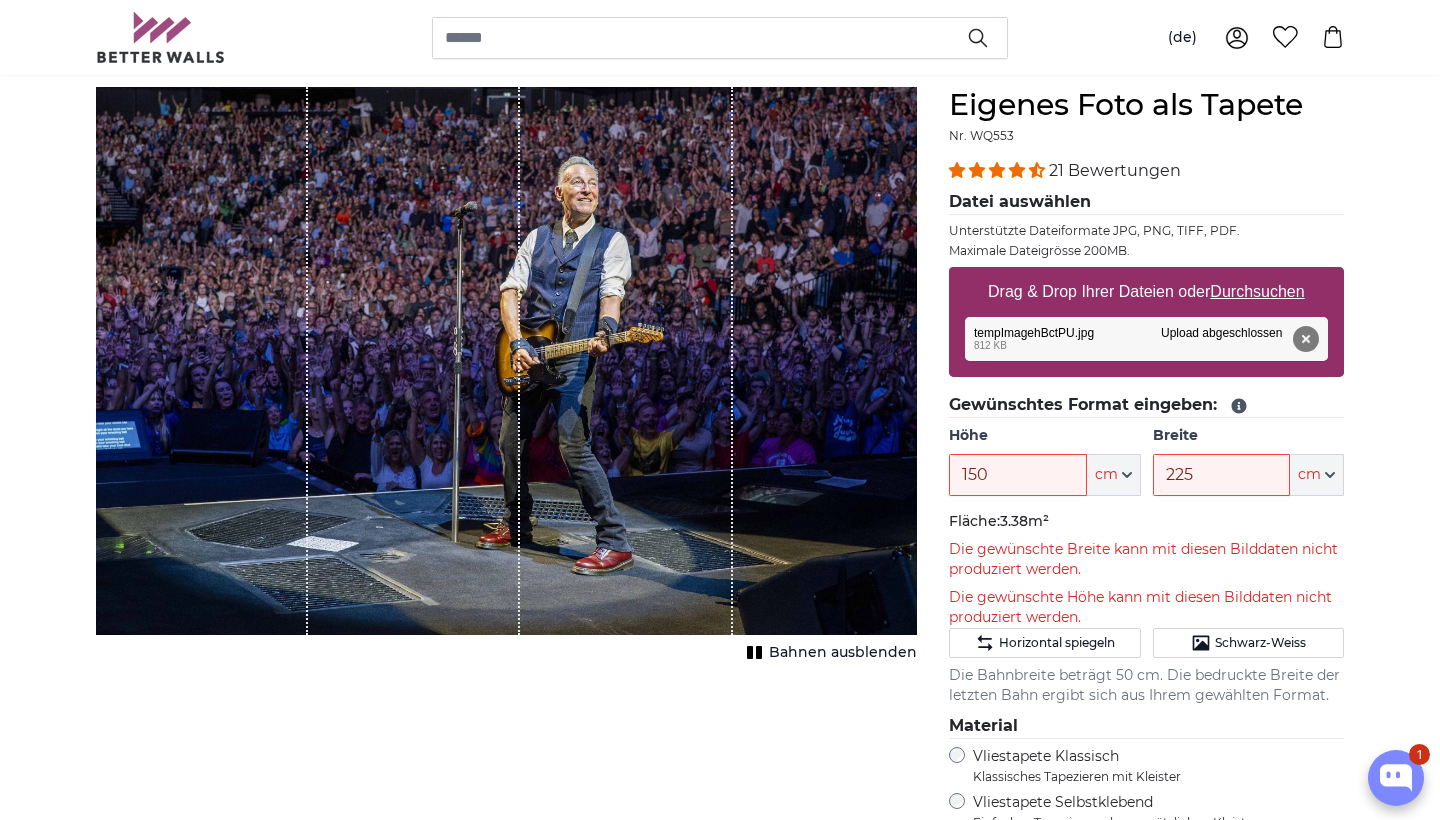 scroll, scrollTop: 158, scrollLeft: 0, axis: vertical 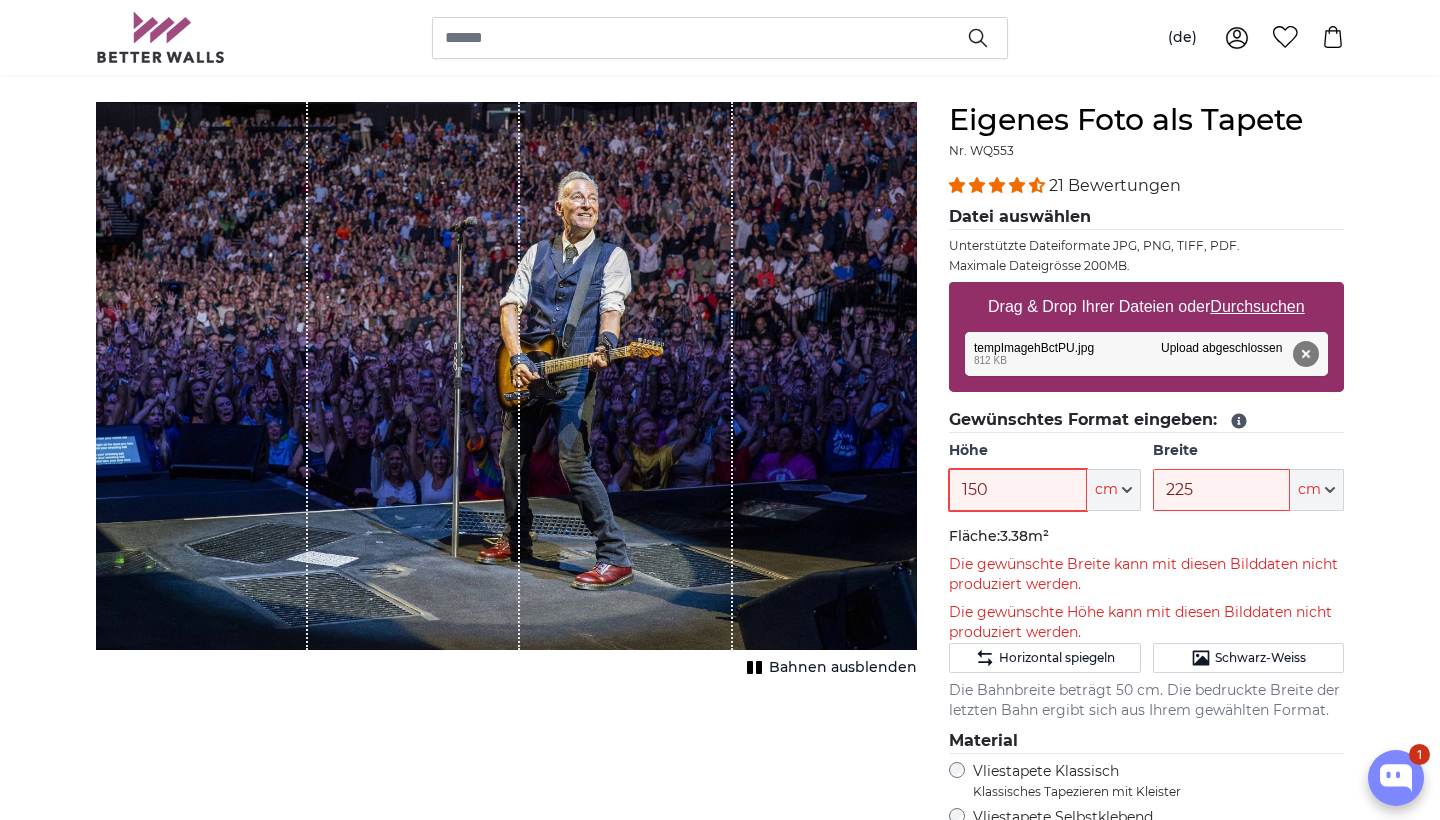 click on "150" at bounding box center (1017, 490) 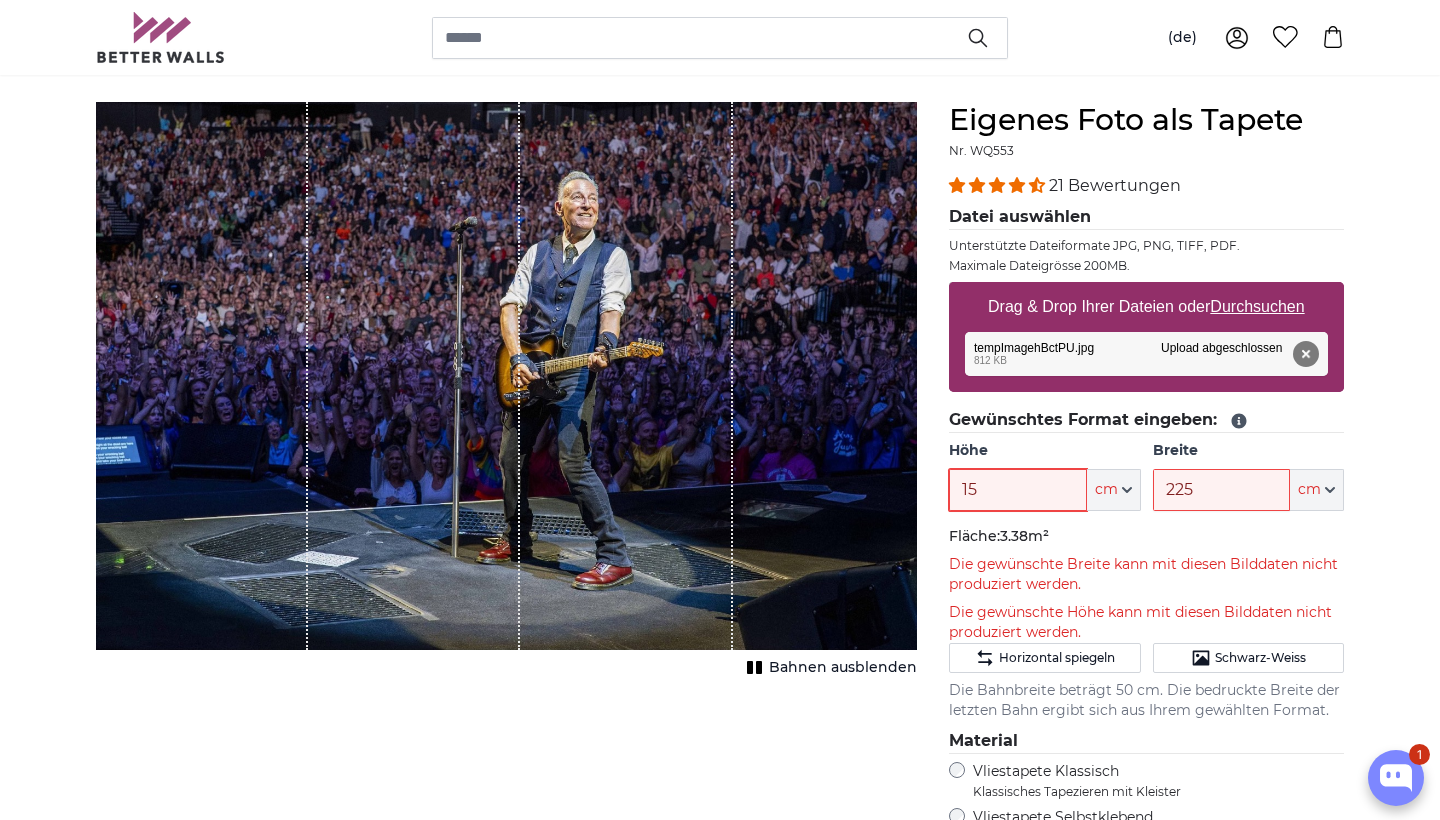 type on "1" 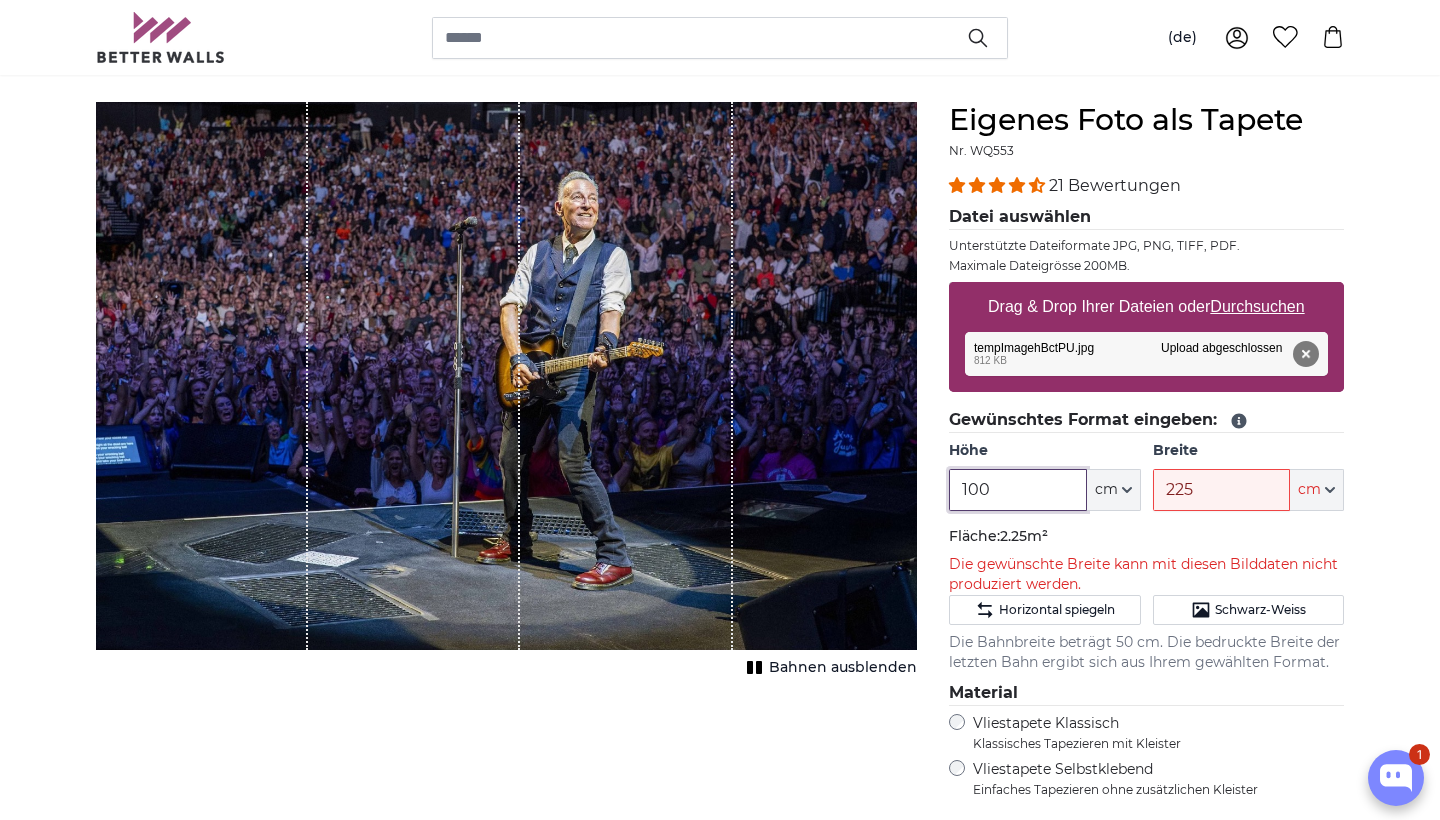 drag, startPoint x: 1002, startPoint y: 493, endPoint x: 921, endPoint y: 493, distance: 81 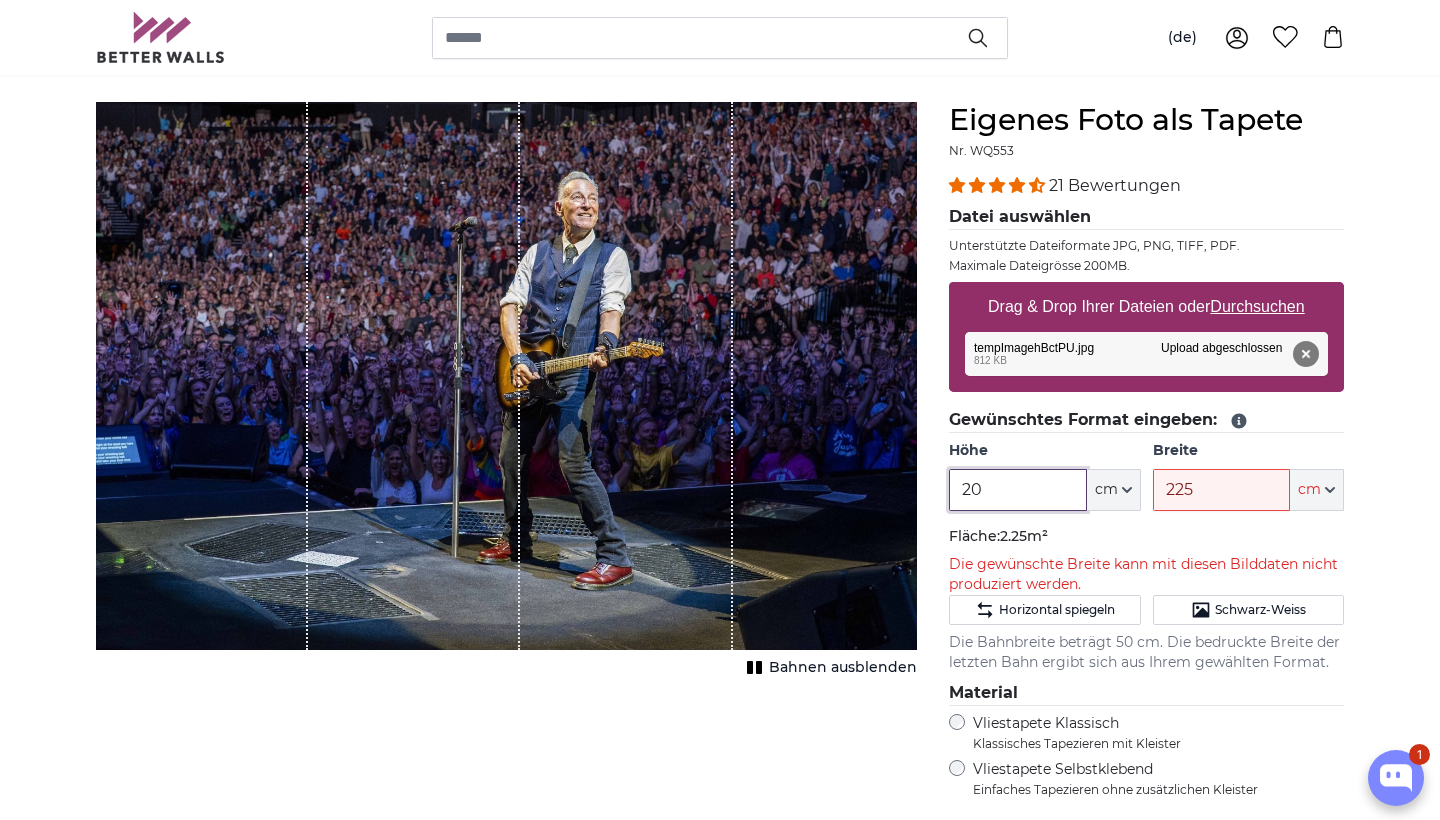 type on "200" 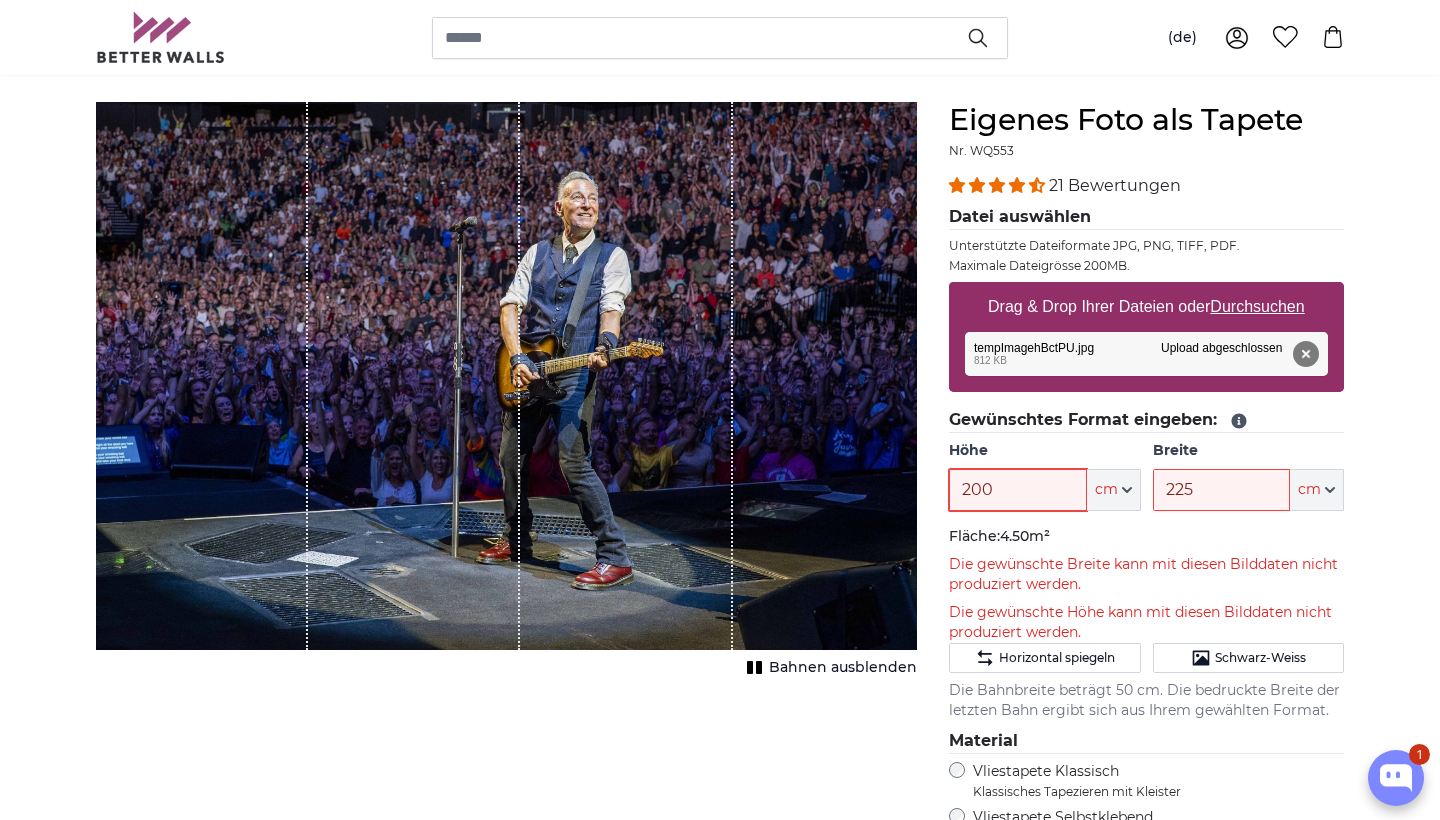drag, startPoint x: 1009, startPoint y: 491, endPoint x: 937, endPoint y: 494, distance: 72.06247 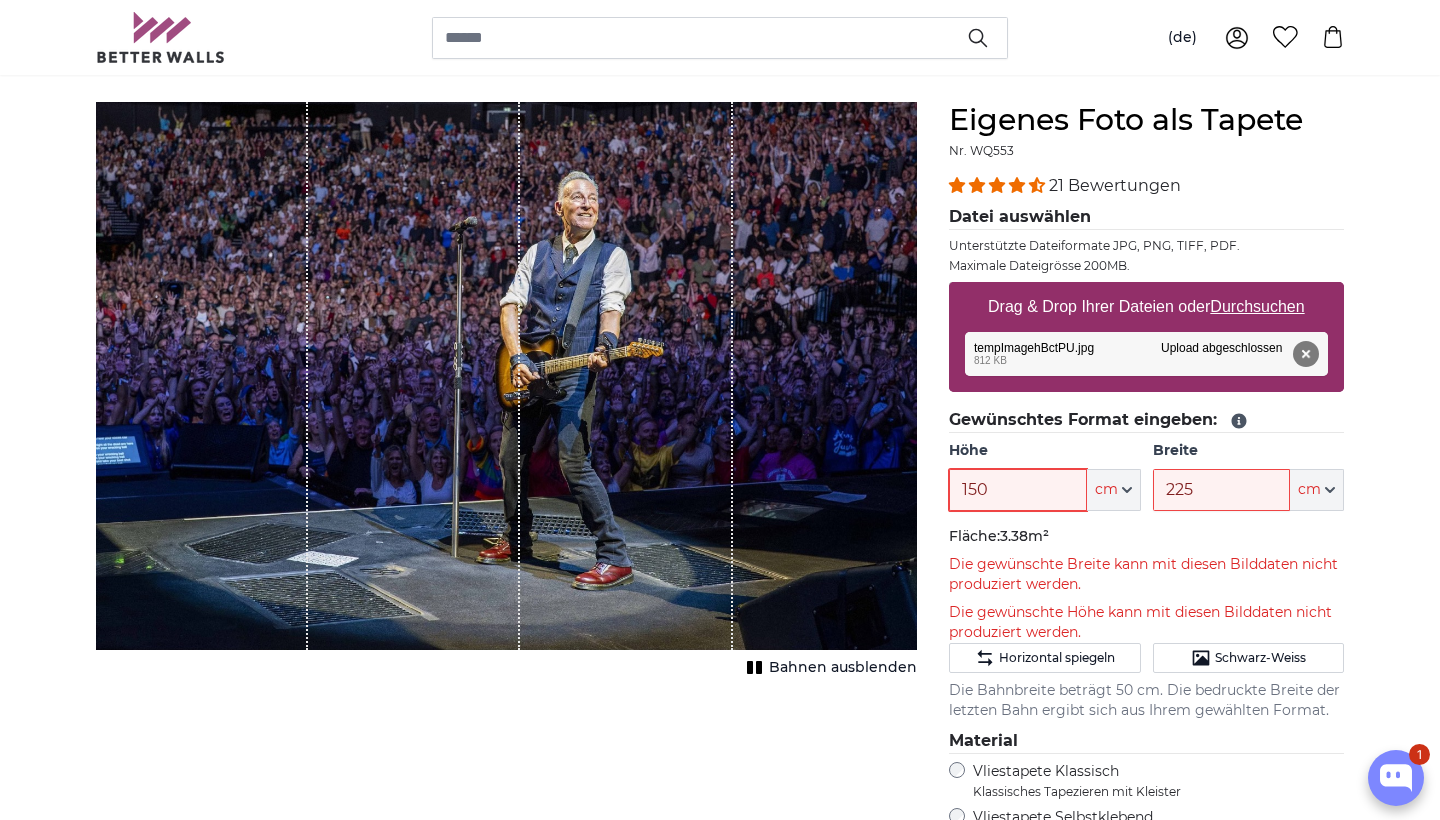 drag, startPoint x: 1016, startPoint y: 485, endPoint x: 941, endPoint y: 492, distance: 75.32596 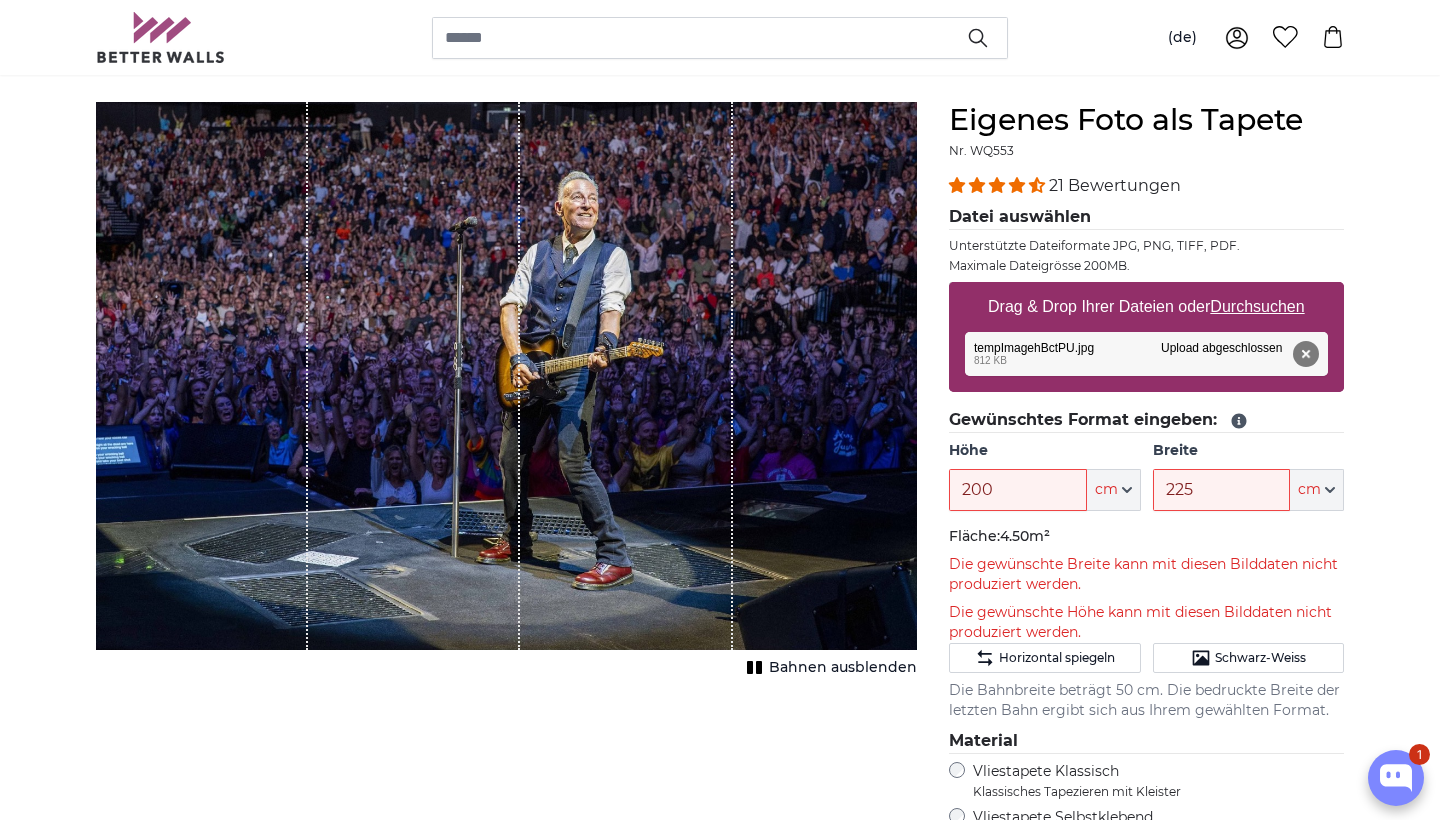click on "Fläche:  4.50m²" 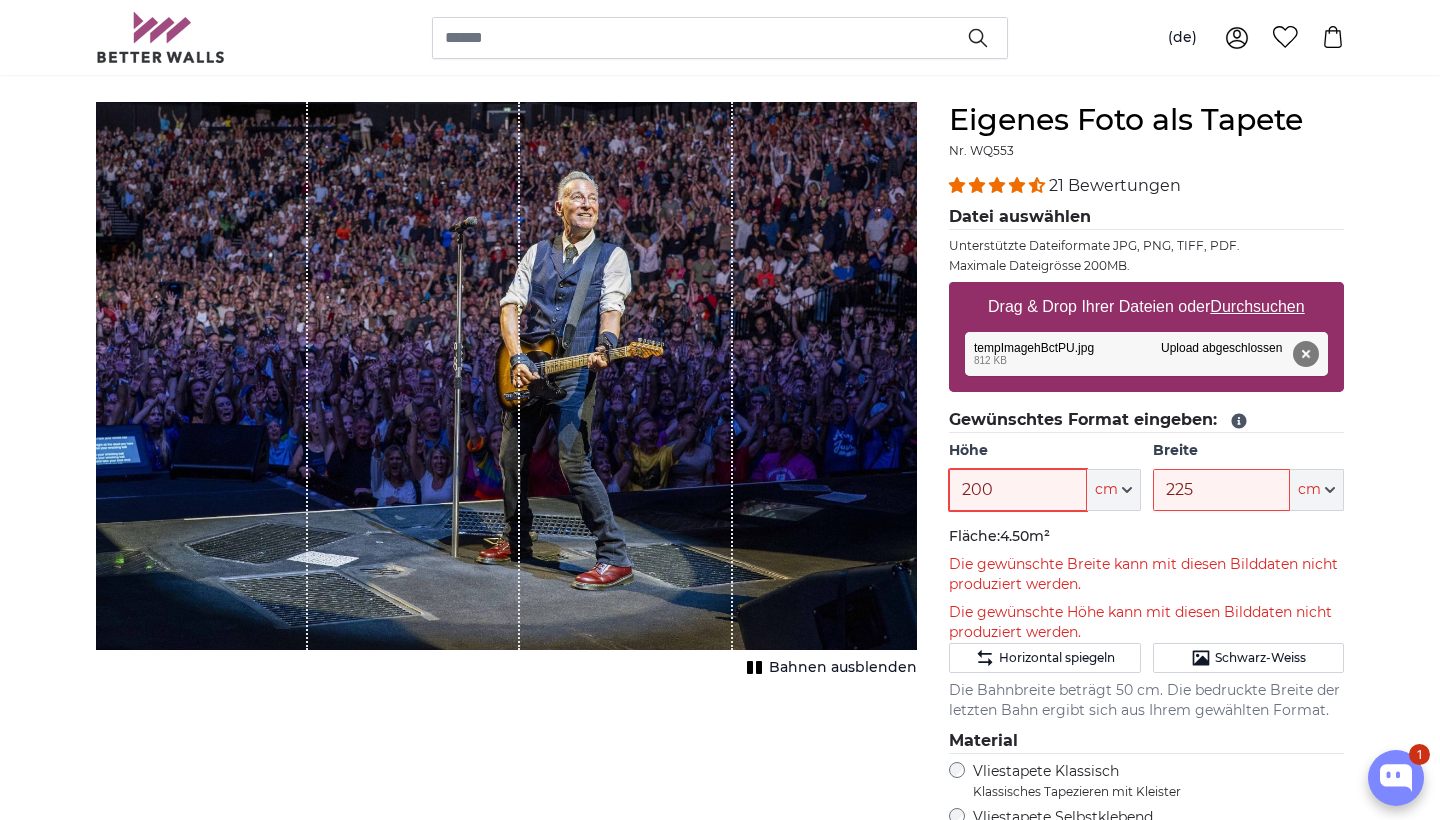 drag, startPoint x: 1032, startPoint y: 487, endPoint x: 987, endPoint y: 488, distance: 45.01111 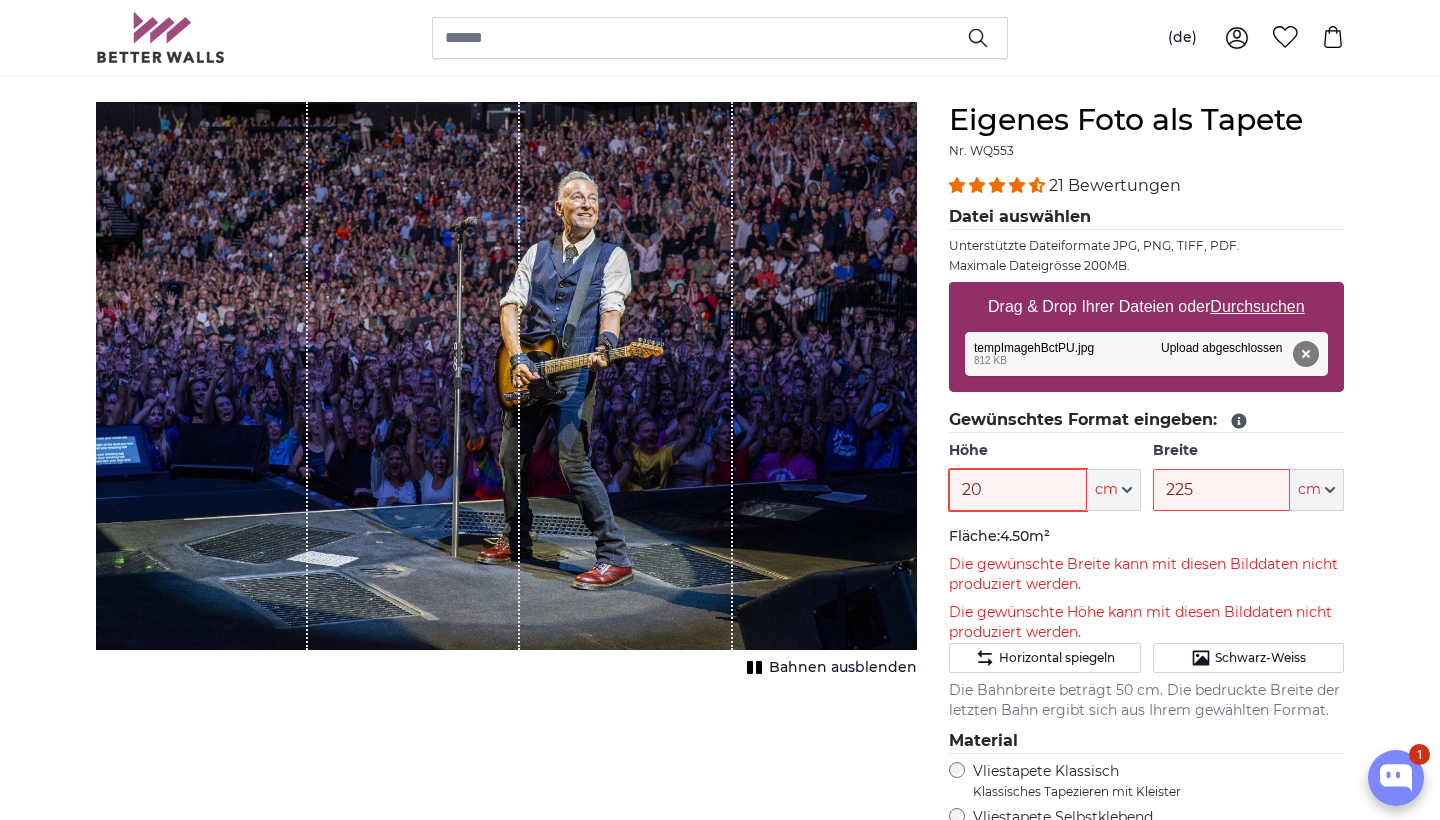type on "2" 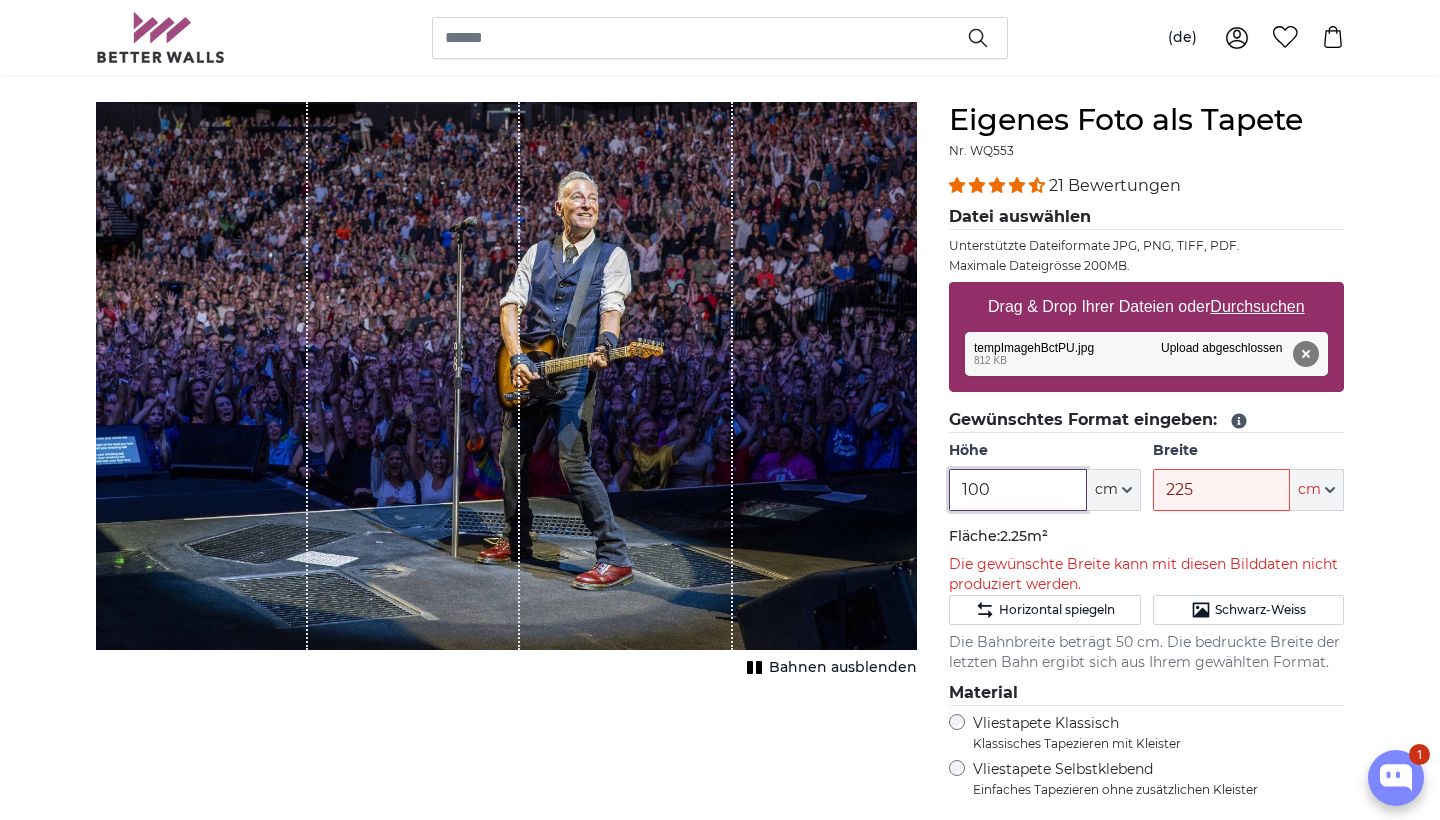 type on "100" 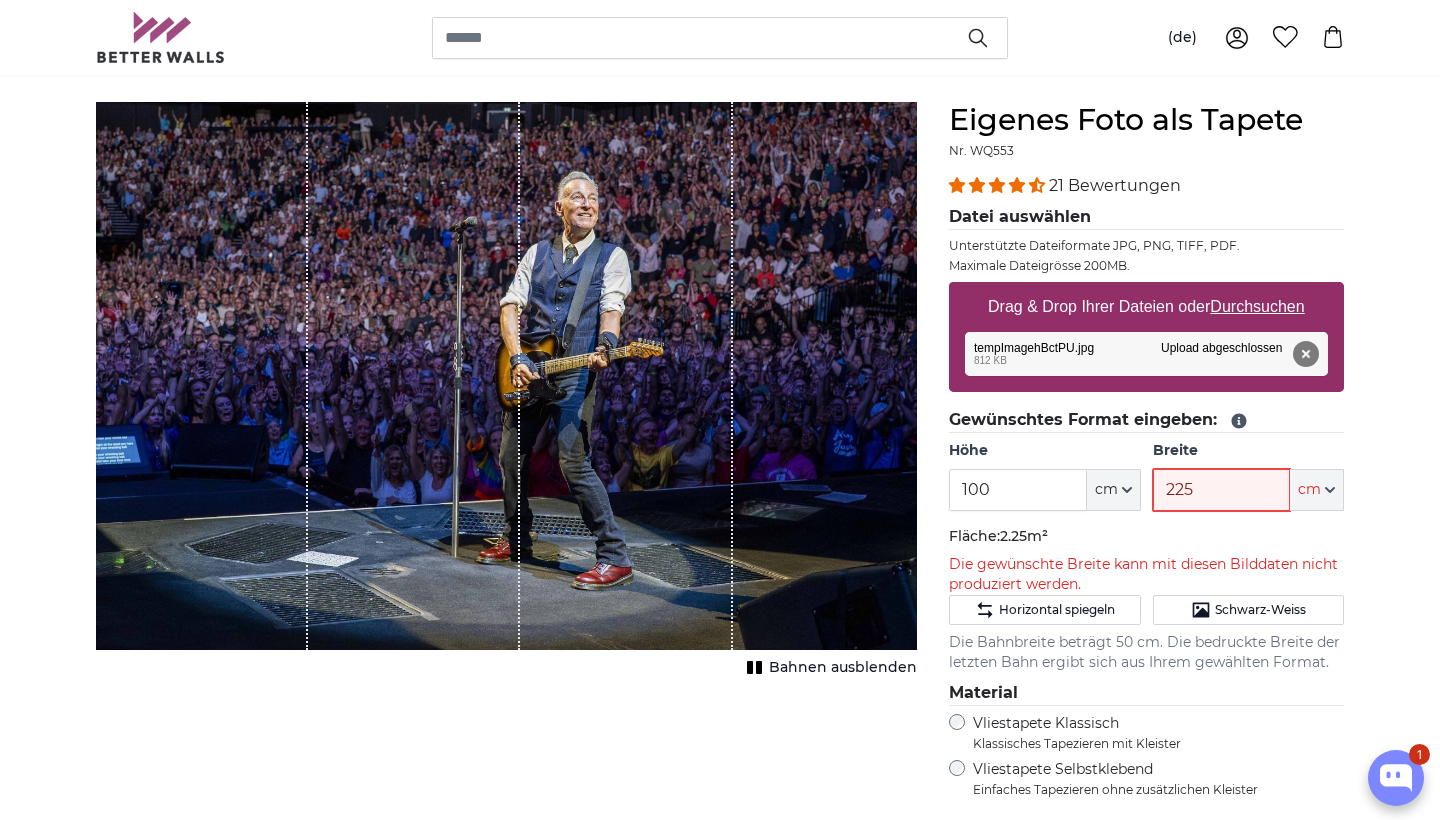 click on "225" at bounding box center (1221, 490) 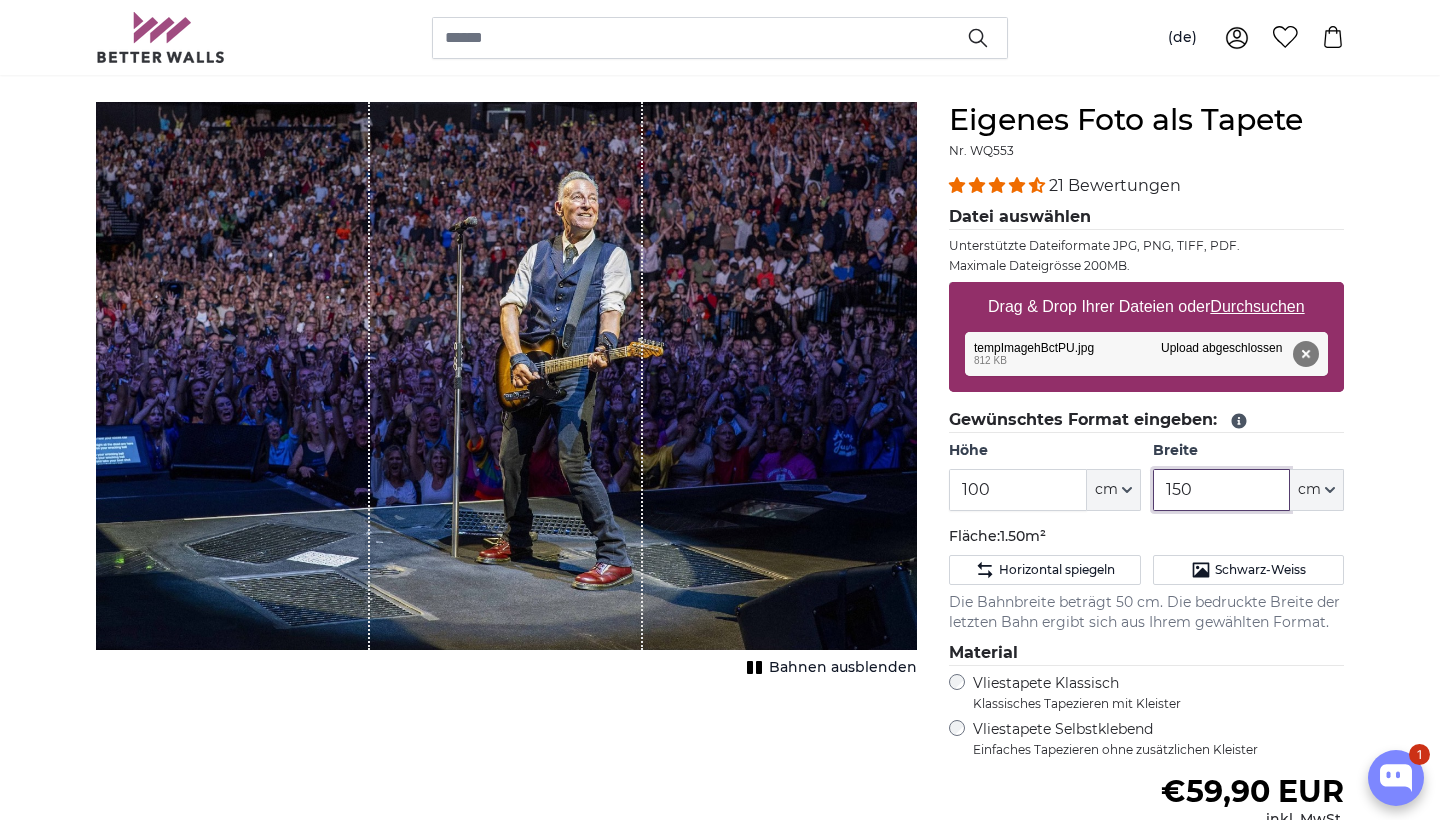 type on "150" 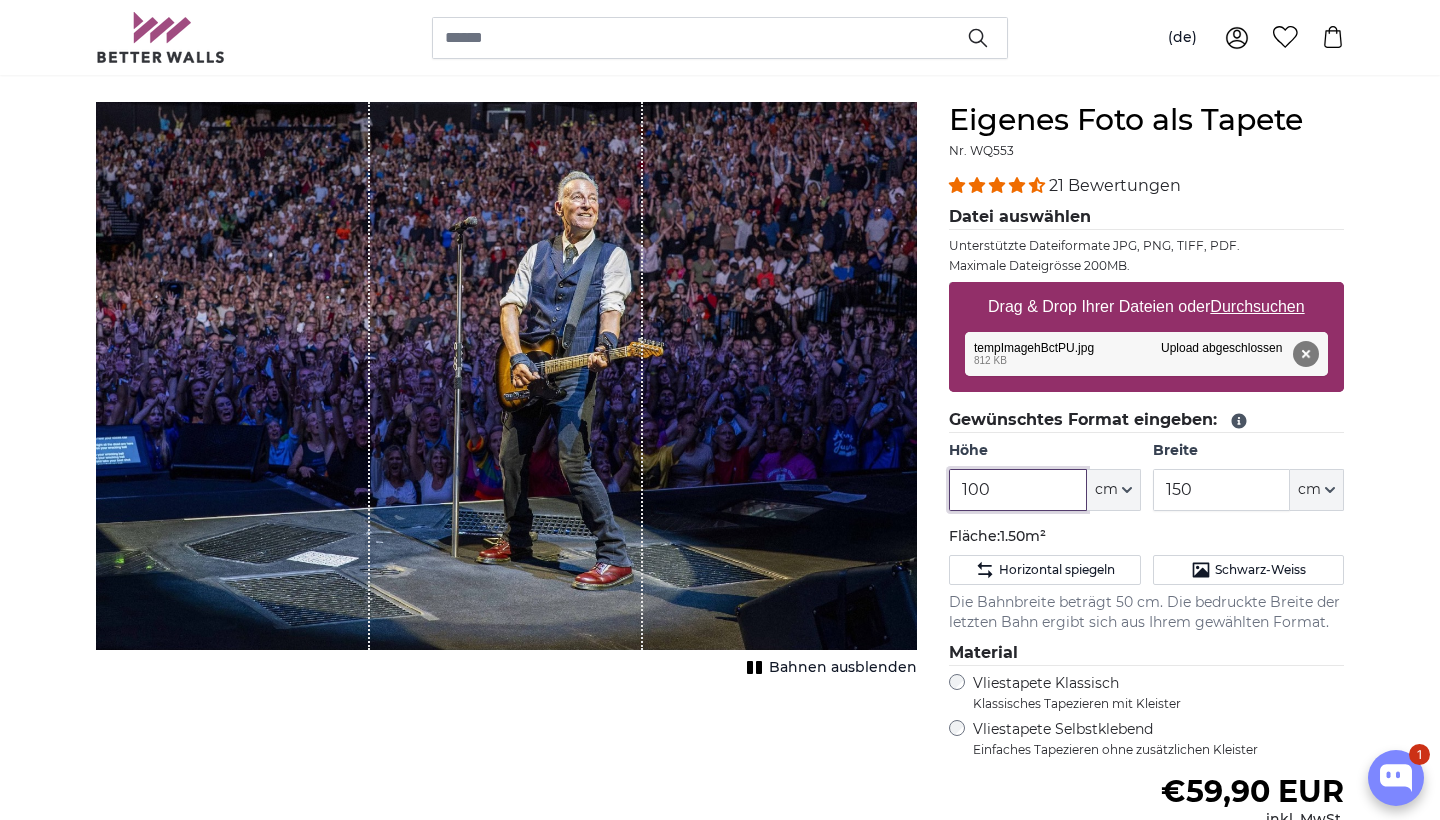 drag, startPoint x: 1001, startPoint y: 492, endPoint x: 948, endPoint y: 491, distance: 53.009434 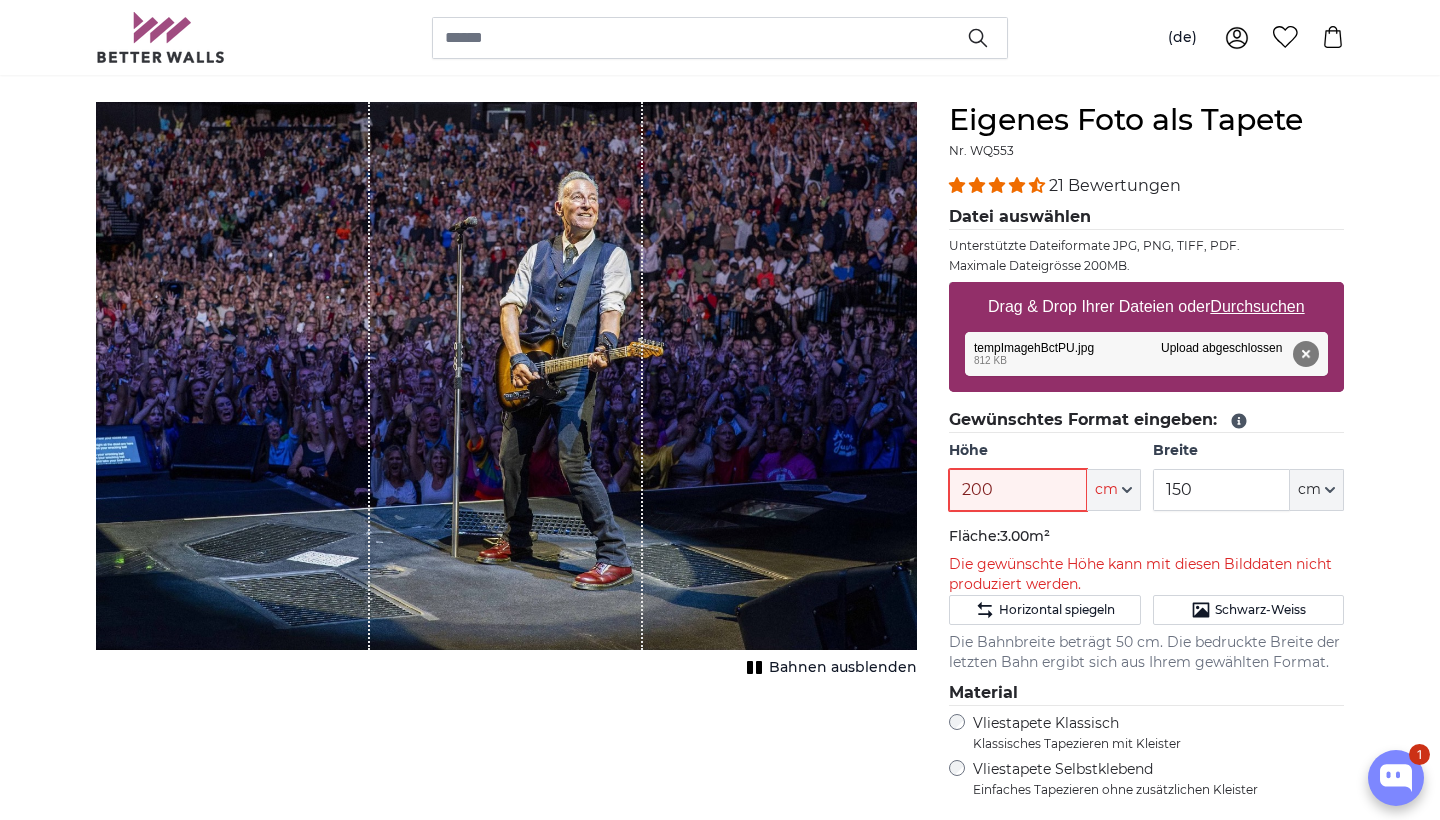 type on "200" 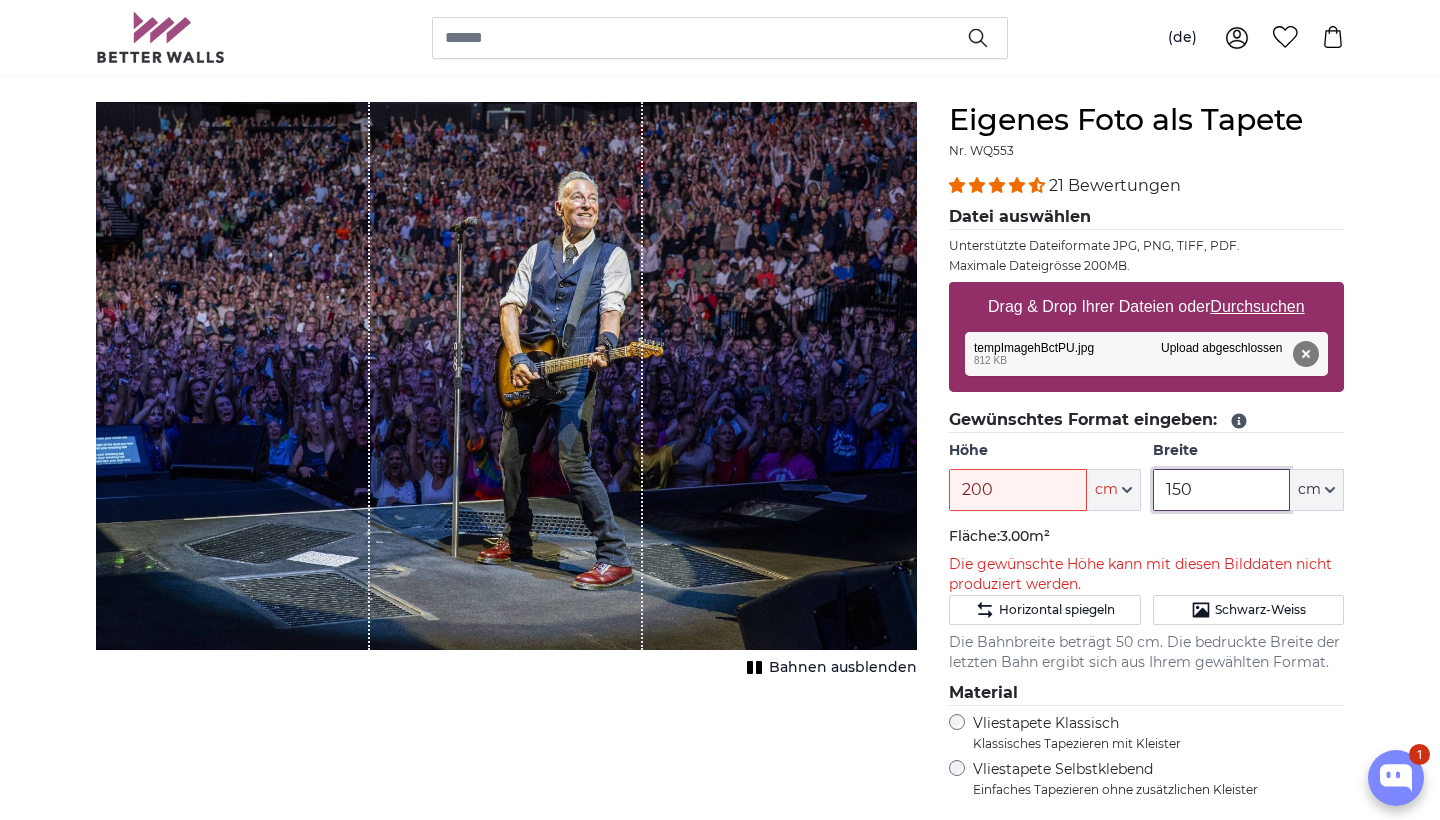 drag, startPoint x: 1210, startPoint y: 484, endPoint x: 1147, endPoint y: 484, distance: 63 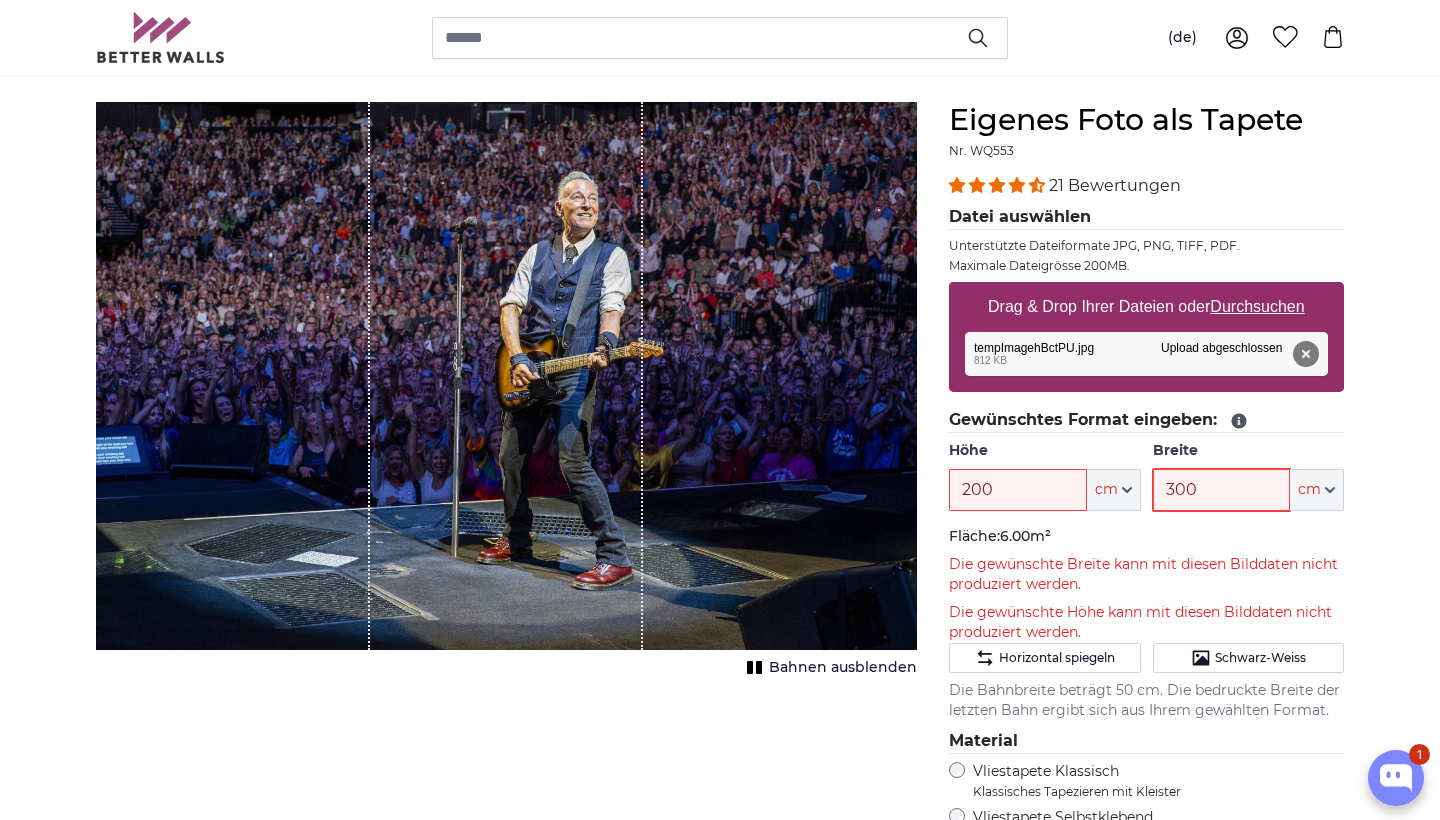 type on "300" 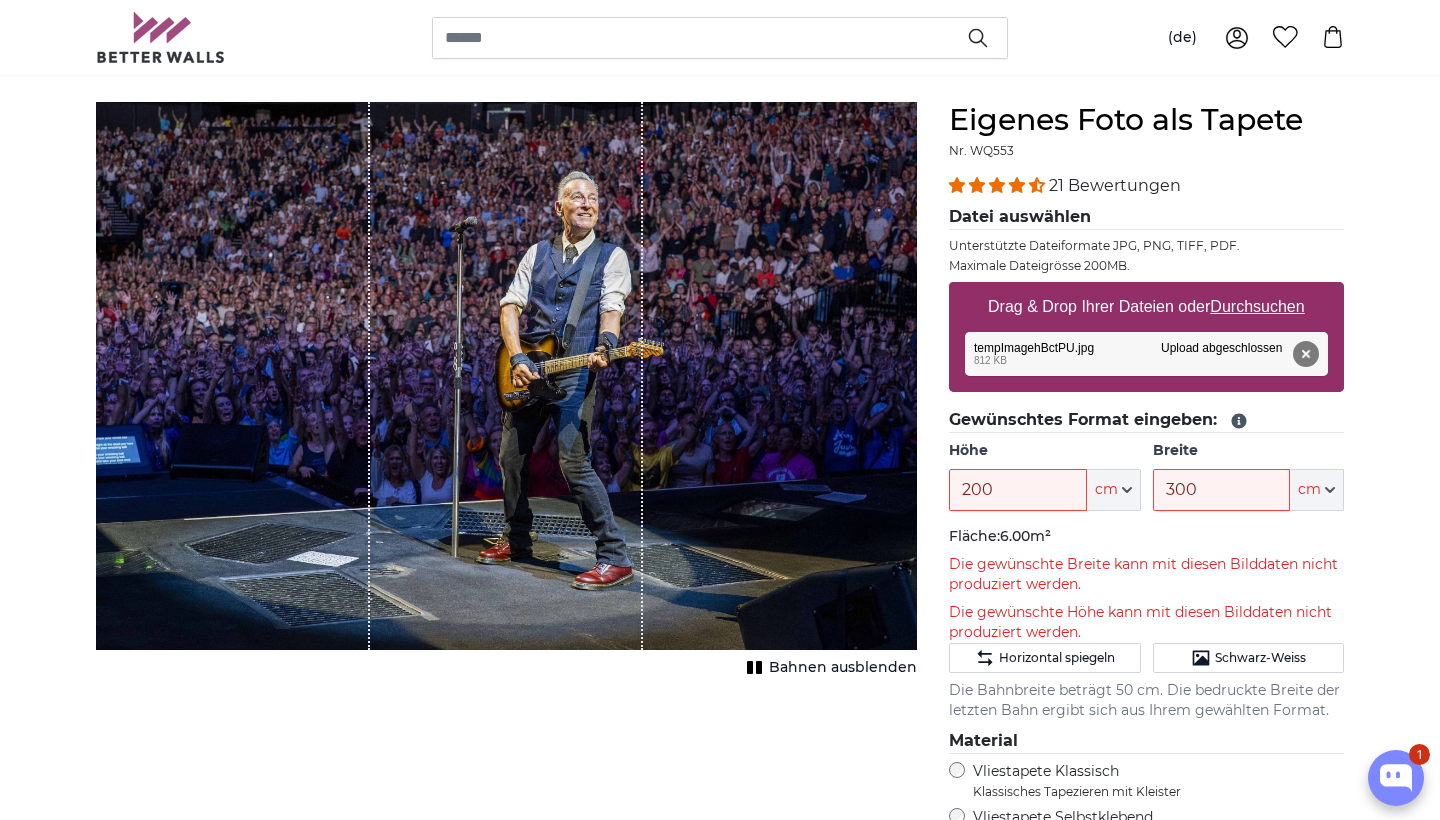 click on "Gewünschtes Format eingeben:
Höhe
200
ft
cm
Centimeter (cm)
Inches (inch)
Feet (ft. in.)
Breite
300
ft
cm" 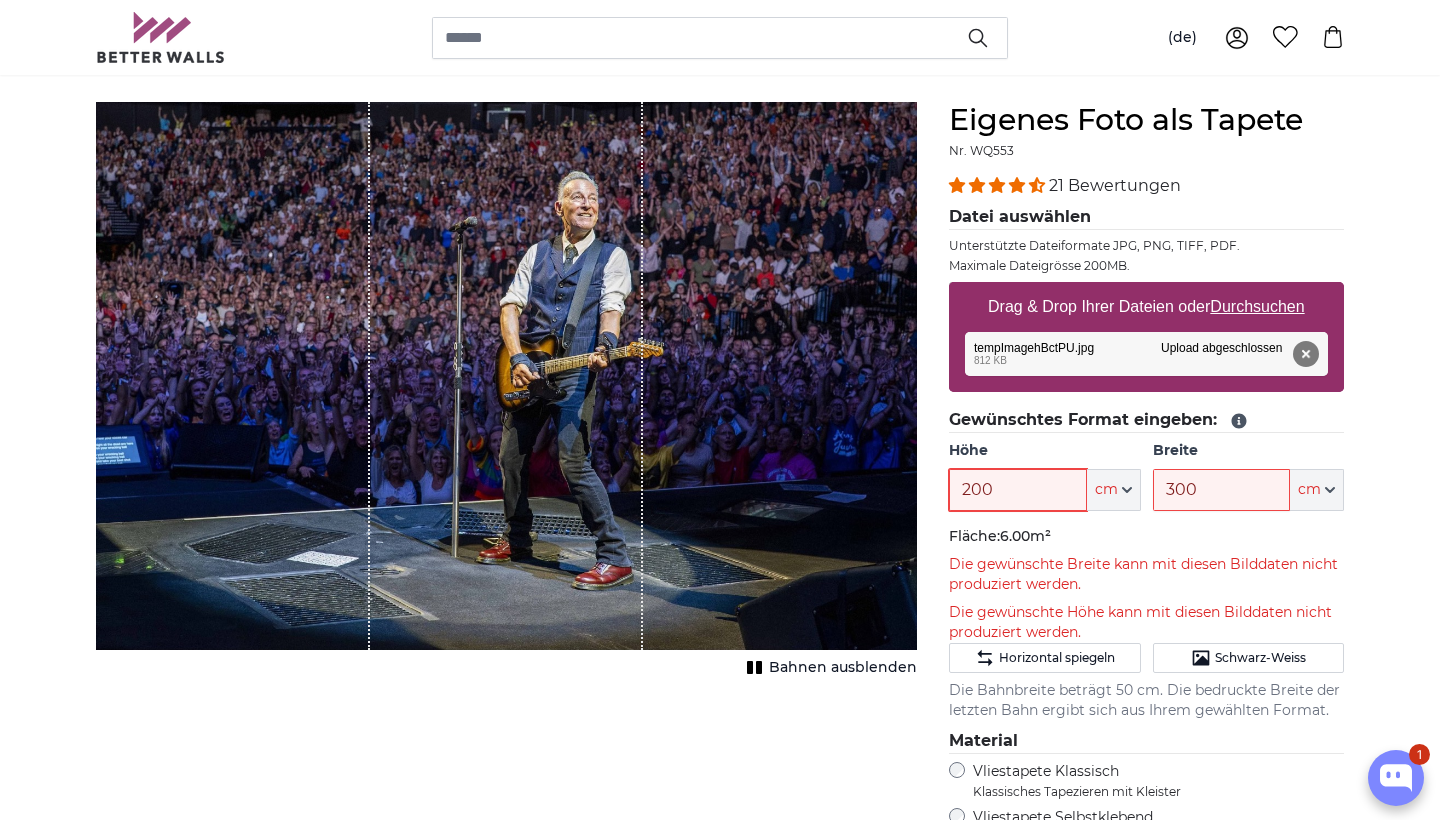 drag, startPoint x: 1034, startPoint y: 492, endPoint x: 912, endPoint y: 497, distance: 122.10242 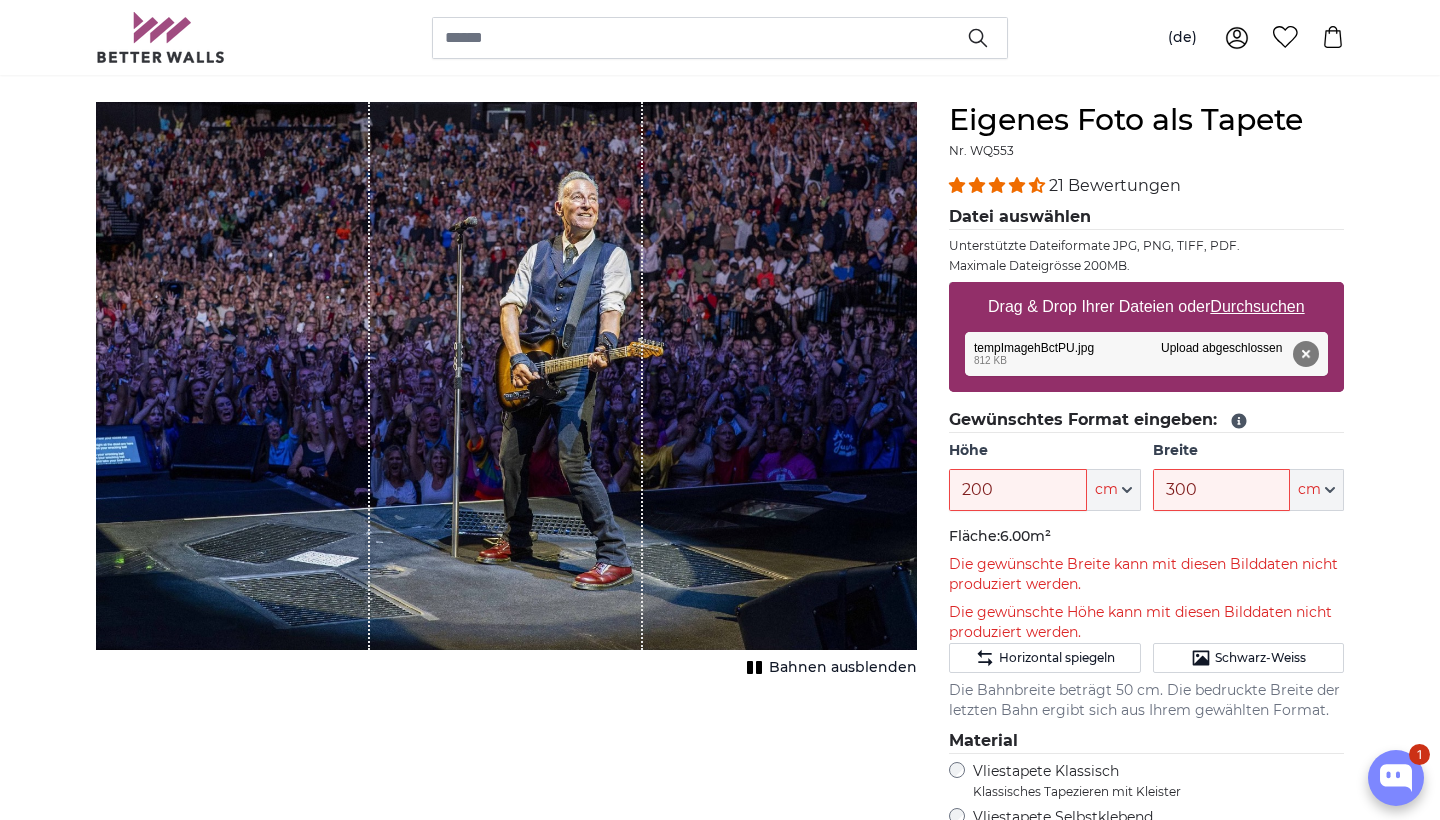 drag, startPoint x: 491, startPoint y: 471, endPoint x: 435, endPoint y: 470, distance: 56.008926 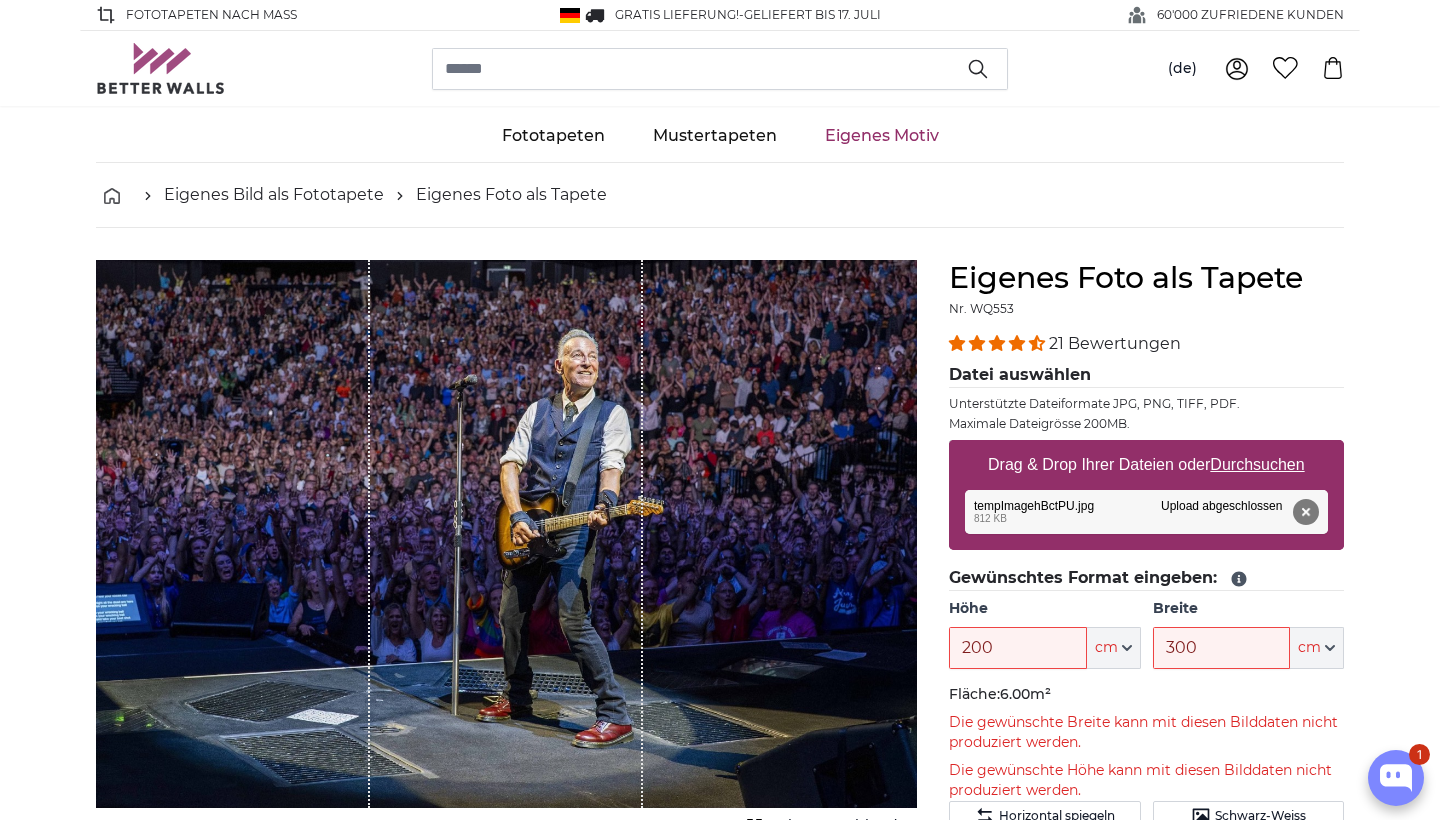scroll, scrollTop: 0, scrollLeft: 0, axis: both 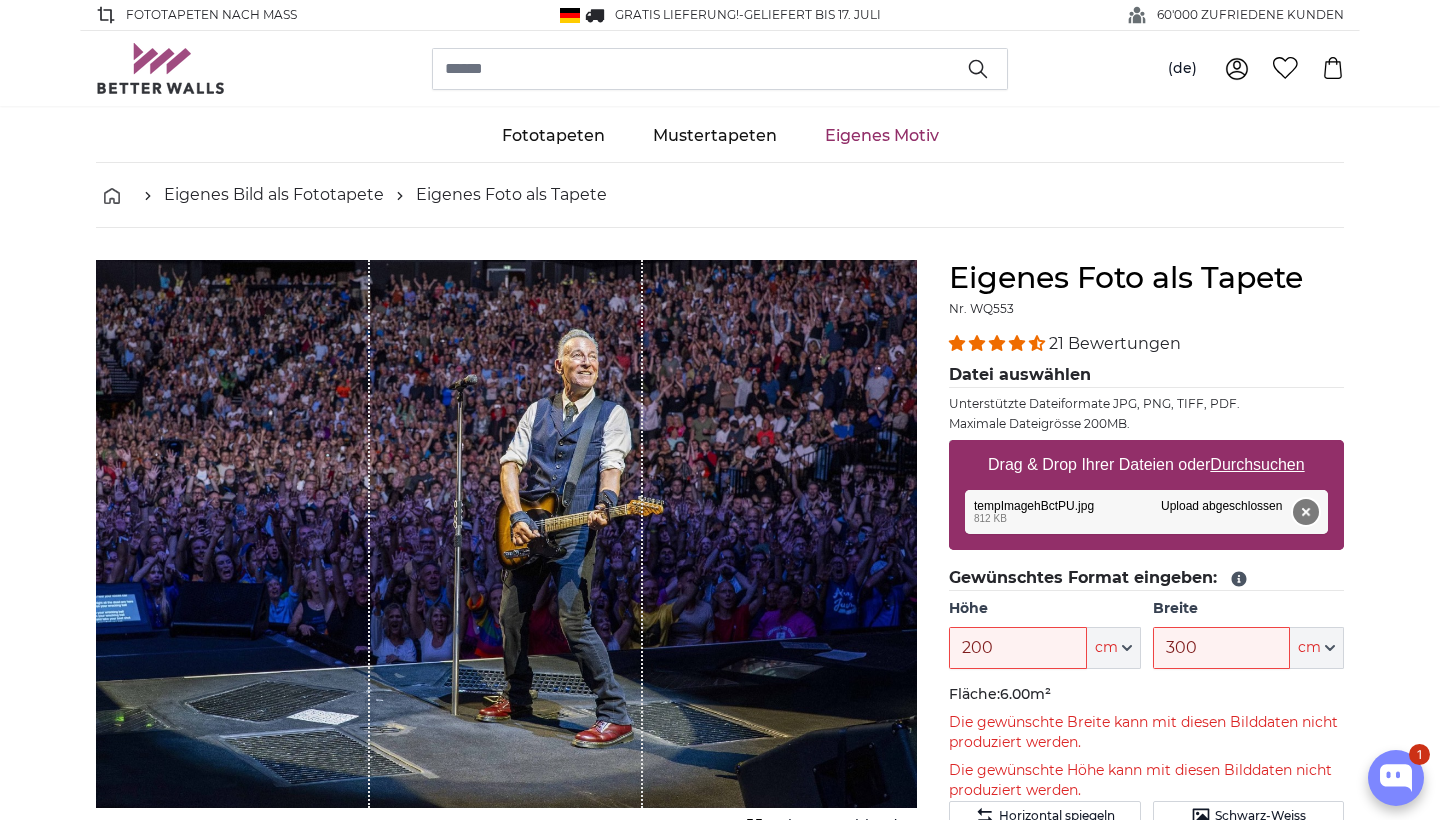 click on "Entfernen" at bounding box center [1306, 512] 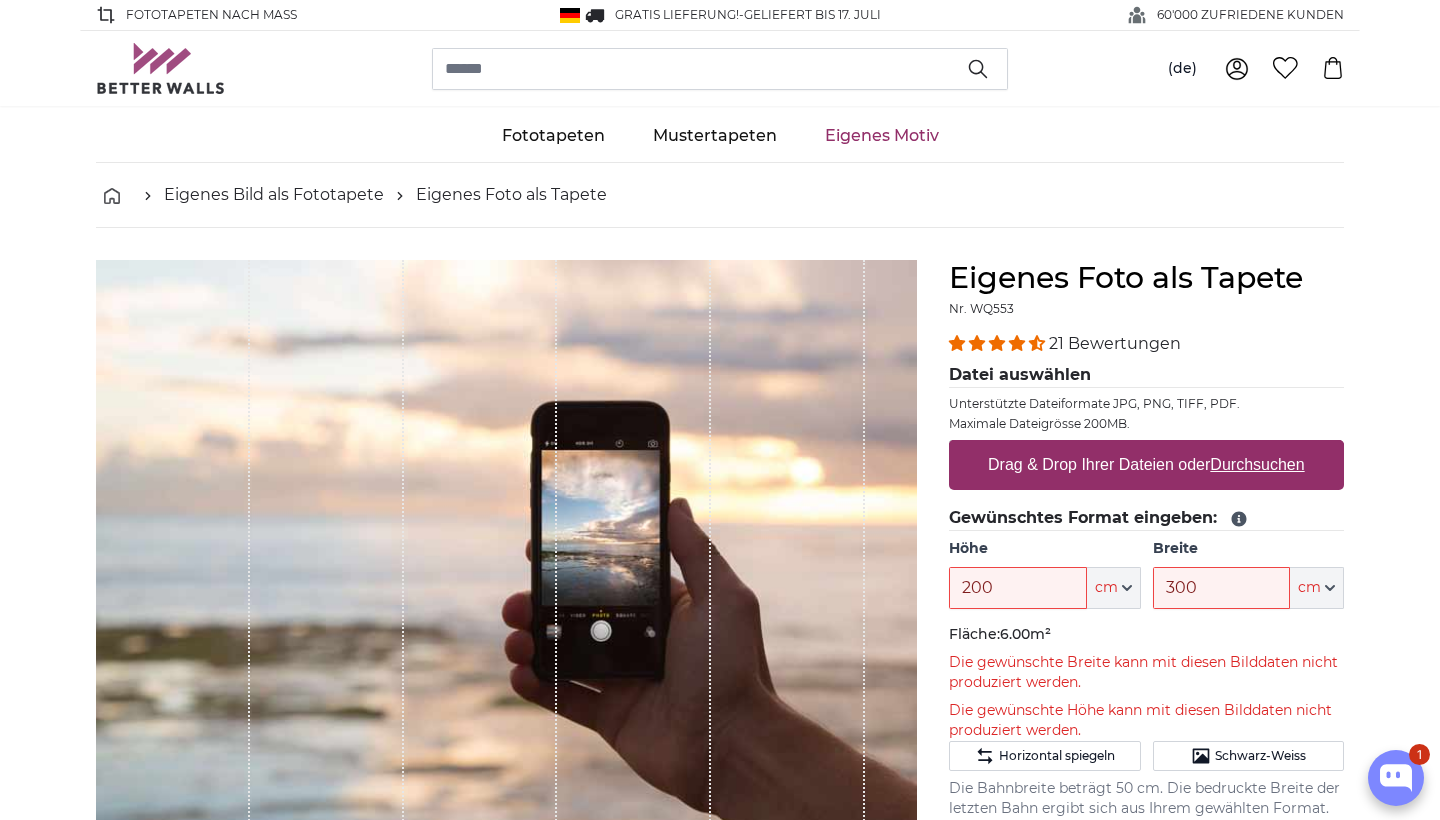 click on "Durchsuchen" at bounding box center (1258, 464) 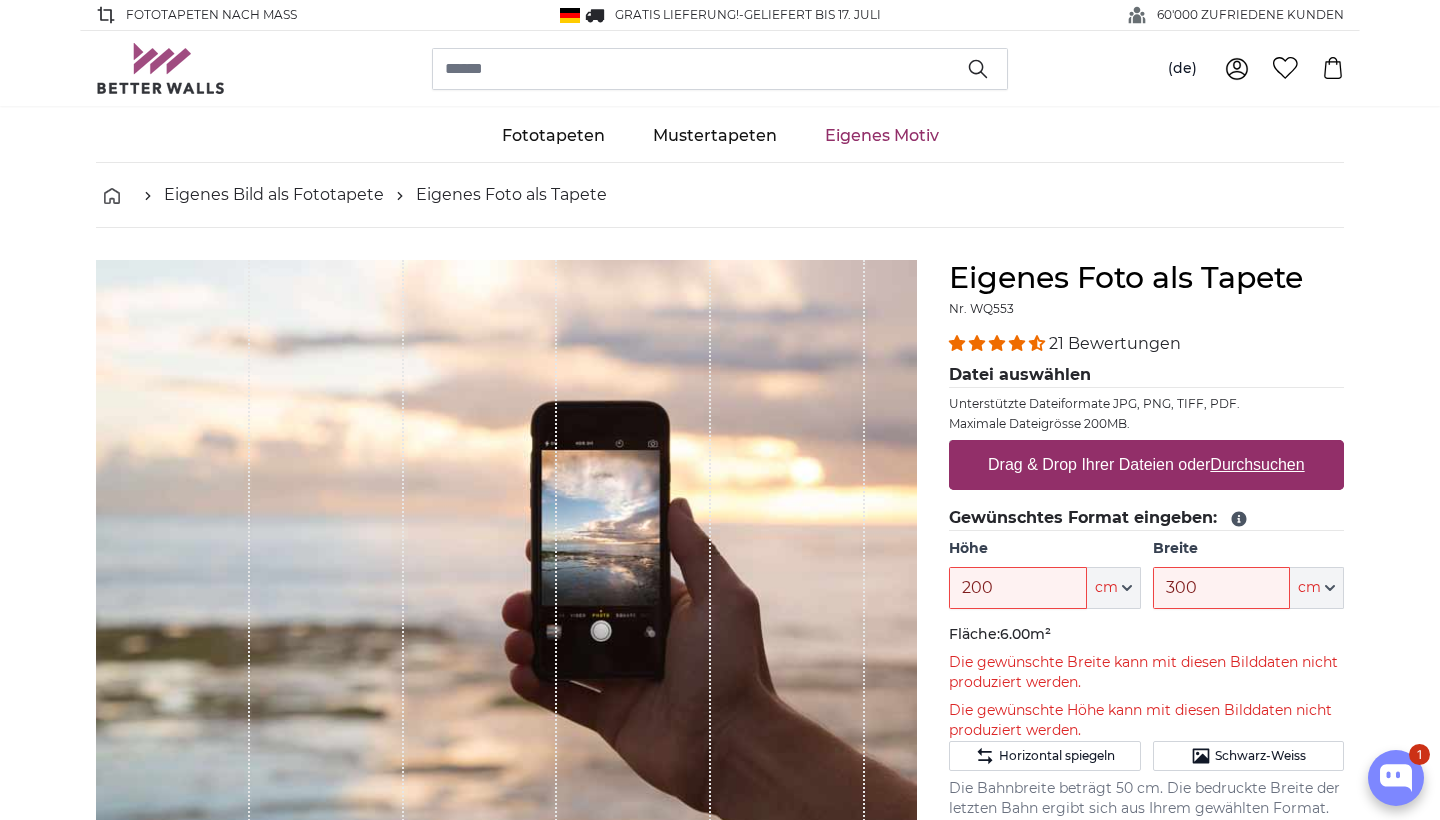 type on "**********" 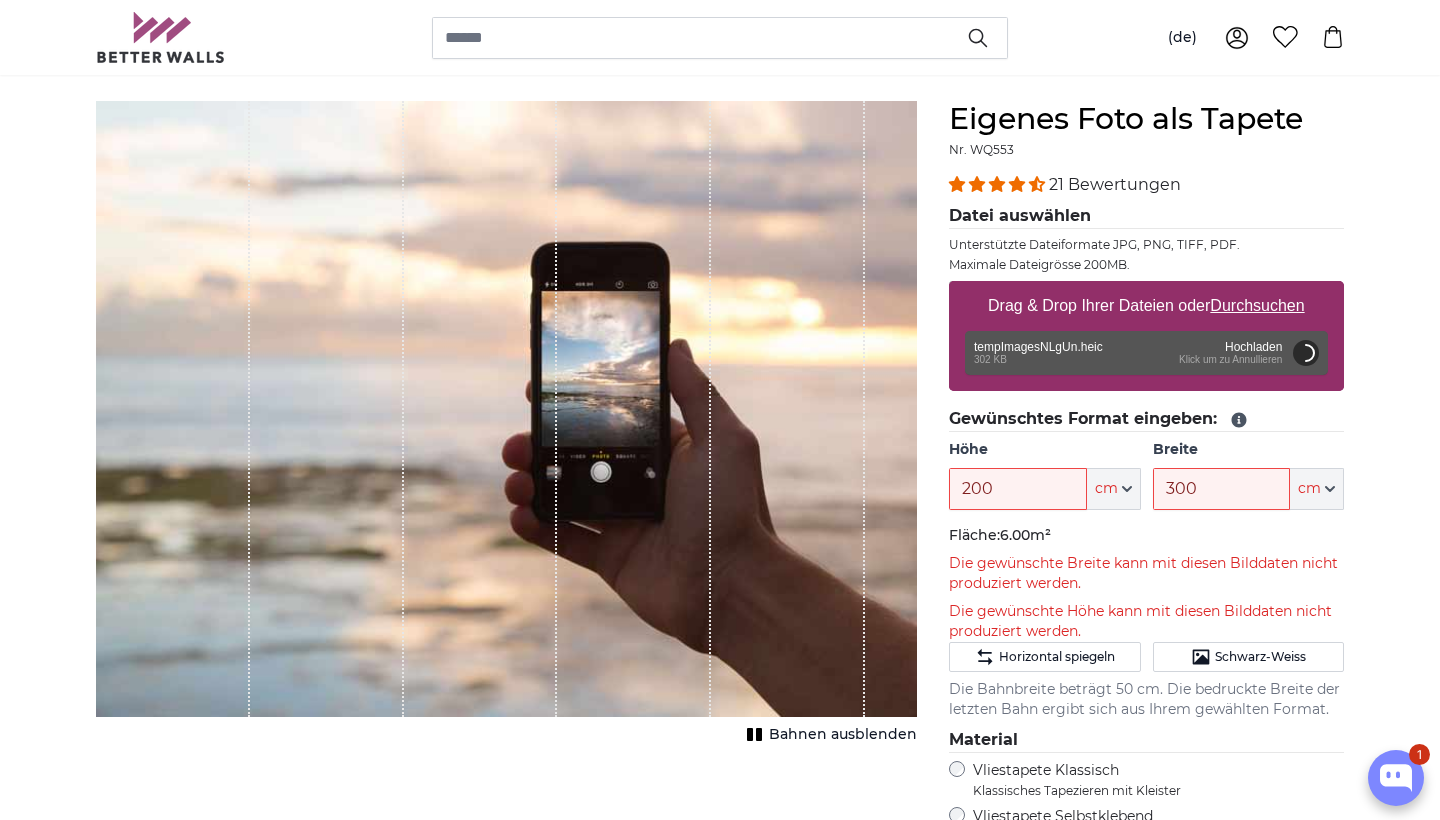 scroll, scrollTop: 160, scrollLeft: 0, axis: vertical 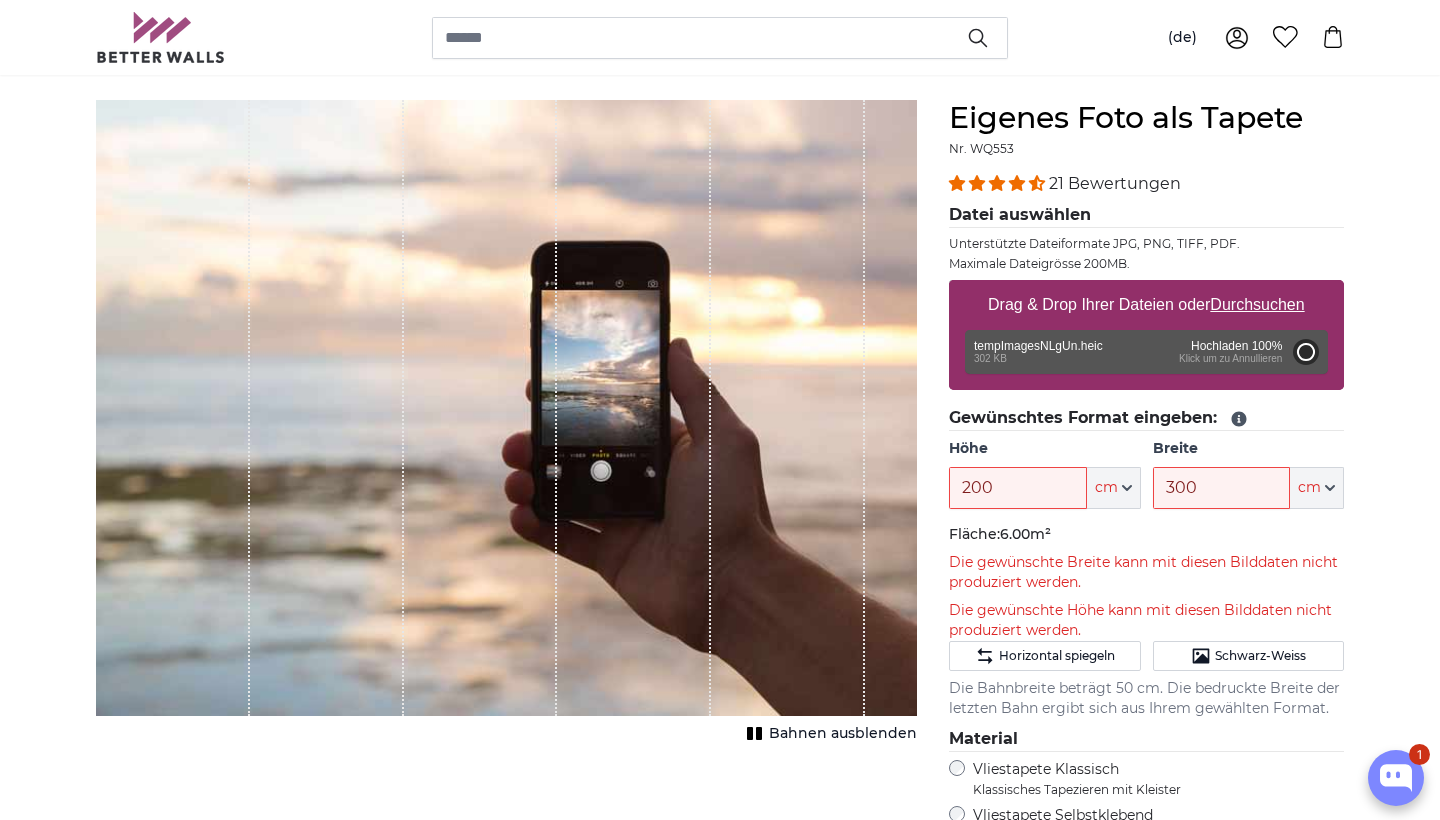 type on "100" 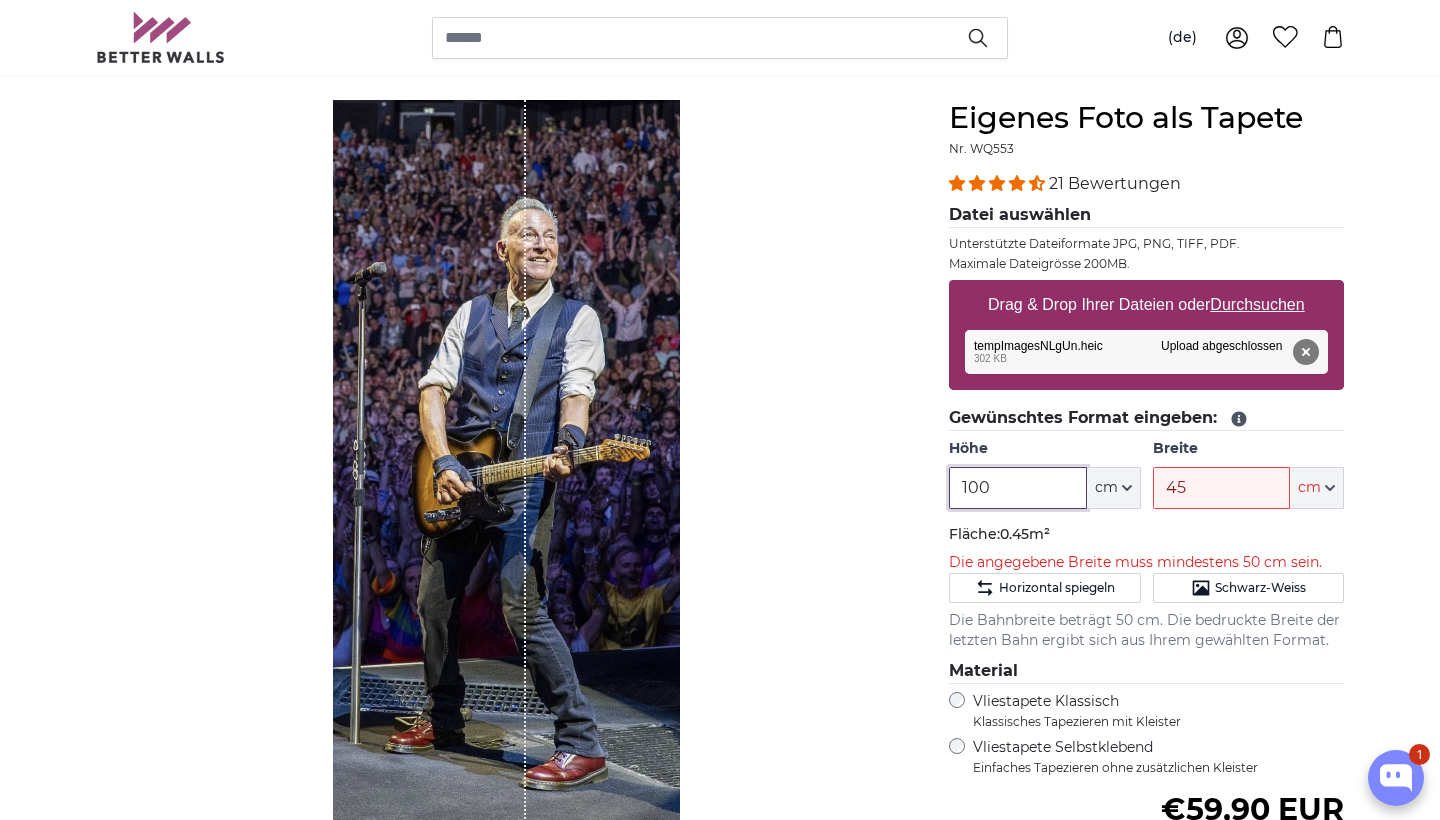drag, startPoint x: 997, startPoint y: 487, endPoint x: 944, endPoint y: 487, distance: 53 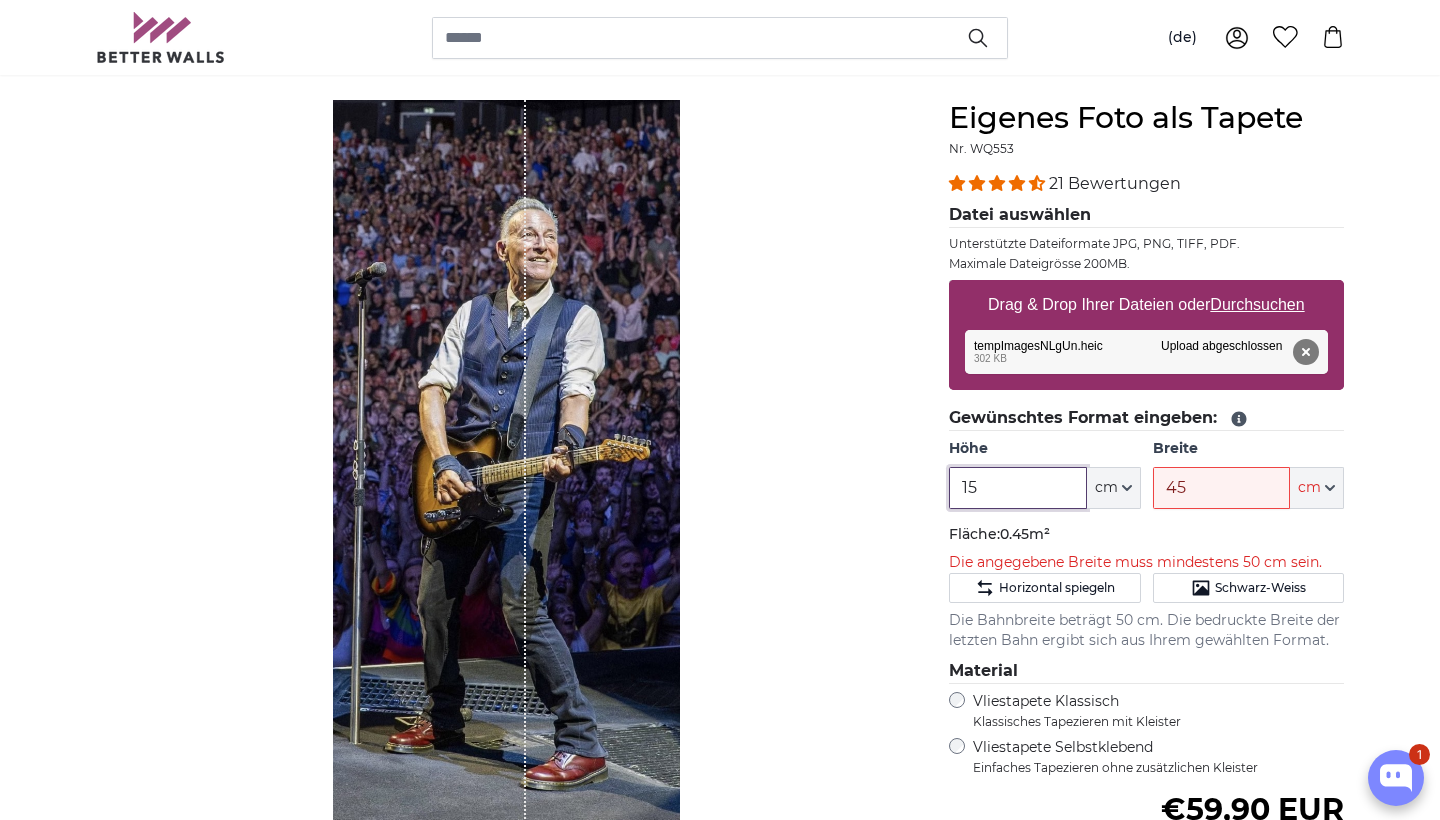 type on "150" 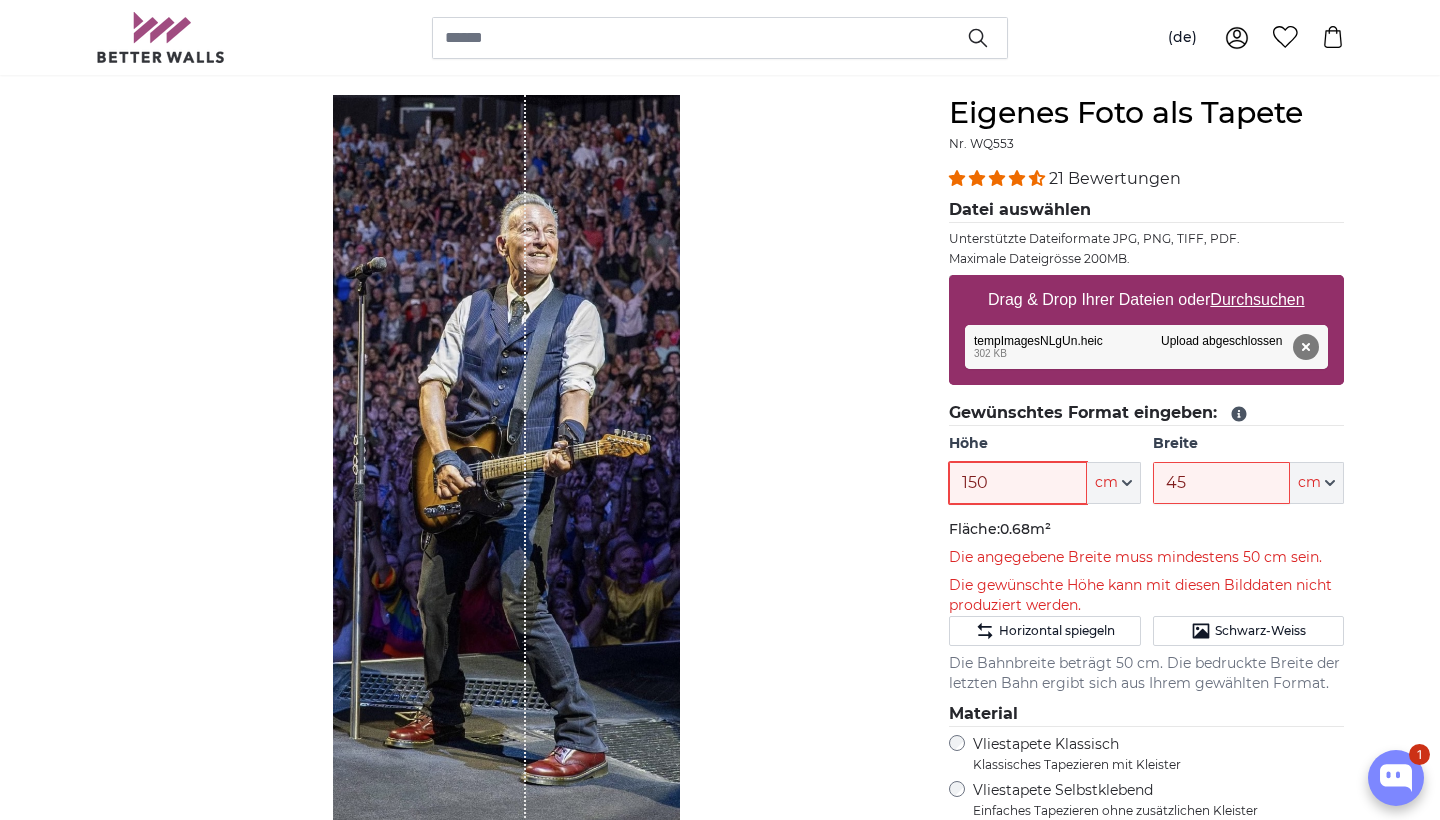 scroll, scrollTop: 152, scrollLeft: 0, axis: vertical 